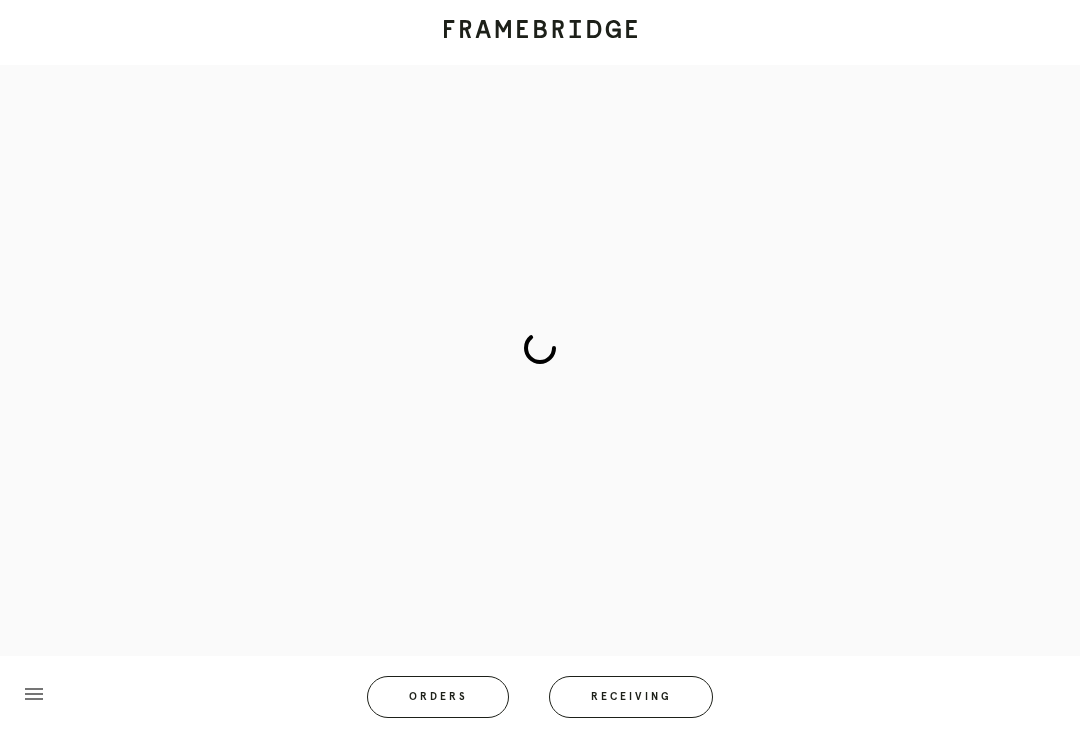 scroll, scrollTop: 0, scrollLeft: 0, axis: both 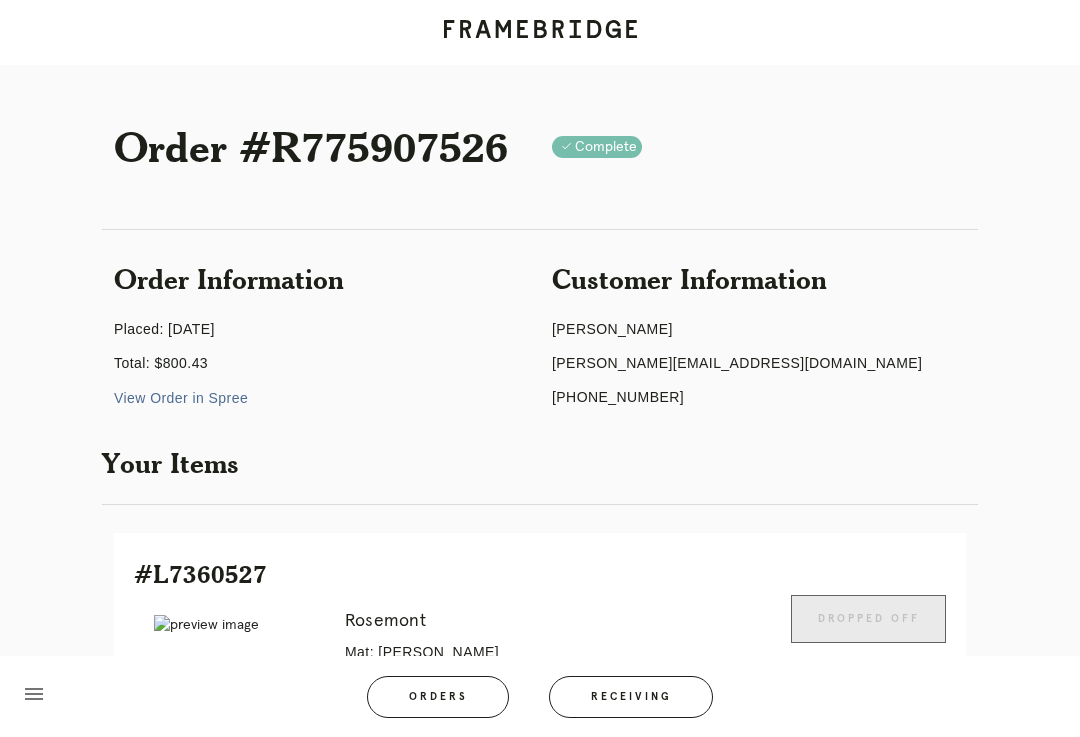 click on "Receiving" at bounding box center [631, 697] 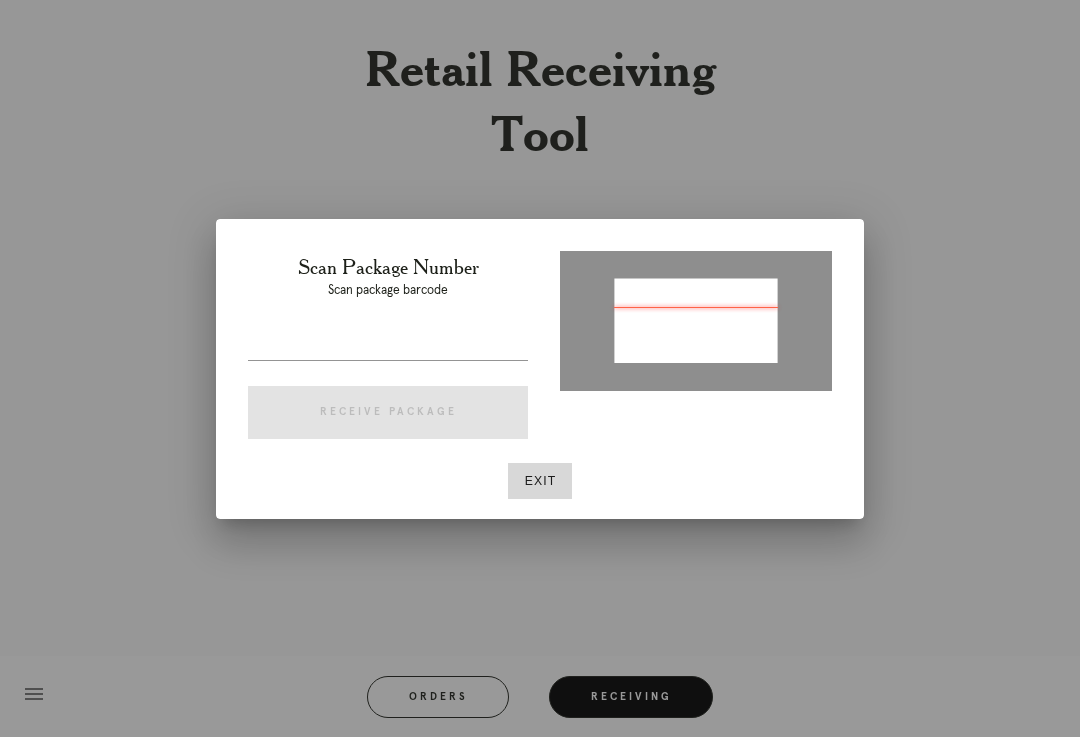 click on "Exit" at bounding box center (540, 481) 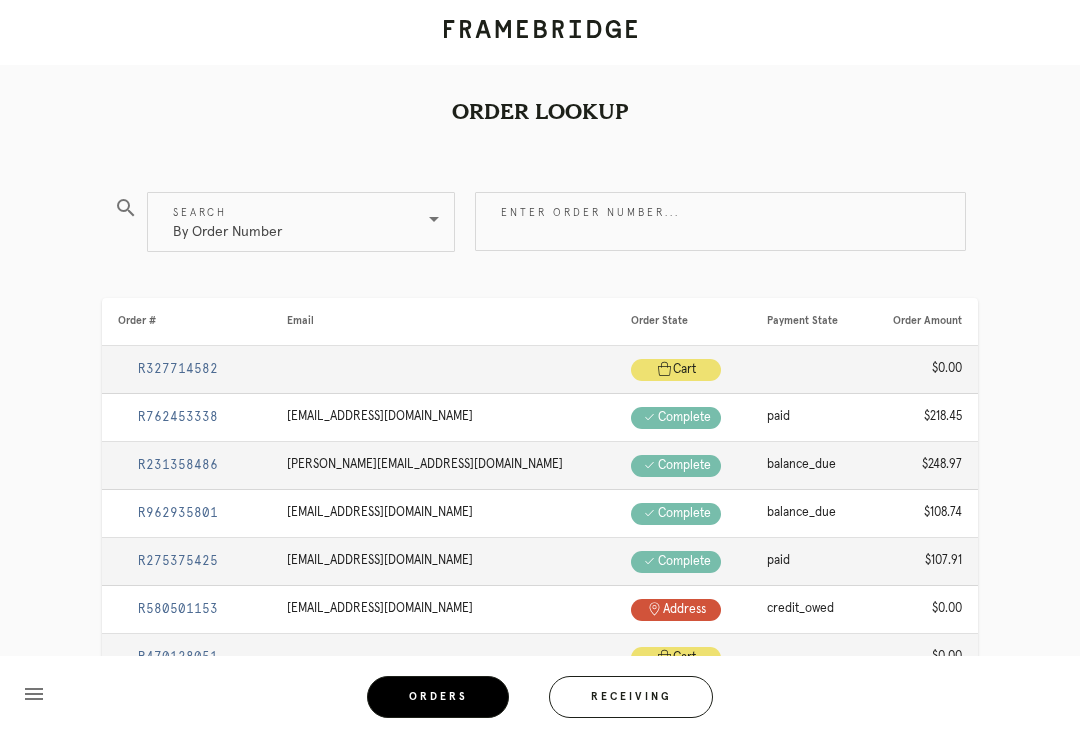 click on "Enter order number..." at bounding box center [720, 221] 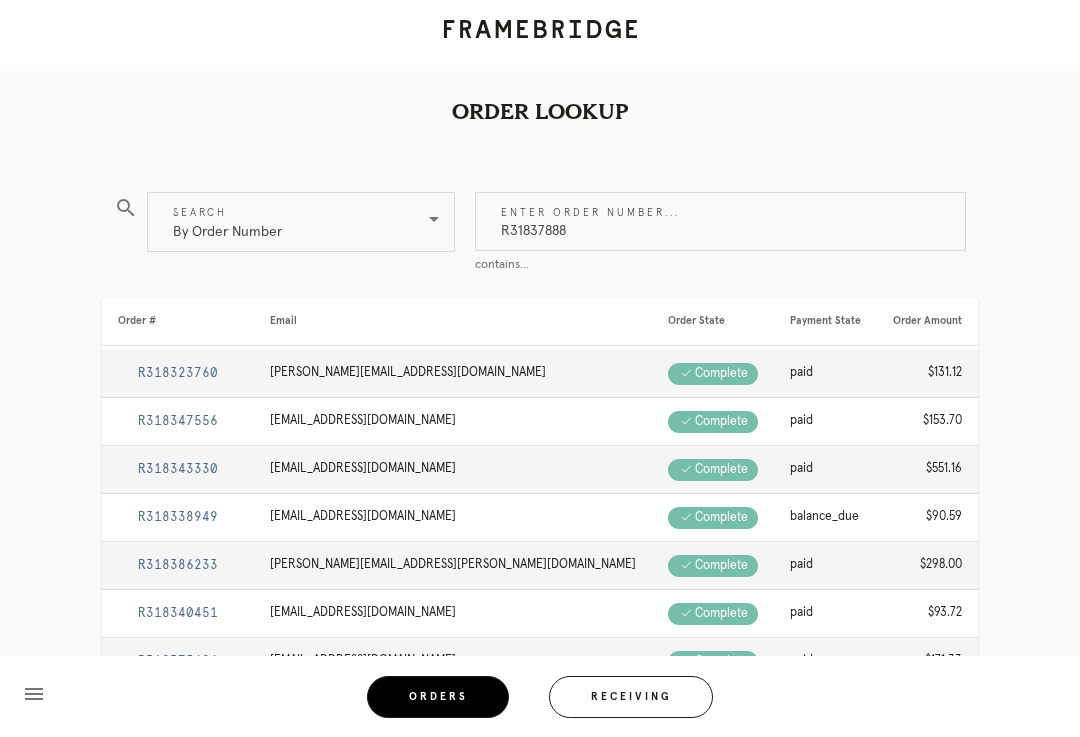 type on "R318378889" 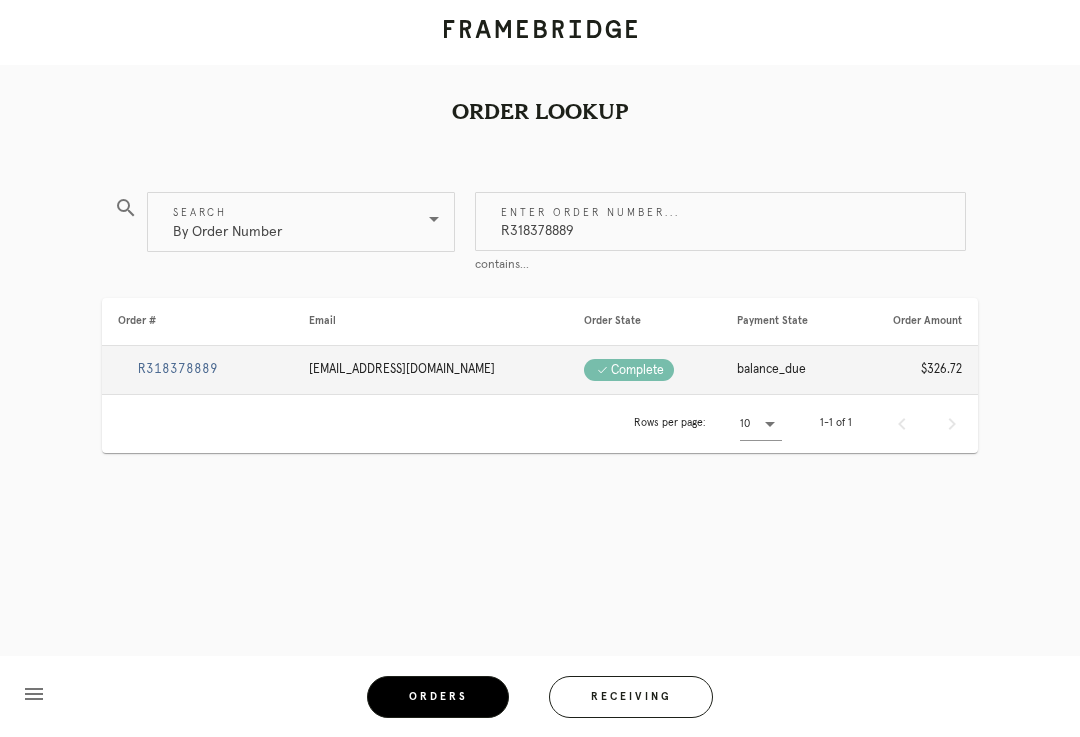click on "R318378889" at bounding box center [178, 369] 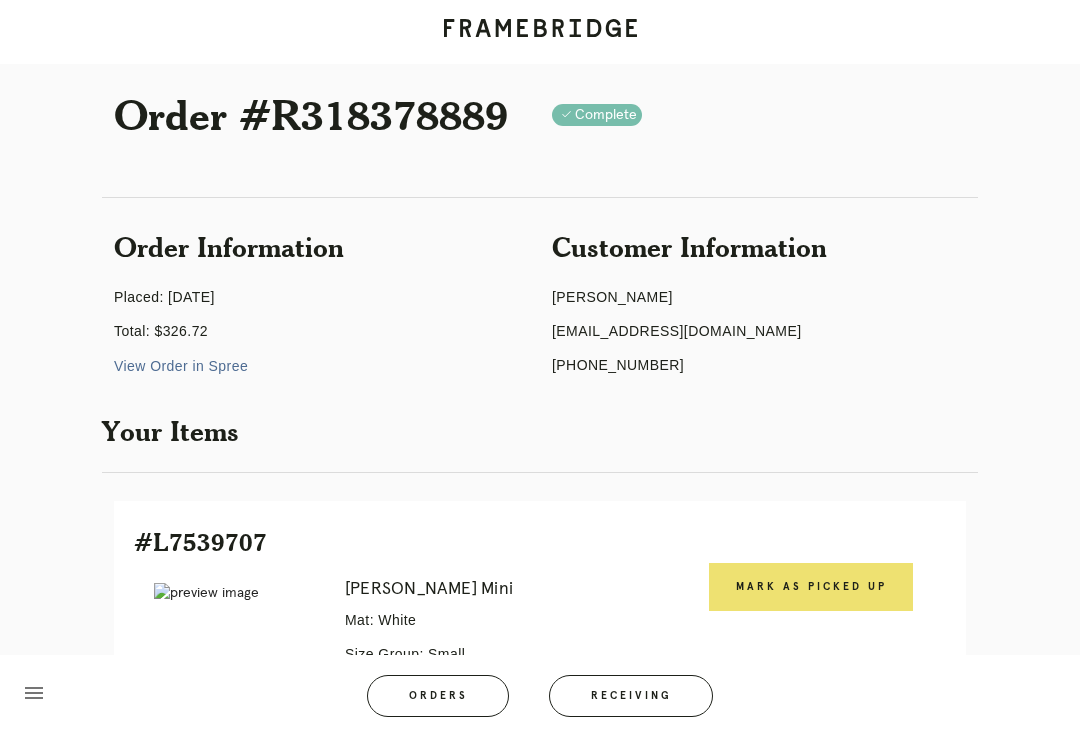 scroll, scrollTop: 0, scrollLeft: 0, axis: both 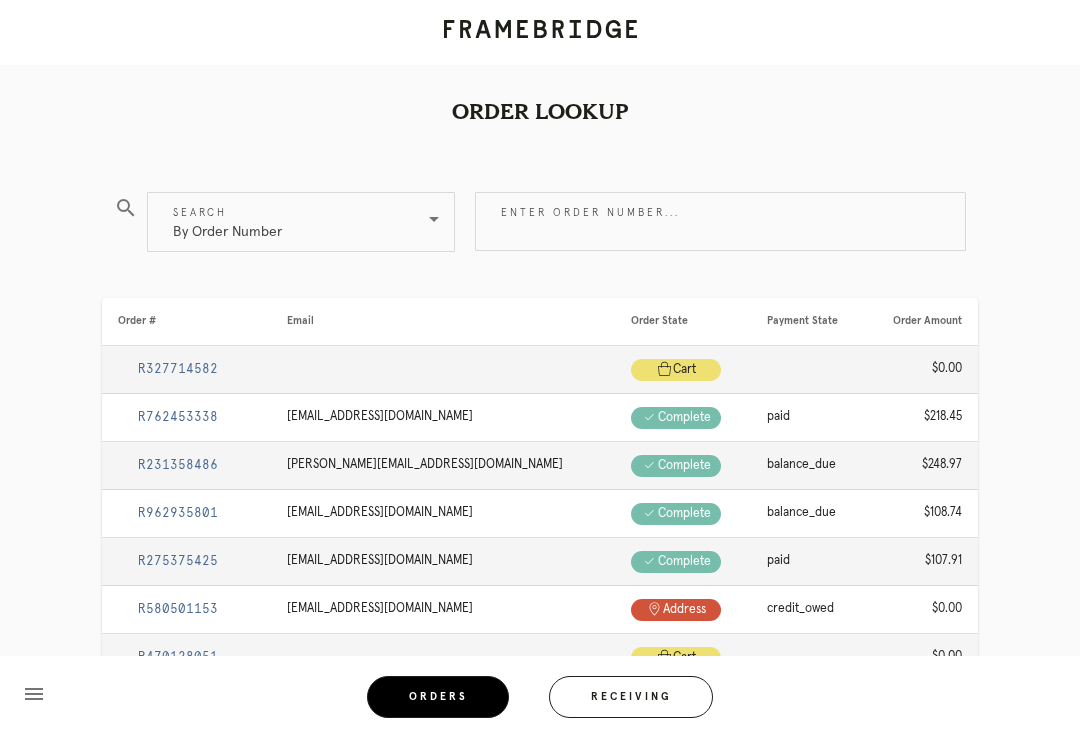 click on "Enter order number..." at bounding box center [720, 221] 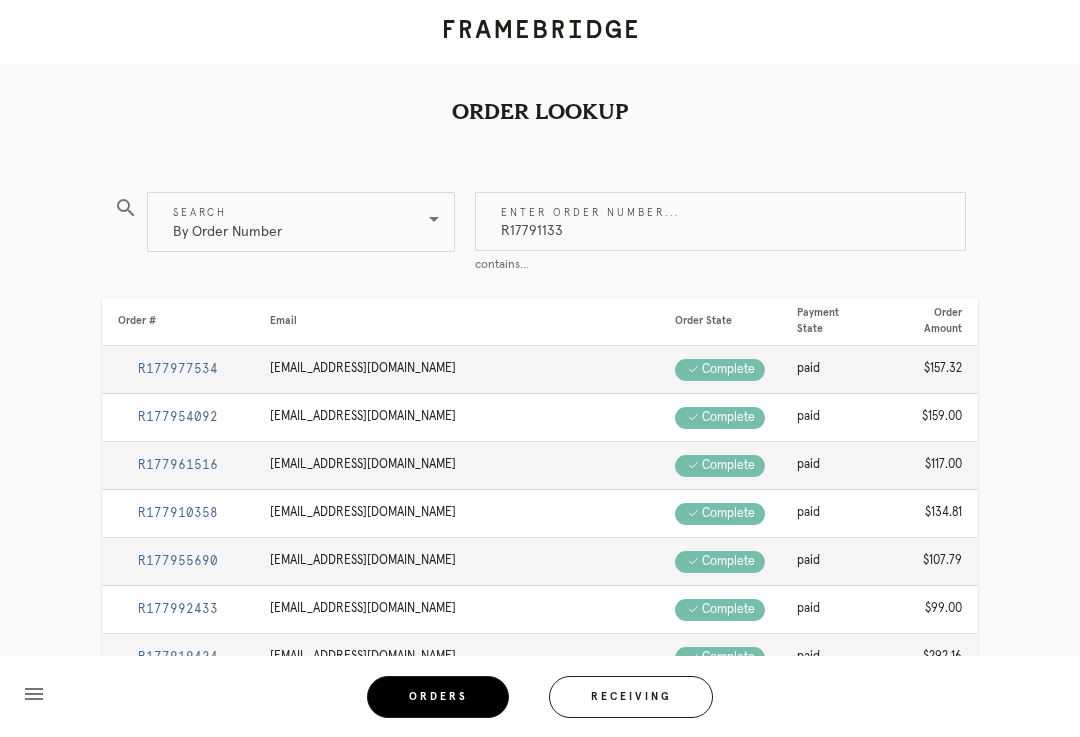 type on "R177911332" 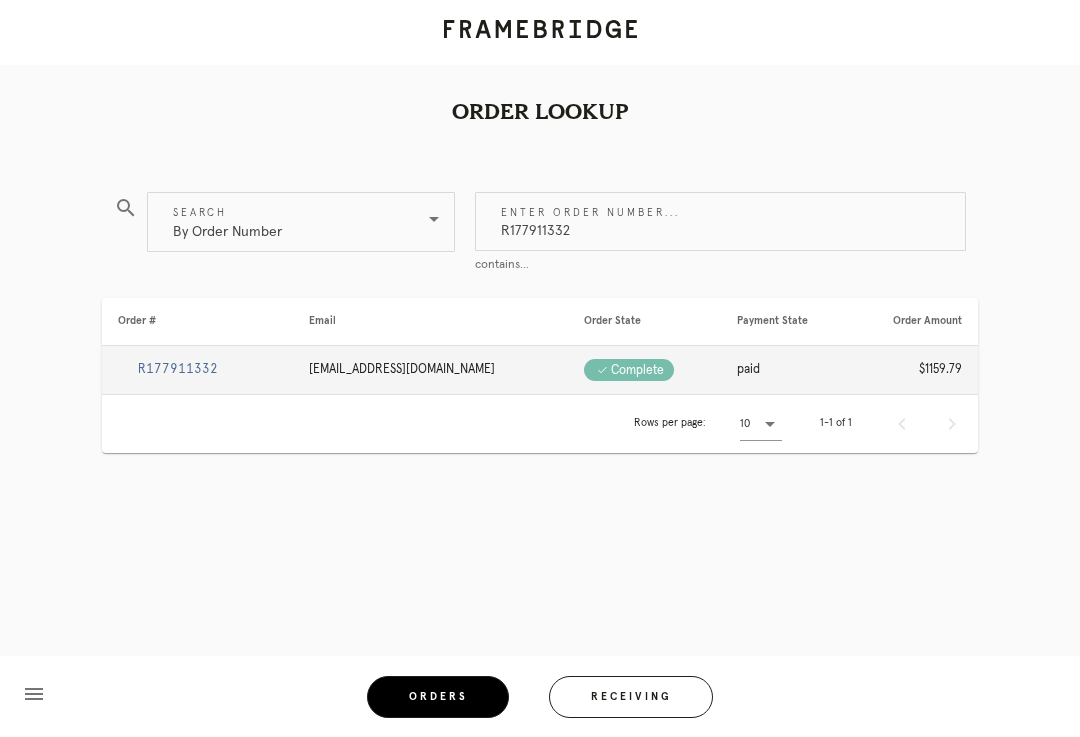 click on "R177911332" at bounding box center [178, 369] 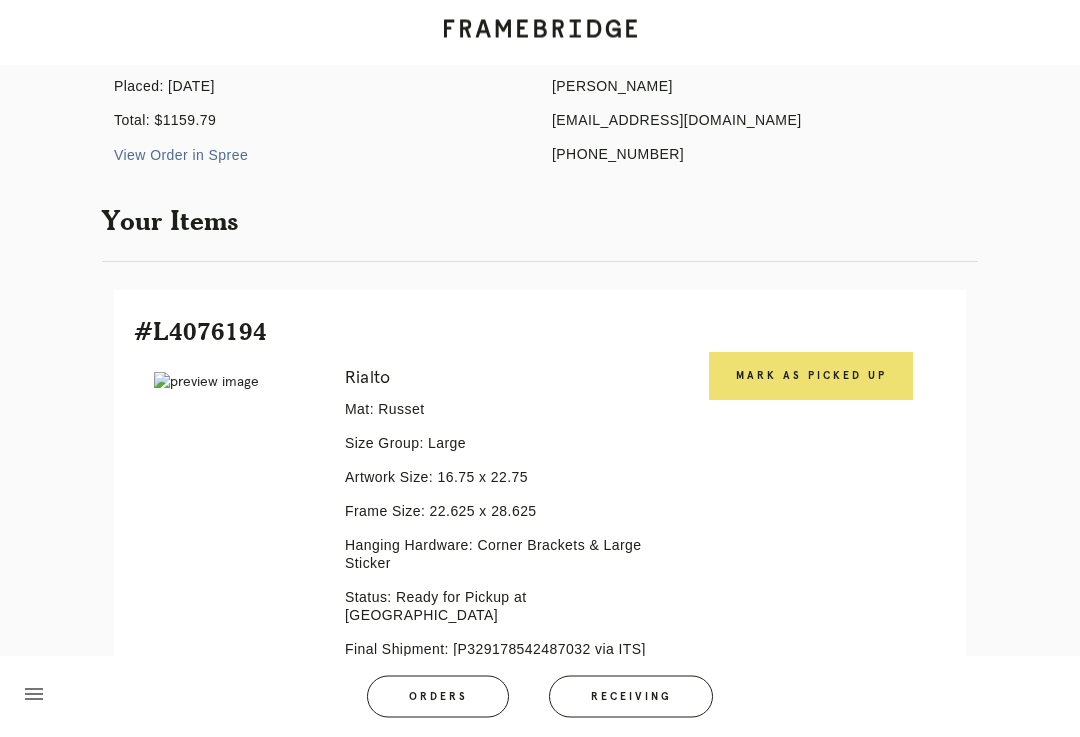 scroll, scrollTop: 315, scrollLeft: 0, axis: vertical 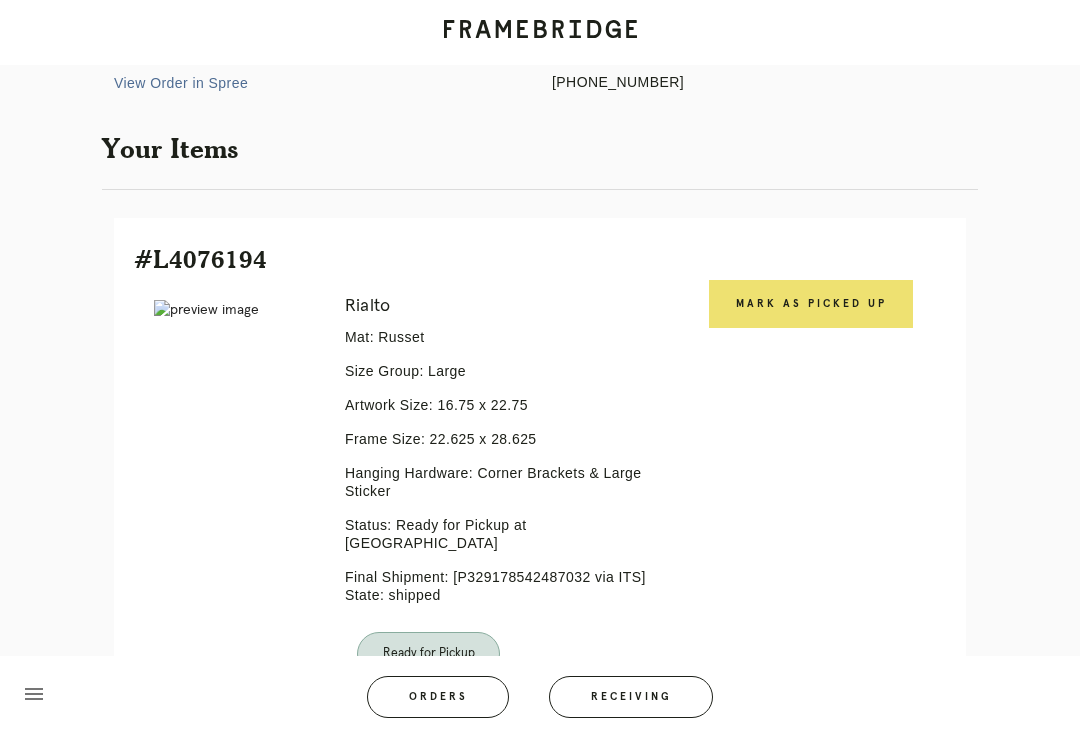 click on "Mark as Picked Up" at bounding box center [811, 304] 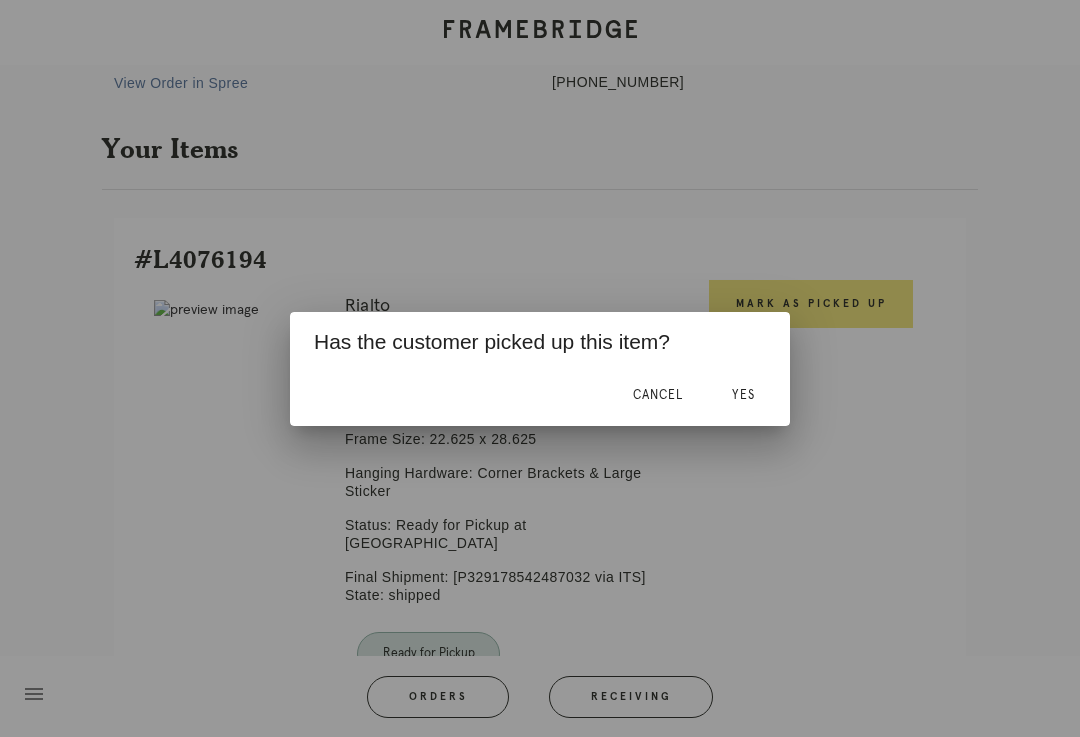 click on "Cancel" at bounding box center (658, 395) 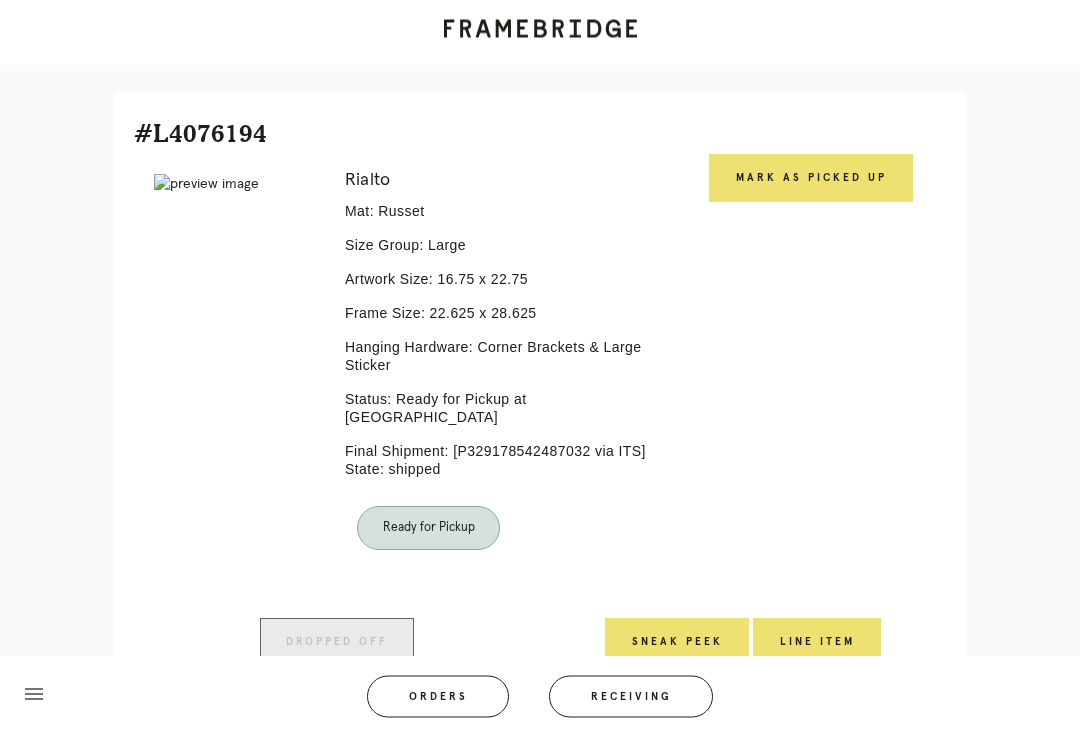 click on "Mark as Picked Up" at bounding box center [811, 179] 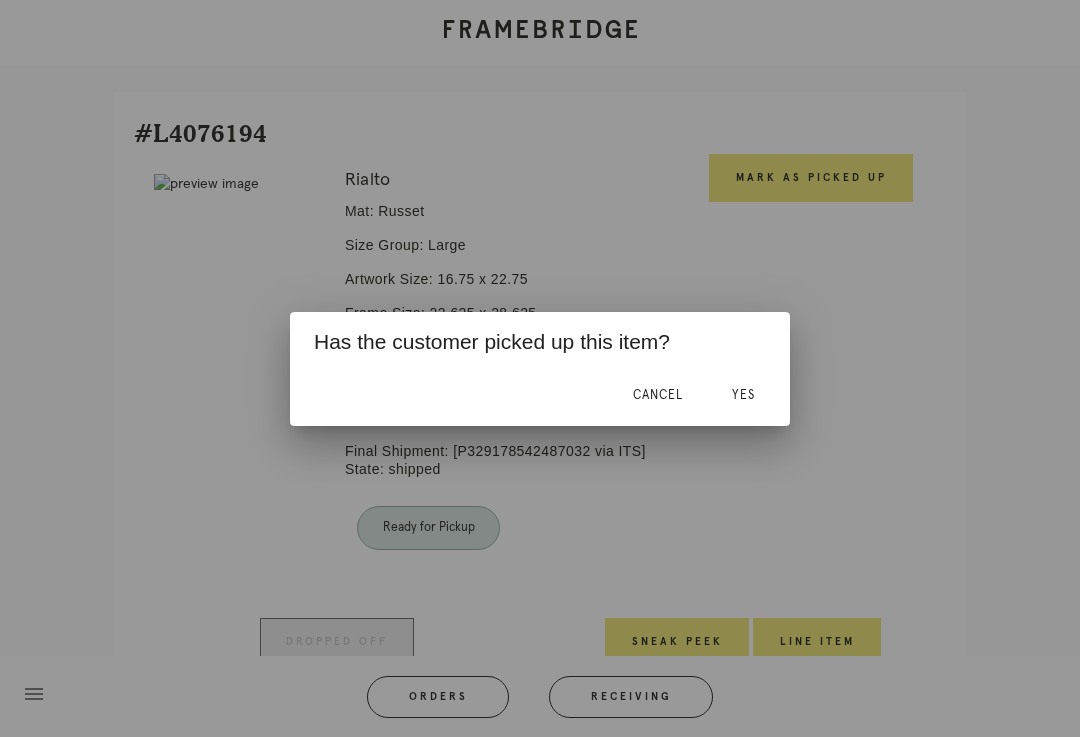 click on "Yes" at bounding box center (743, 396) 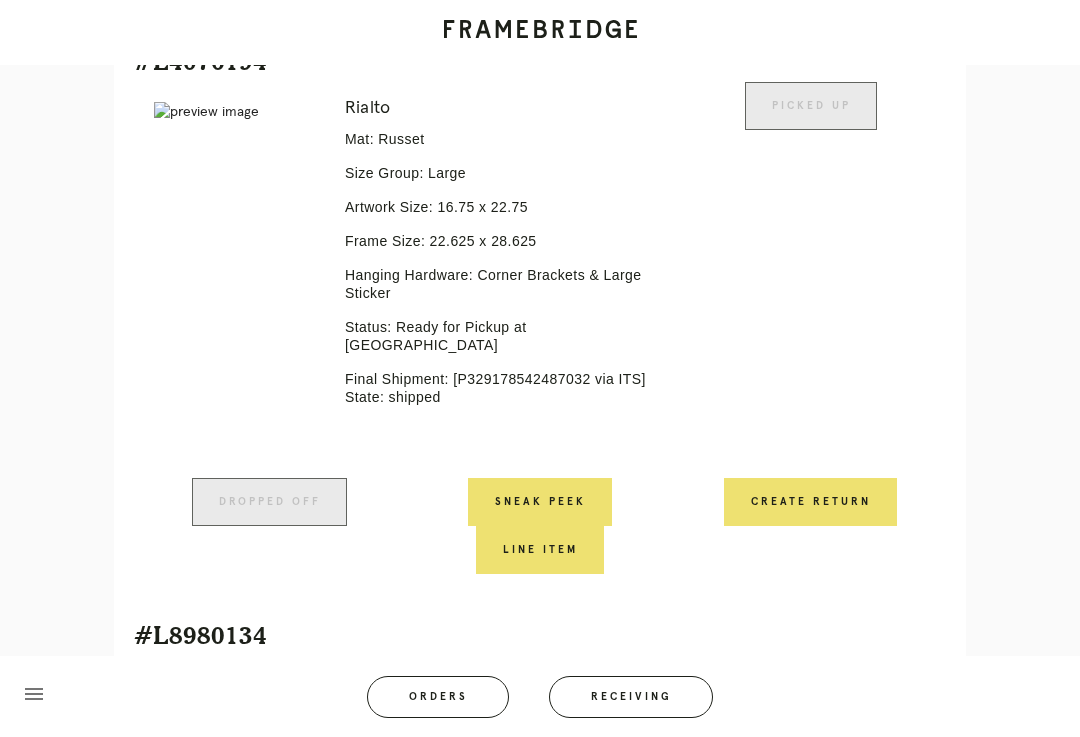 scroll, scrollTop: 477, scrollLeft: 0, axis: vertical 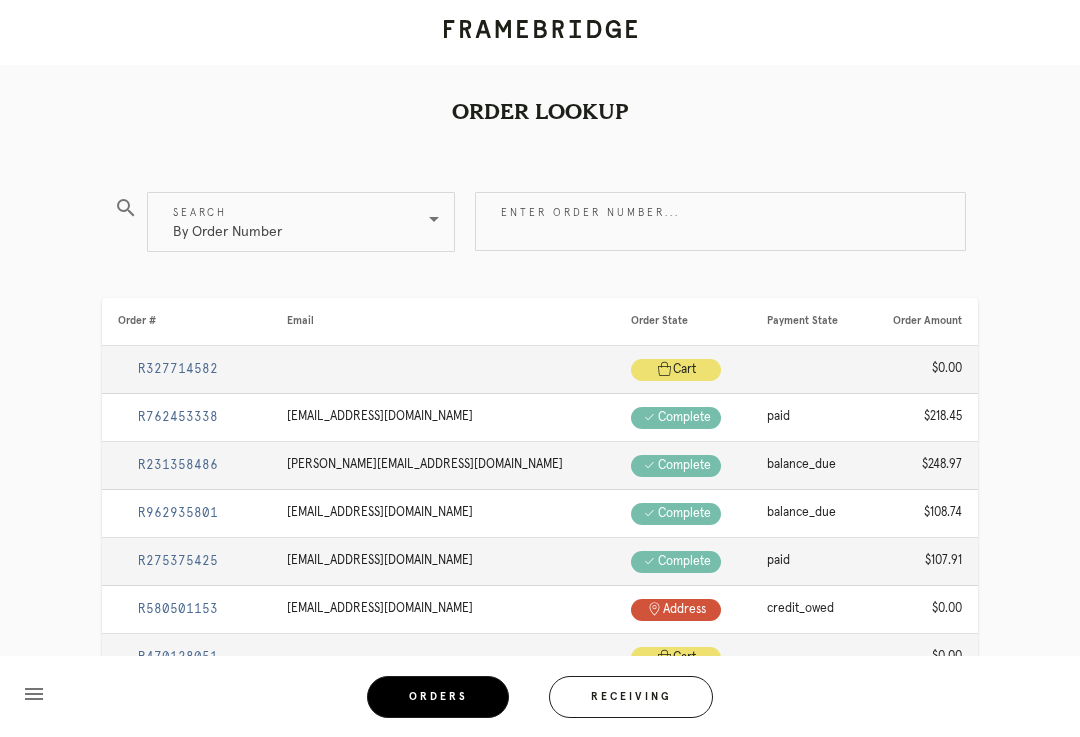 click on "Enter order number..." at bounding box center [720, 221] 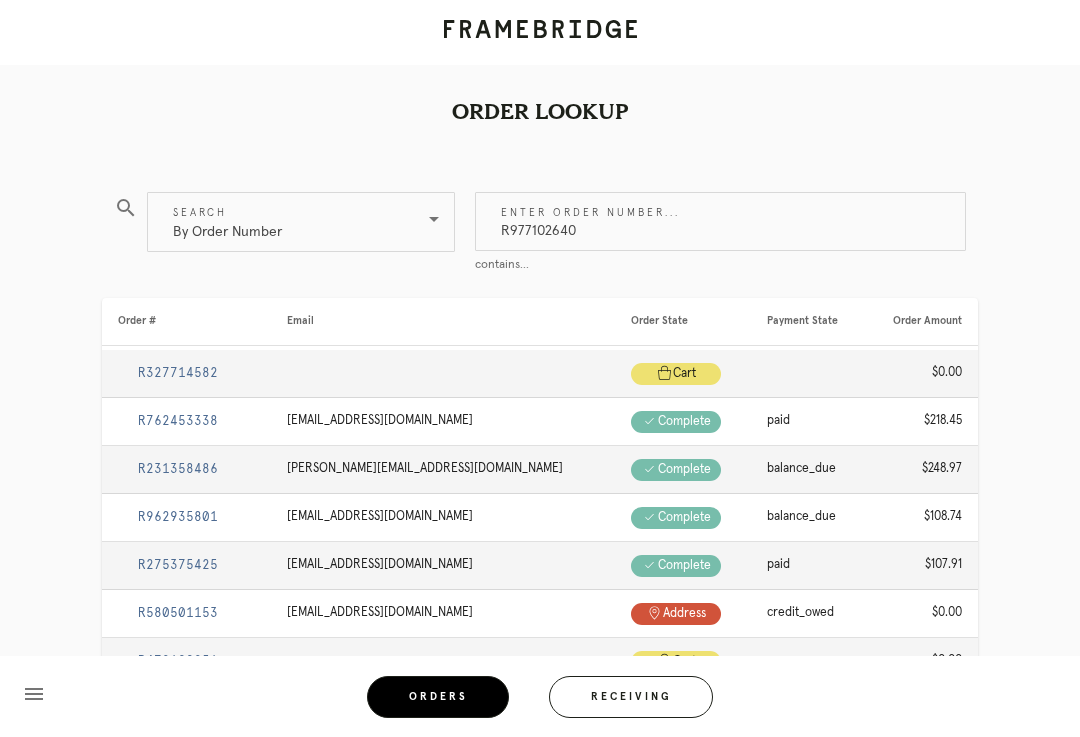 type on "R977102640" 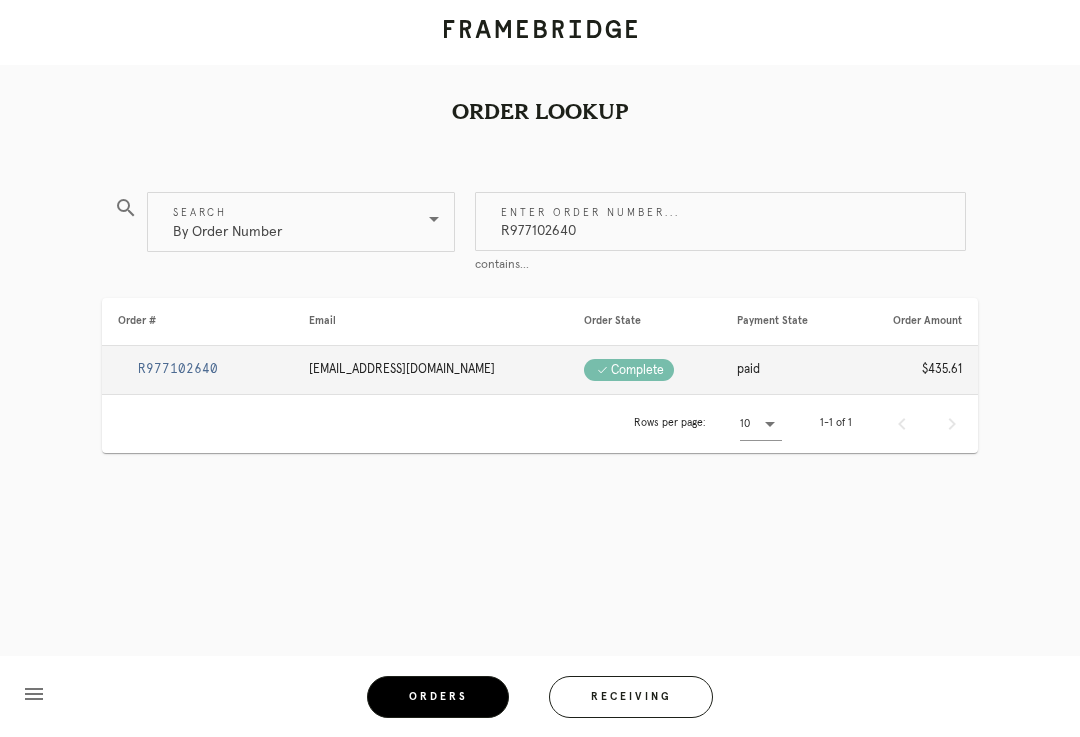 click on "R977102640" at bounding box center (178, 369) 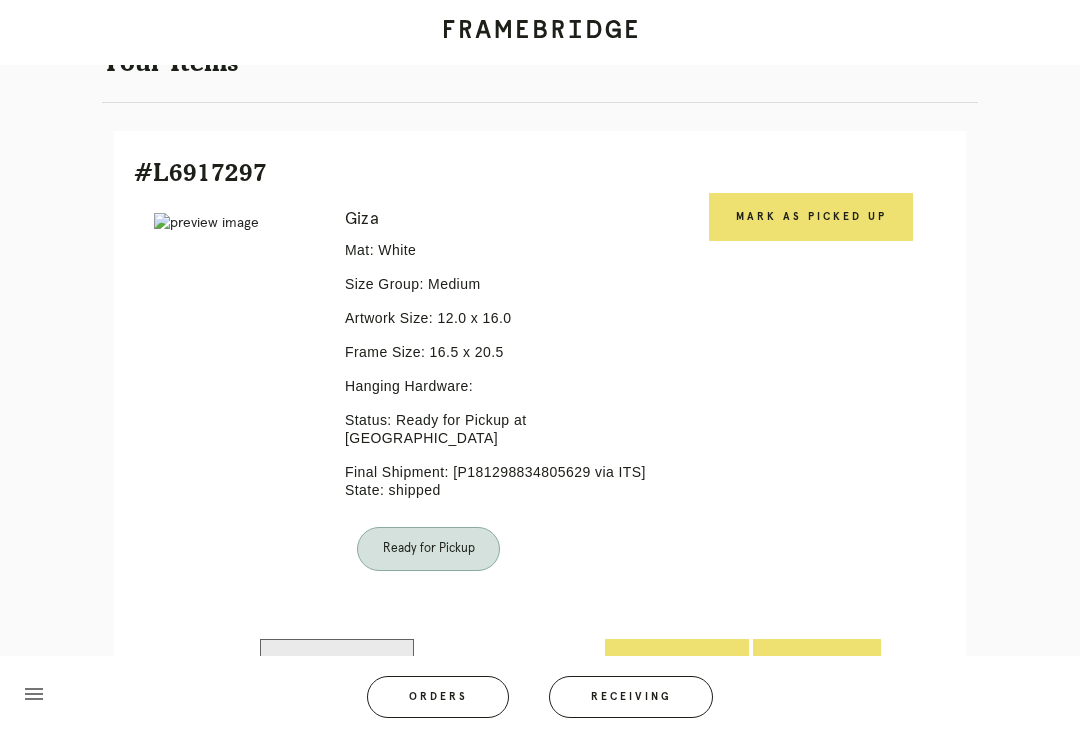scroll, scrollTop: 398, scrollLeft: 0, axis: vertical 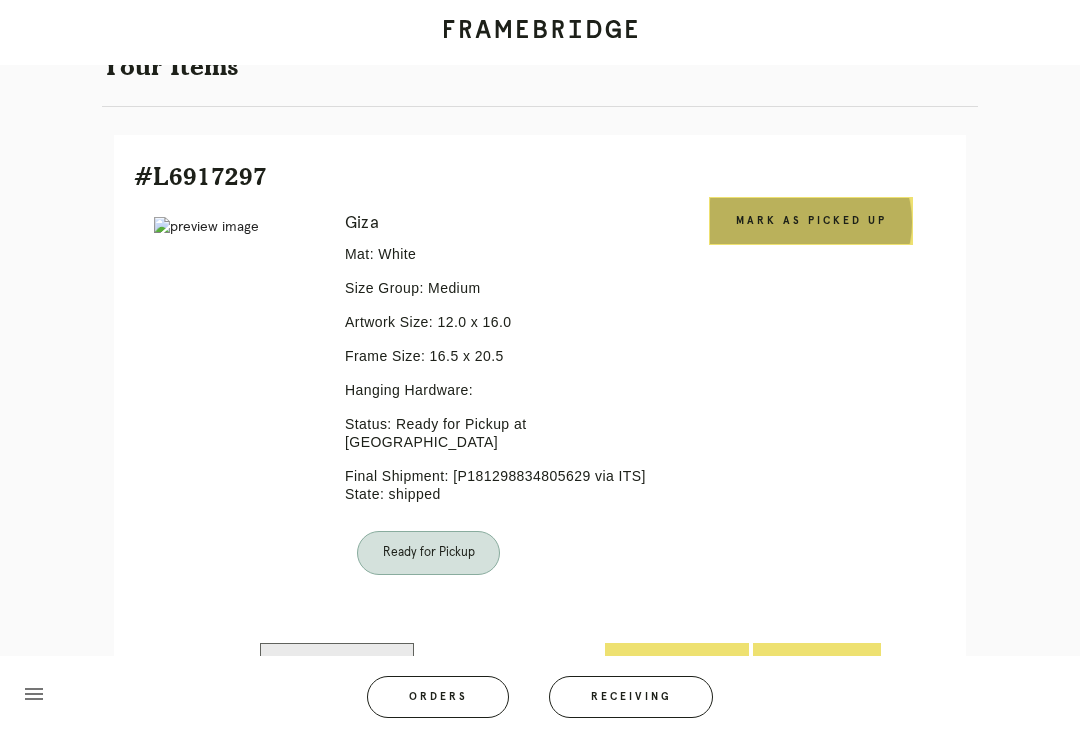 click on "Mark as Picked Up" at bounding box center (811, 221) 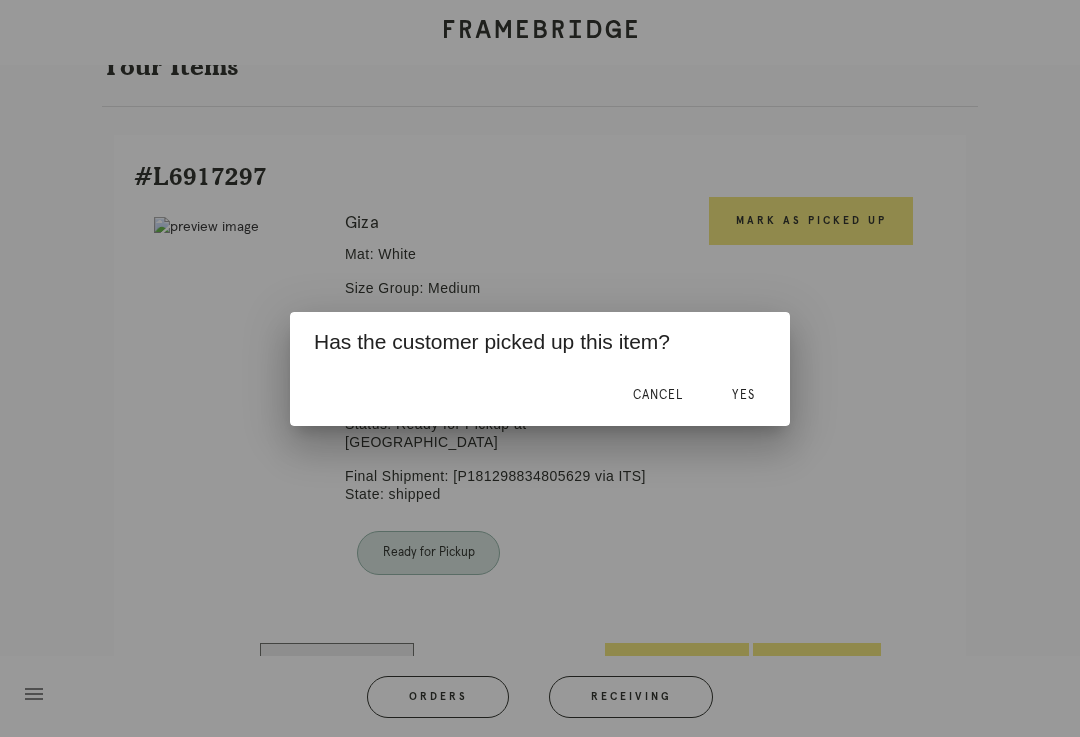 click on "Yes" at bounding box center (743, 395) 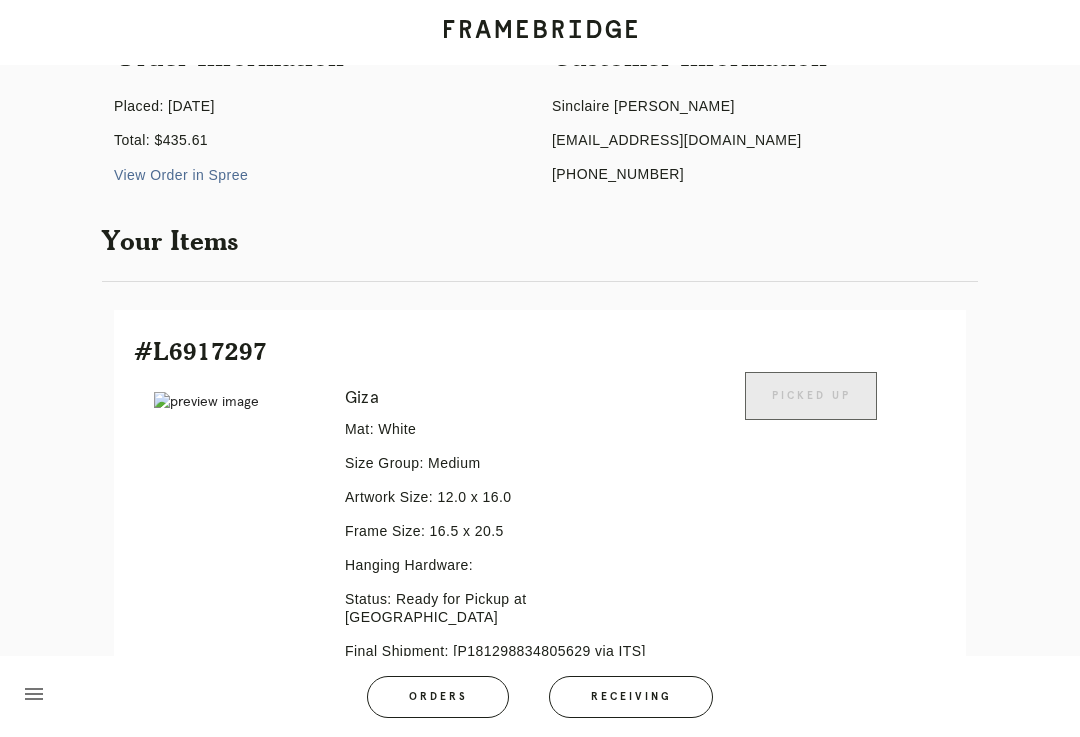 scroll, scrollTop: 222, scrollLeft: 0, axis: vertical 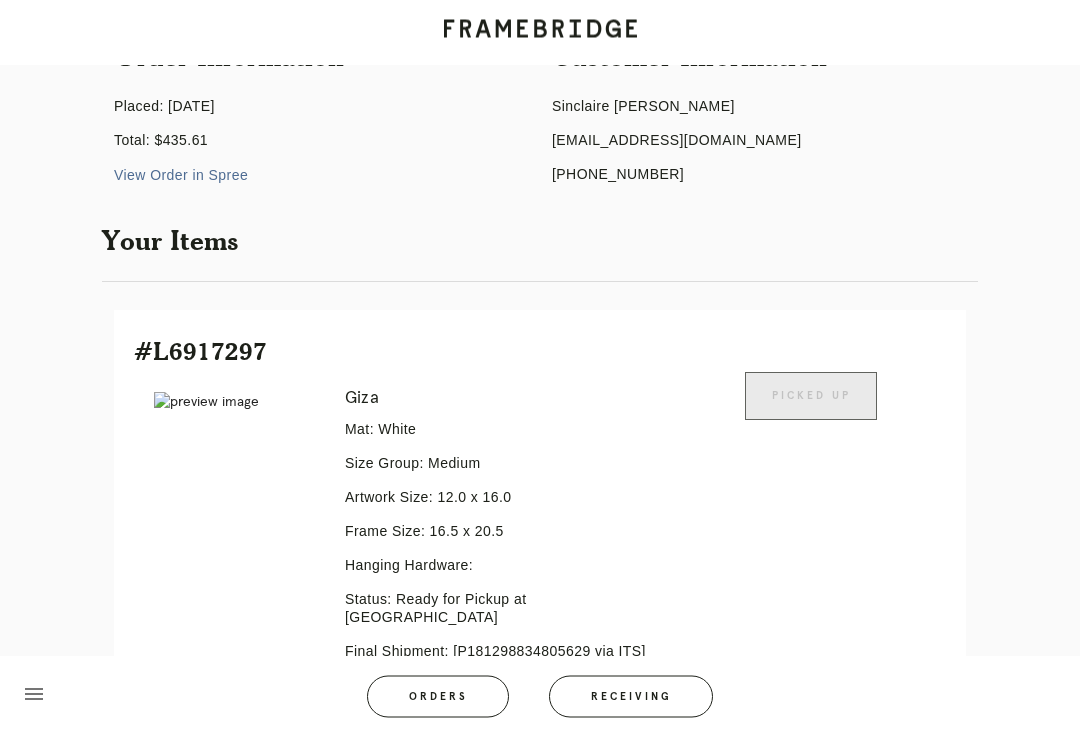 click on "Giza
Mat: White
Size Group: Medium
Artwork Size:
12.0
x
16.0
Frame Size:
16.5
x
20.5
Hanging Hardware:
Status:
Ready for Pickup at [GEOGRAPHIC_DATA]
Final Shipment:
[P181298834805629 via ITS] State: shipped" at bounding box center (506, 562) 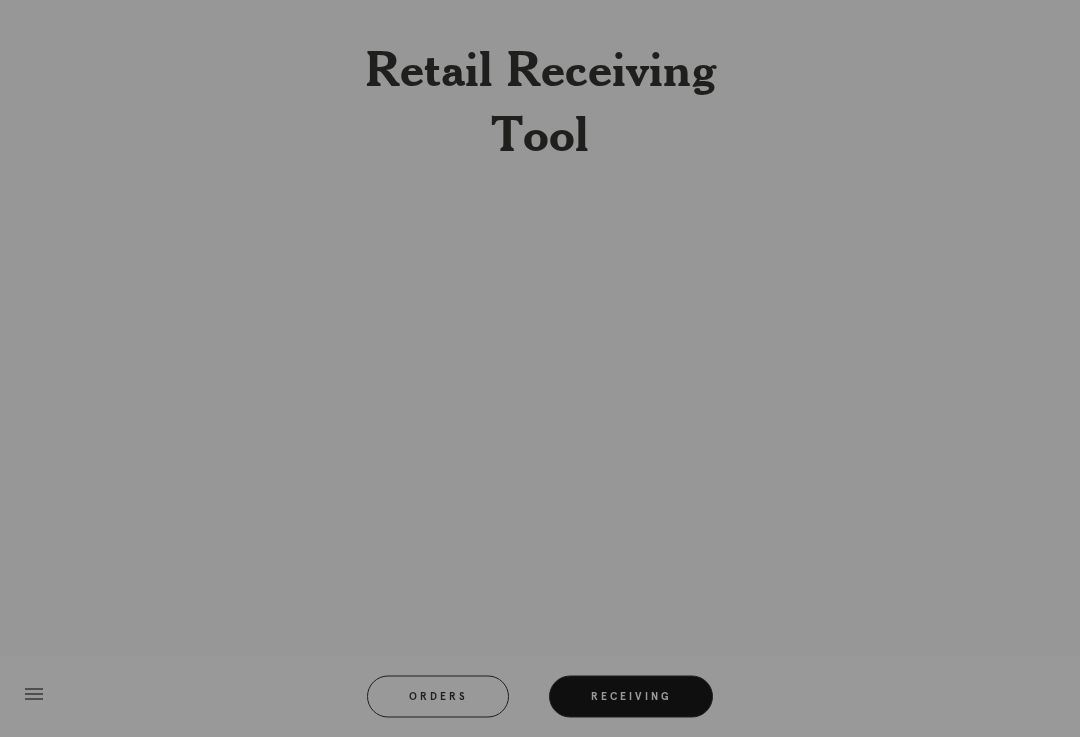 scroll, scrollTop: 33, scrollLeft: 0, axis: vertical 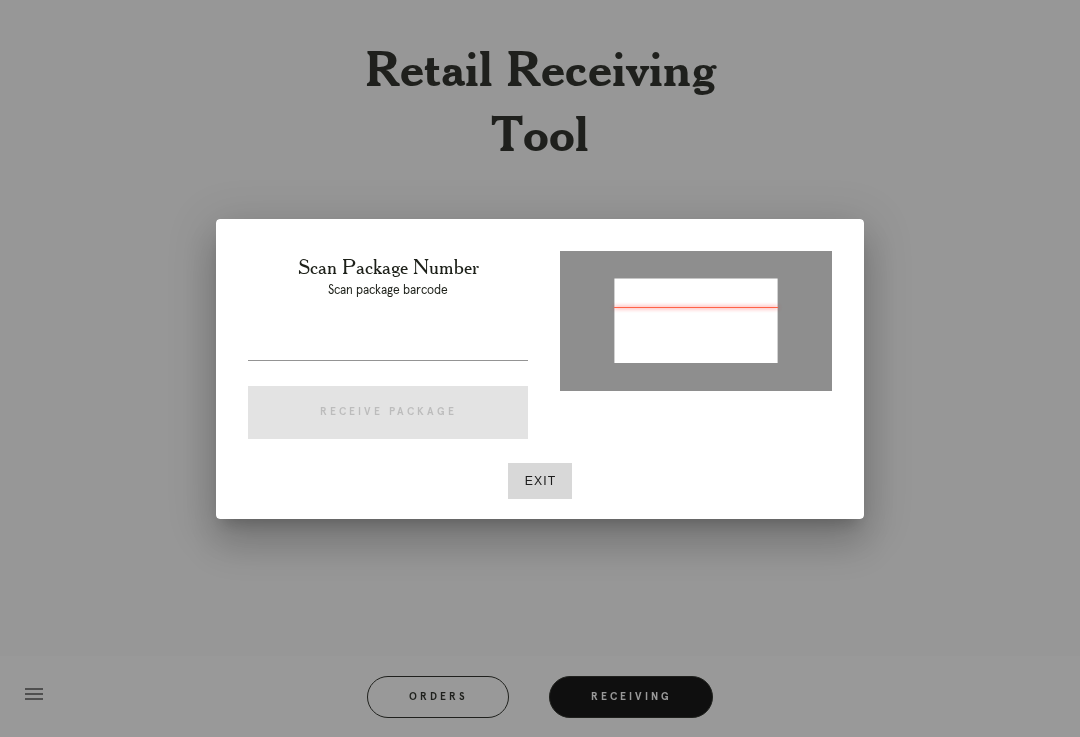 click on "Exit" at bounding box center (540, 481) 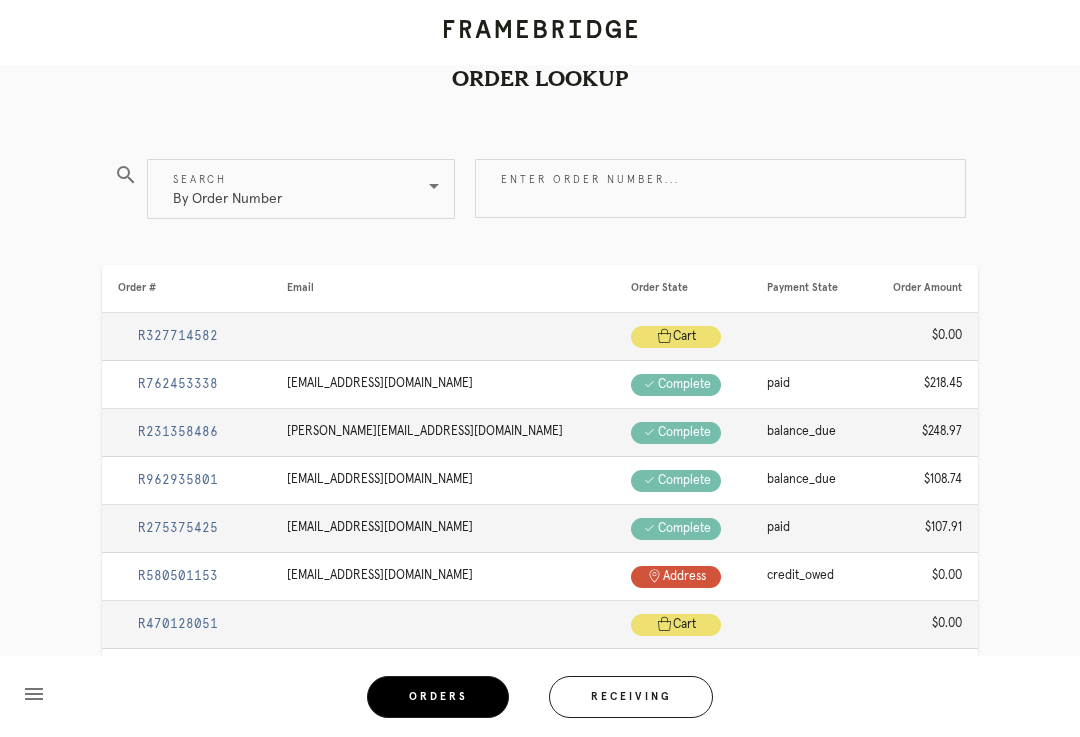 click on "By Order Number" at bounding box center [287, 189] 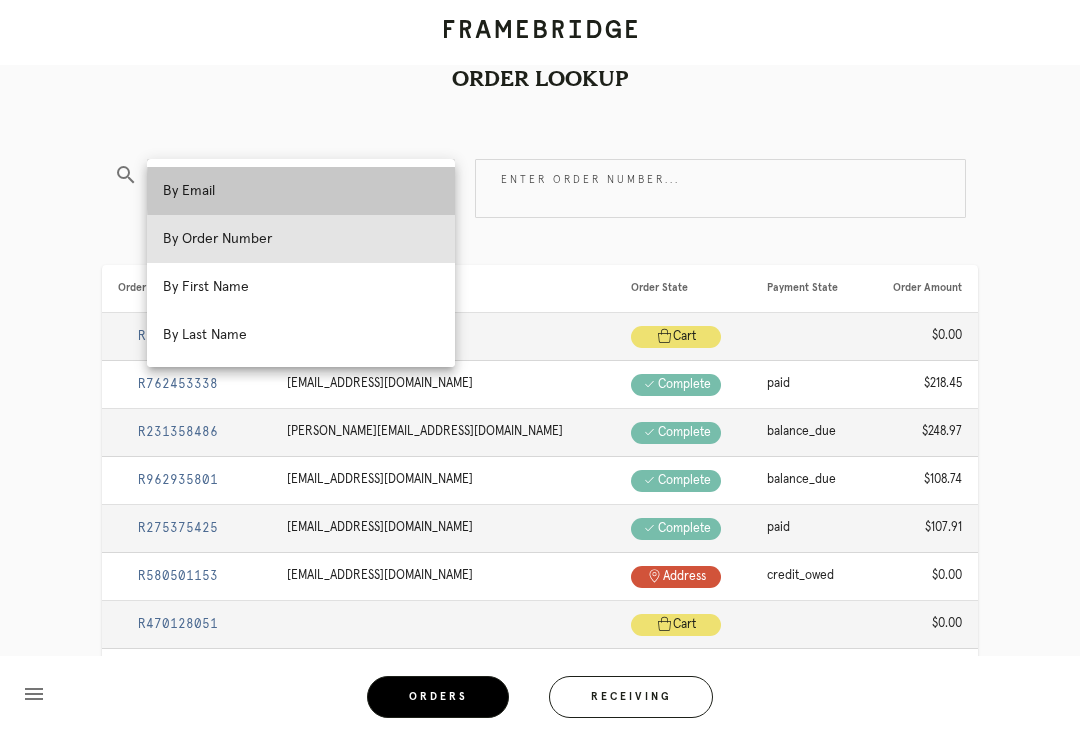 click on "By Email" at bounding box center [301, 191] 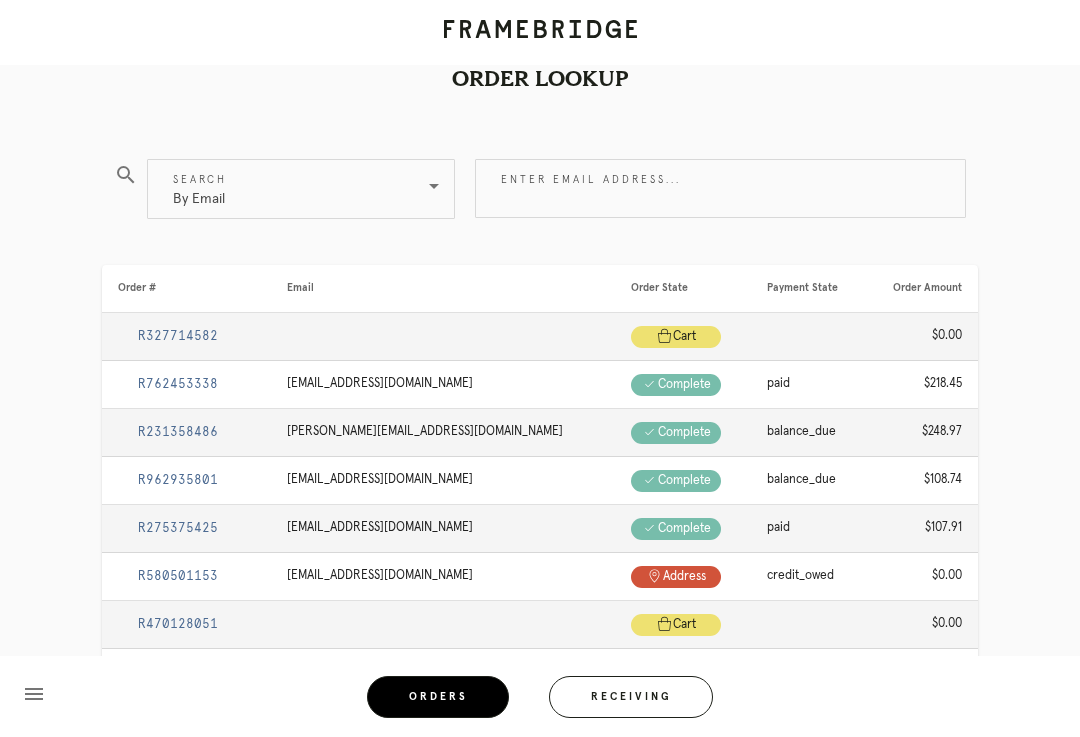 click on "Enter email address..." at bounding box center (720, 188) 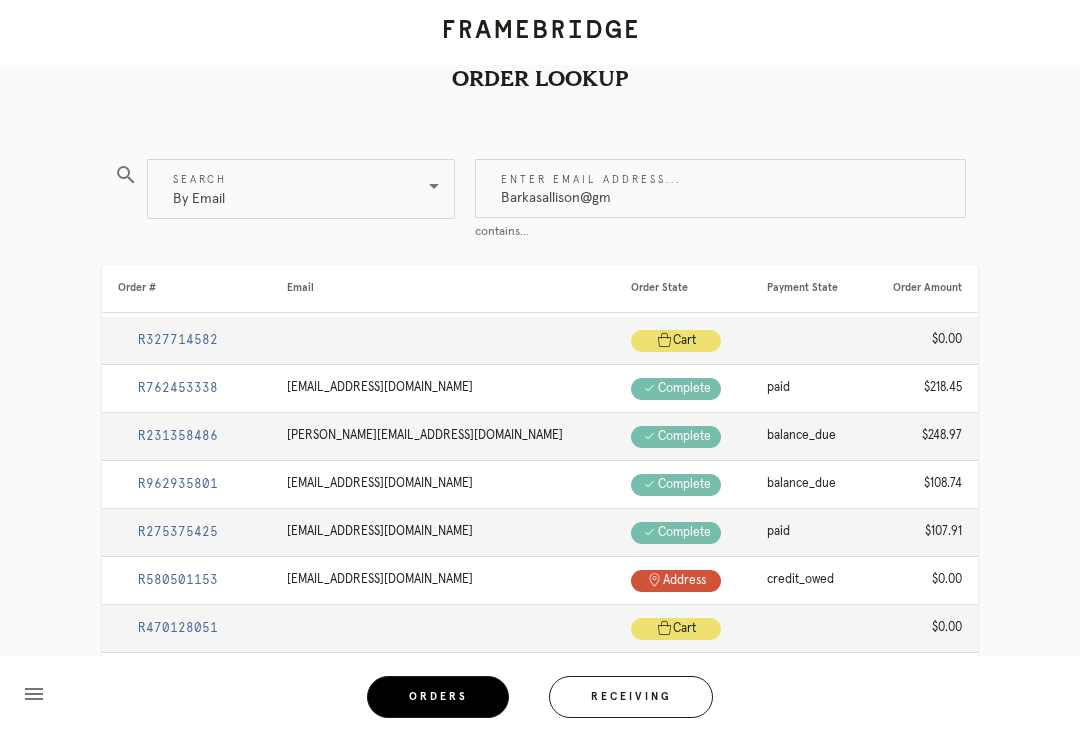 type on "Barkasallison@gma" 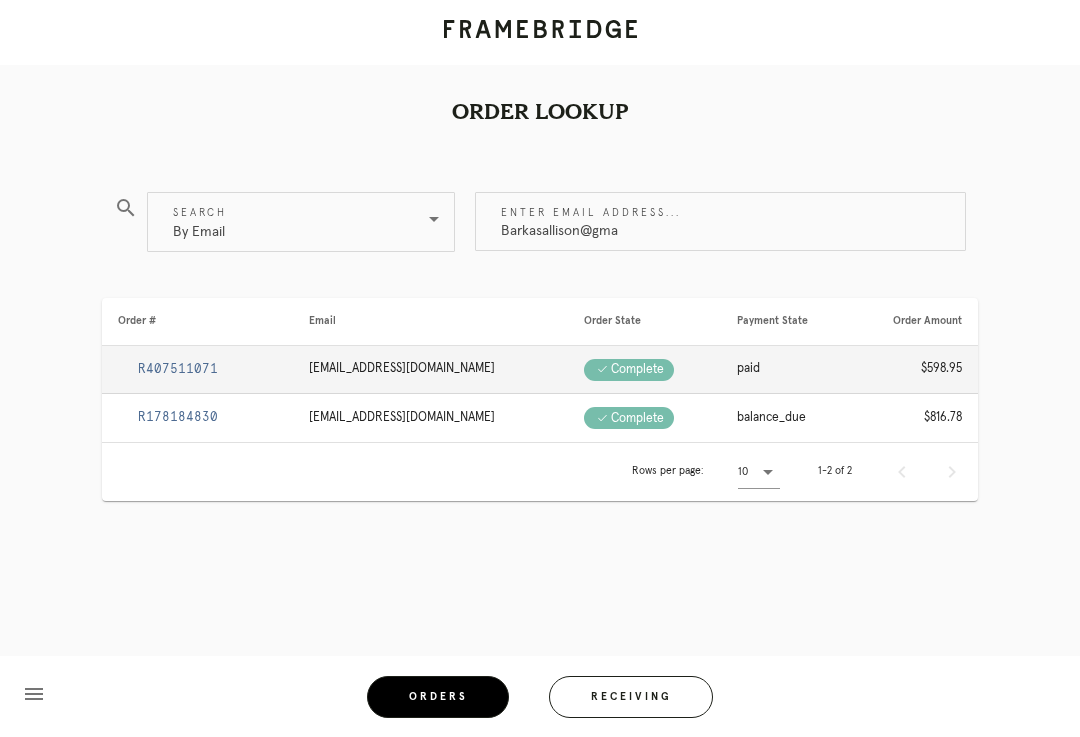 click on "R407511071" at bounding box center (178, 369) 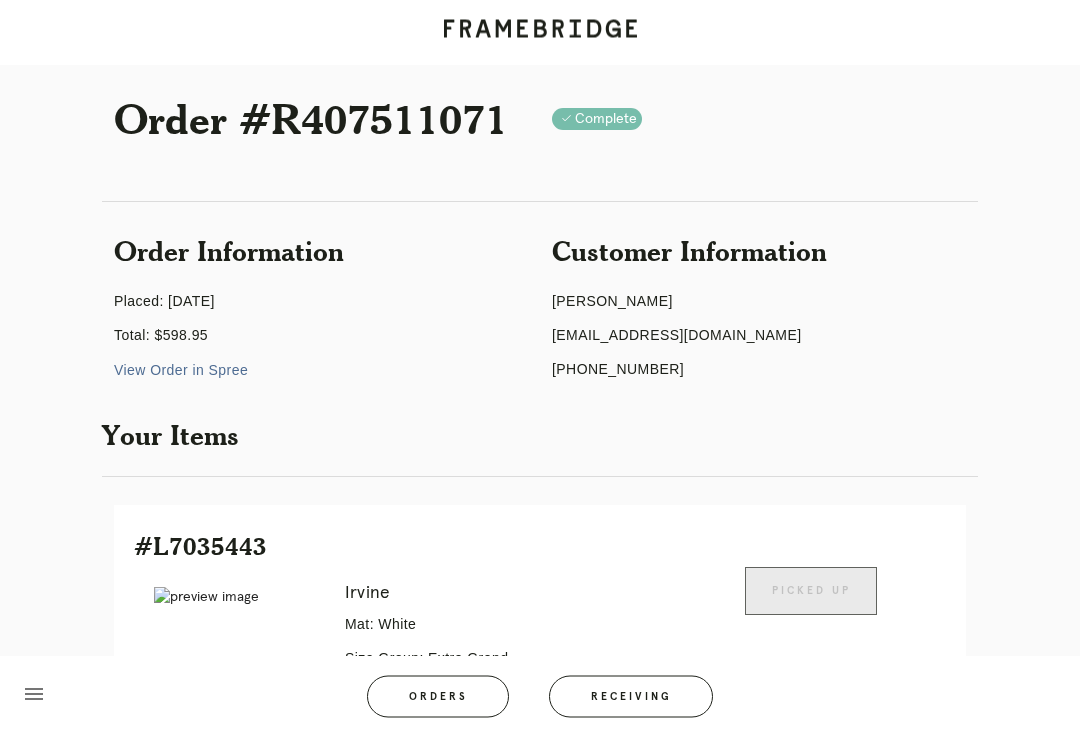 scroll, scrollTop: 0, scrollLeft: 0, axis: both 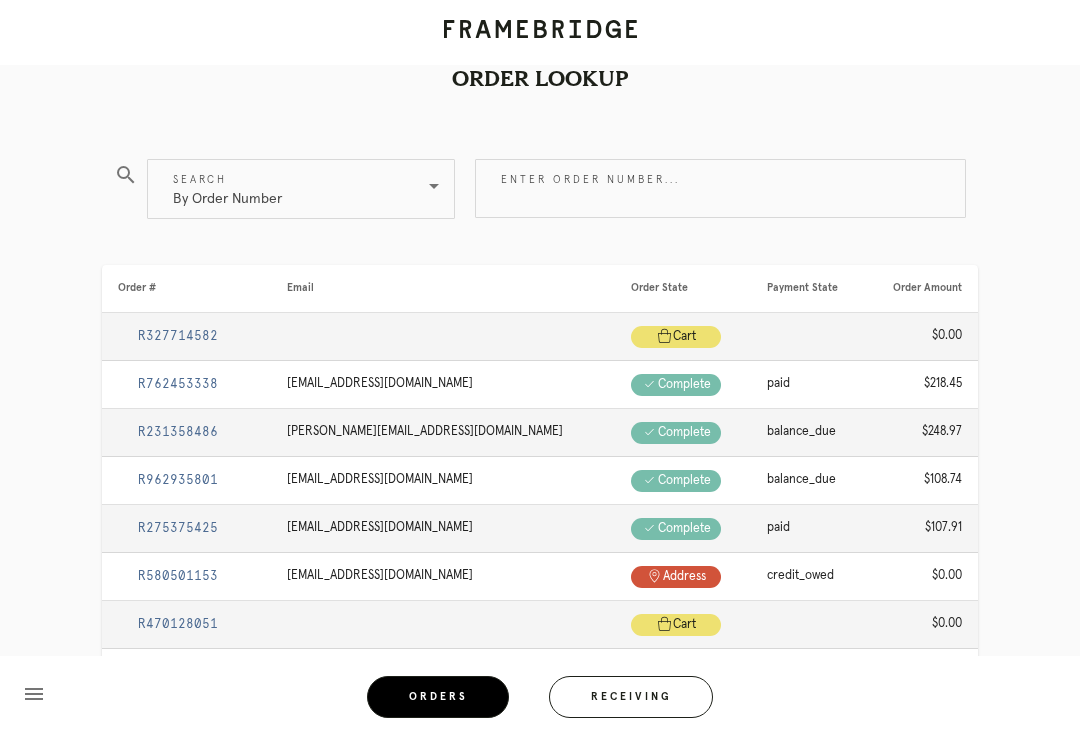 click on "By Order Number" at bounding box center [287, 189] 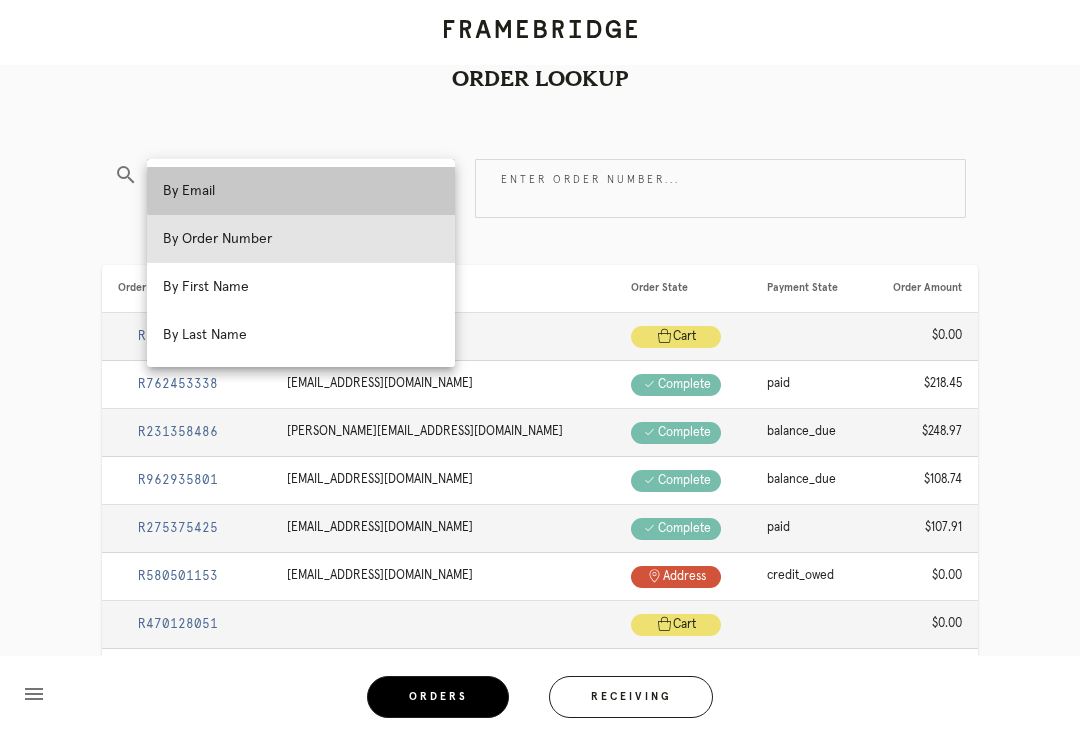 click on "By Email" at bounding box center [301, 191] 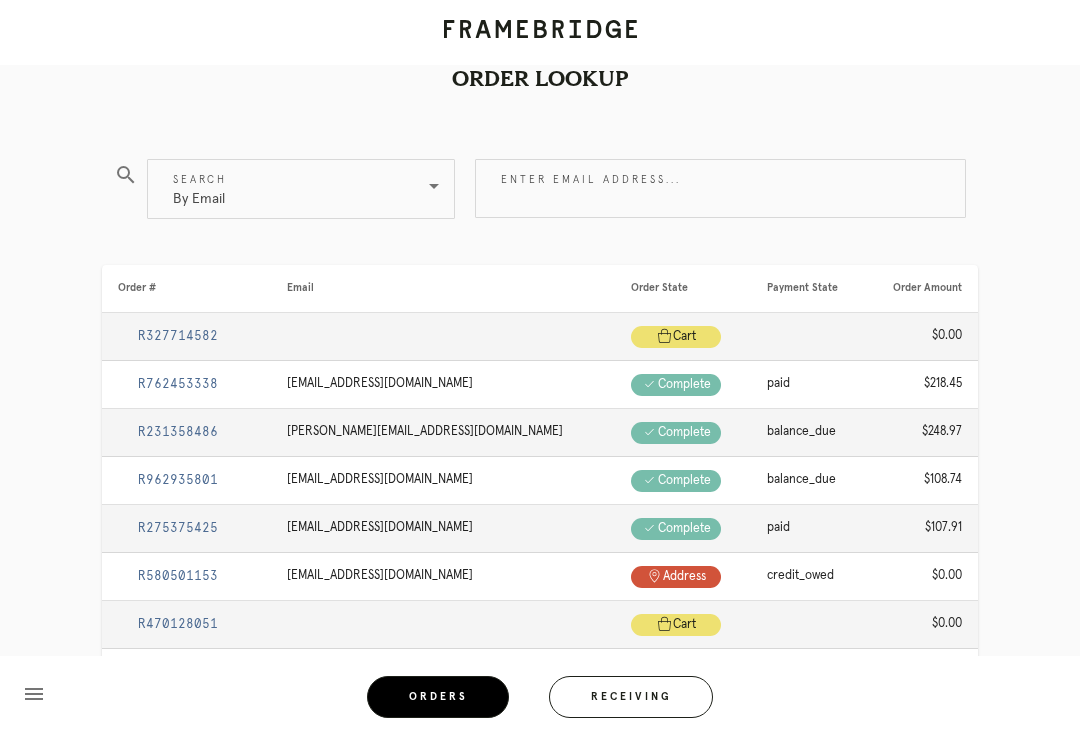 click on "Enter email address..." at bounding box center (720, 188) 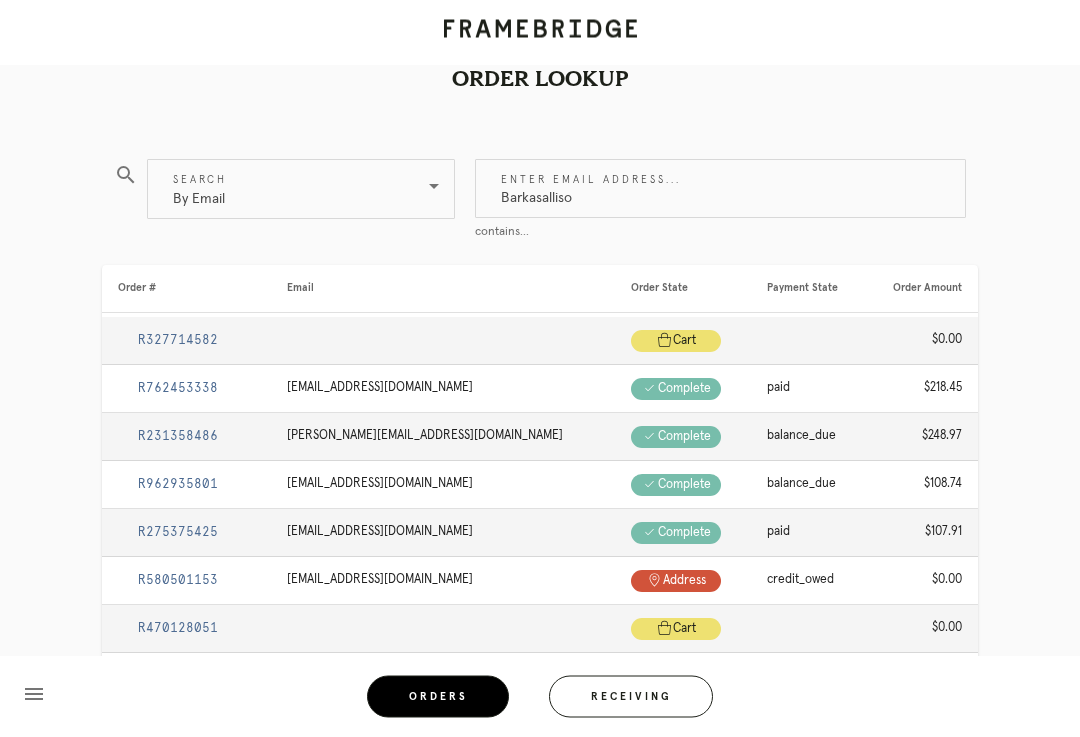 type on "Barkasallison" 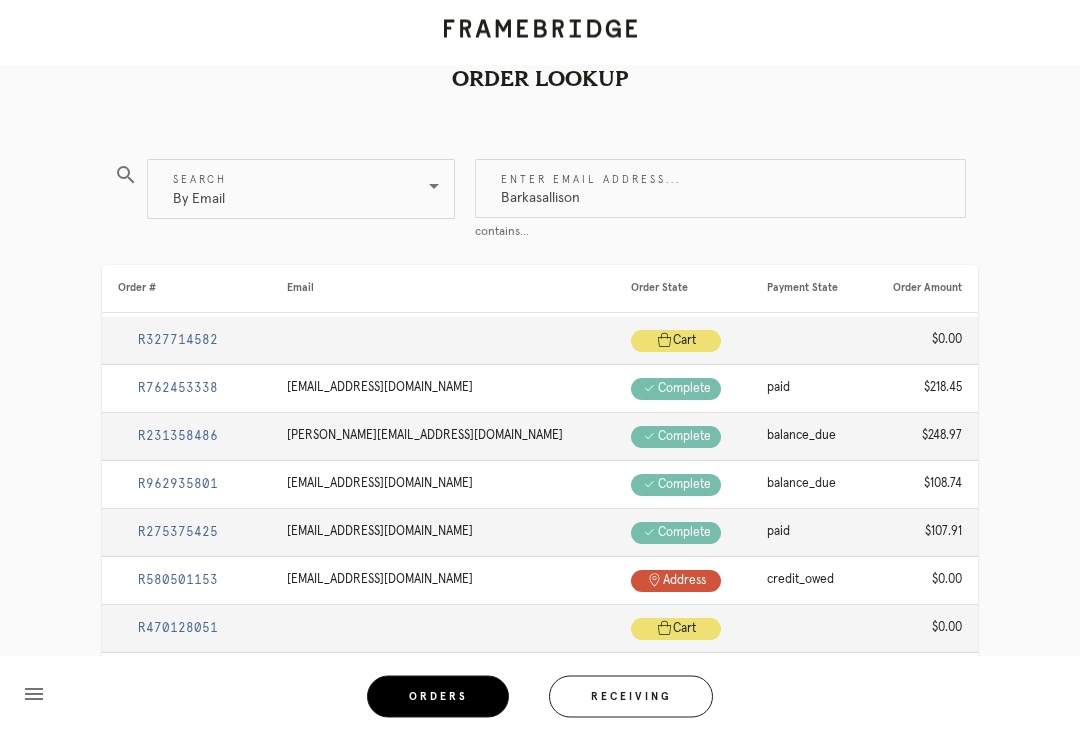 scroll, scrollTop: 33, scrollLeft: 0, axis: vertical 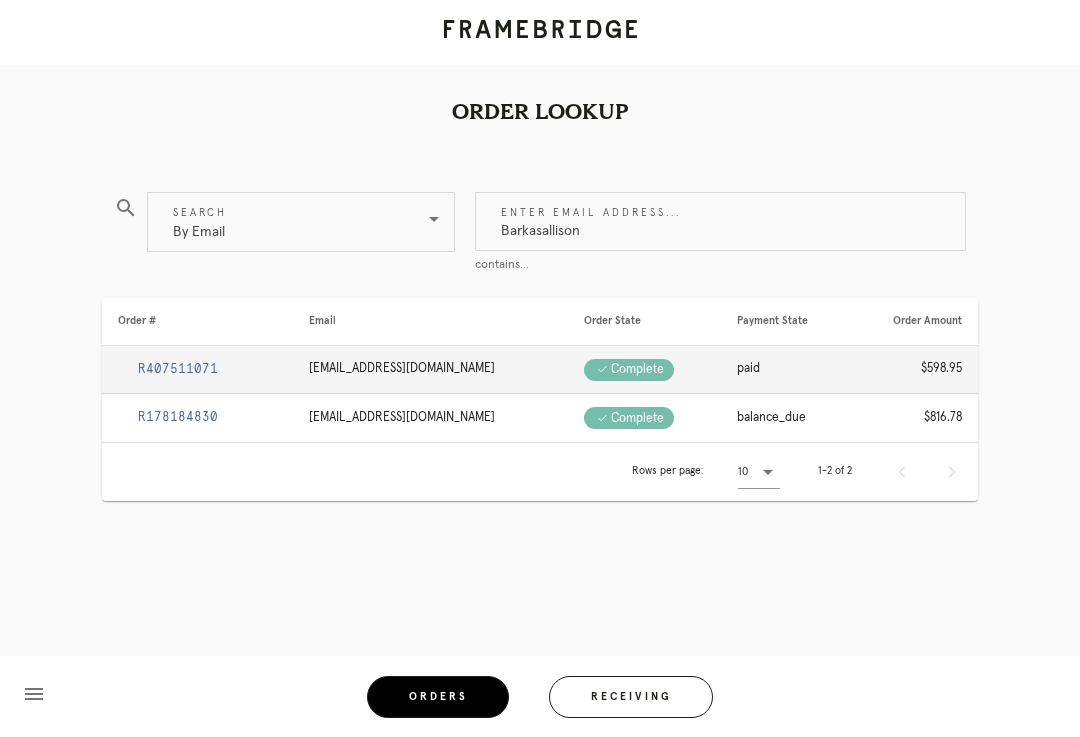 click on "R178184830" at bounding box center [178, 417] 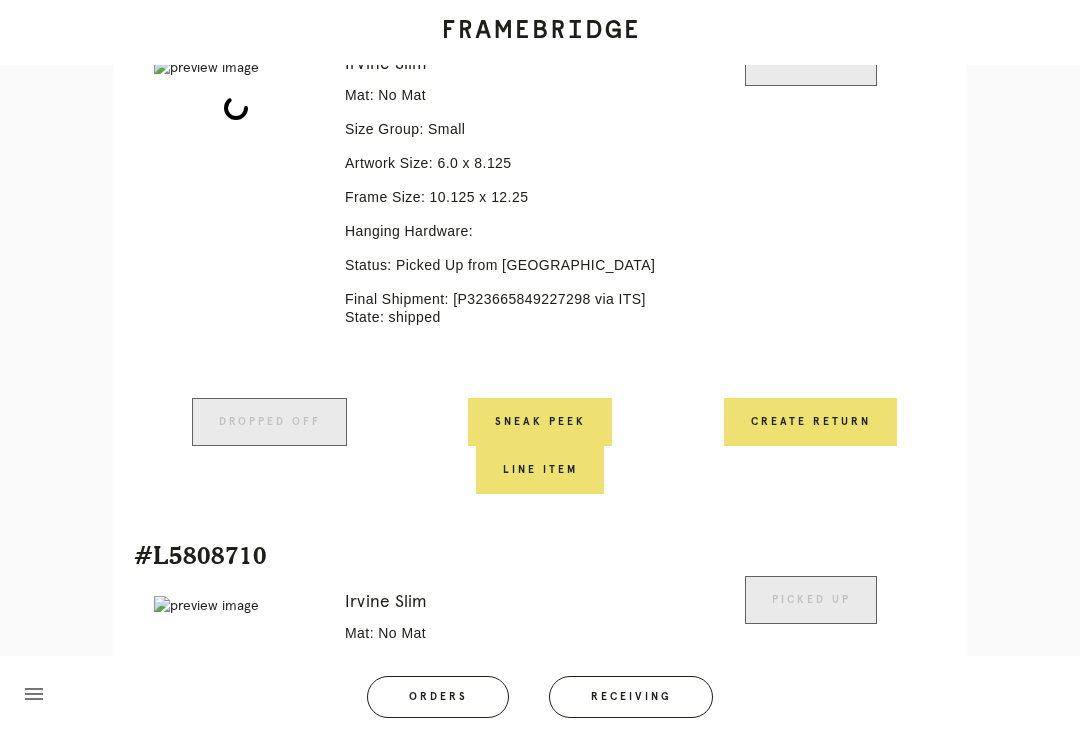 scroll, scrollTop: 498, scrollLeft: 0, axis: vertical 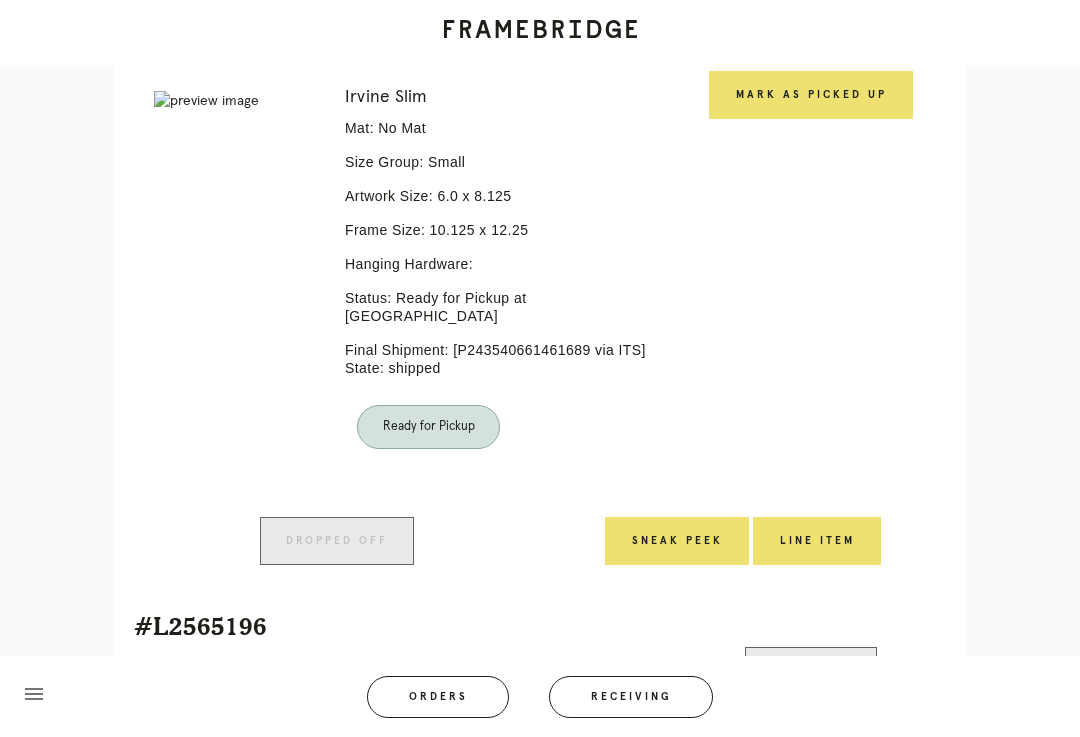 click on "Mark as Picked Up" at bounding box center [811, 95] 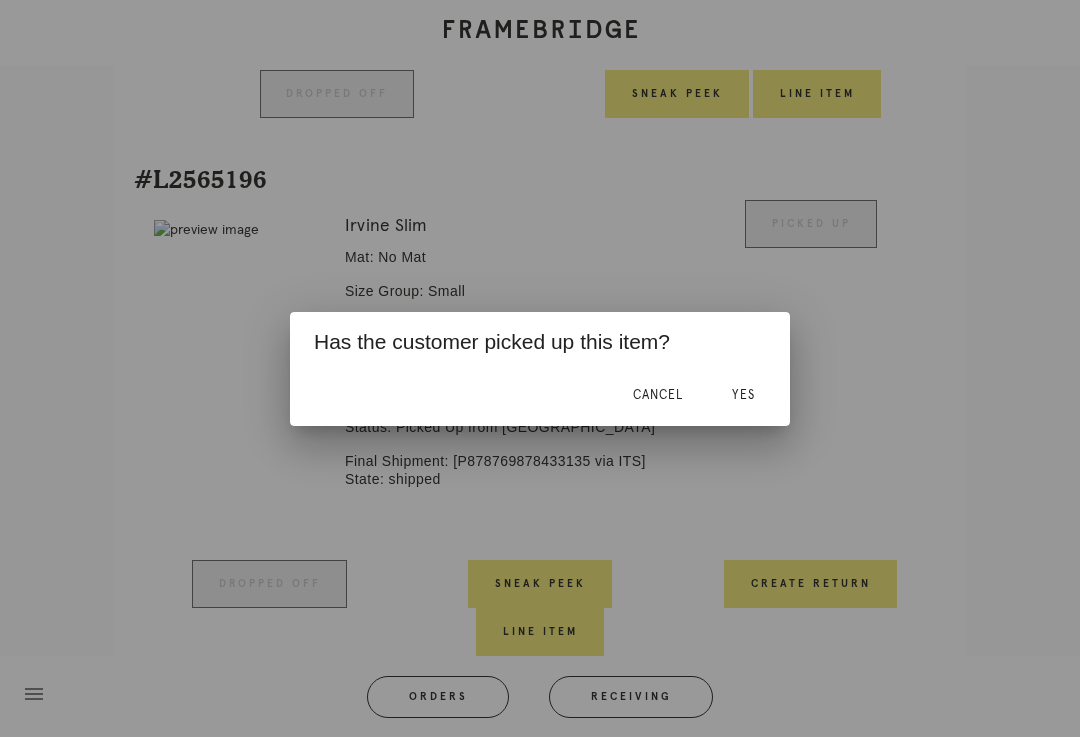 scroll, scrollTop: 3157, scrollLeft: 0, axis: vertical 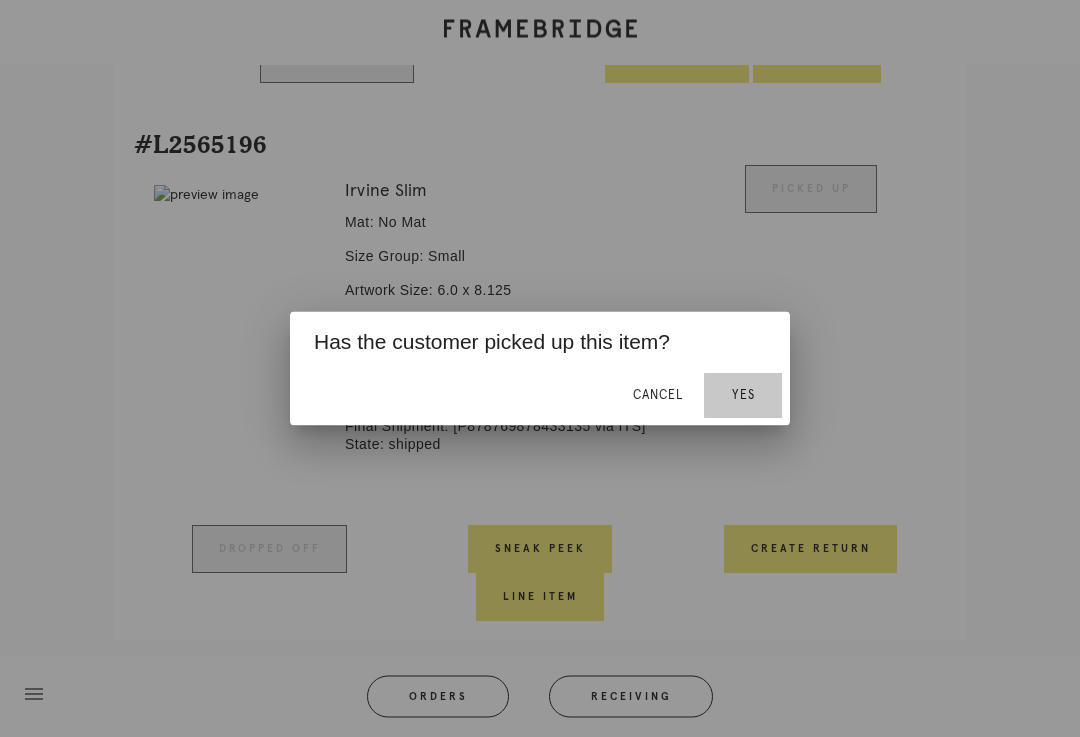 click on "Yes" at bounding box center (743, 396) 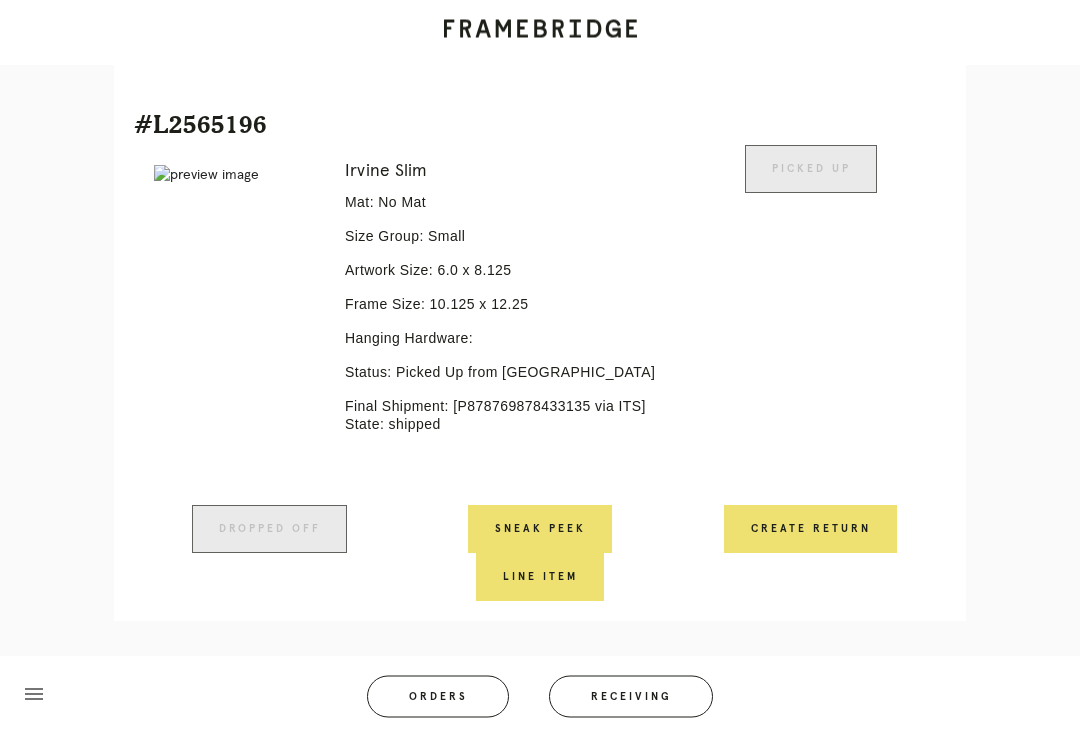 scroll, scrollTop: 3139, scrollLeft: 0, axis: vertical 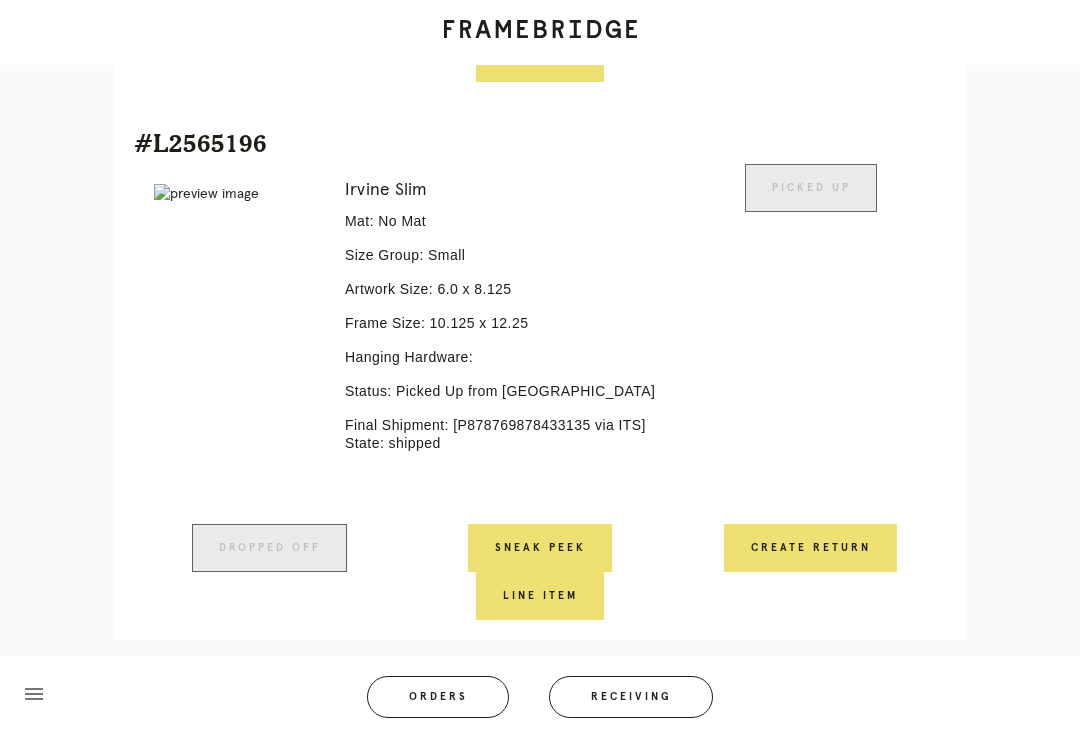 click on "Receiving" at bounding box center [631, 697] 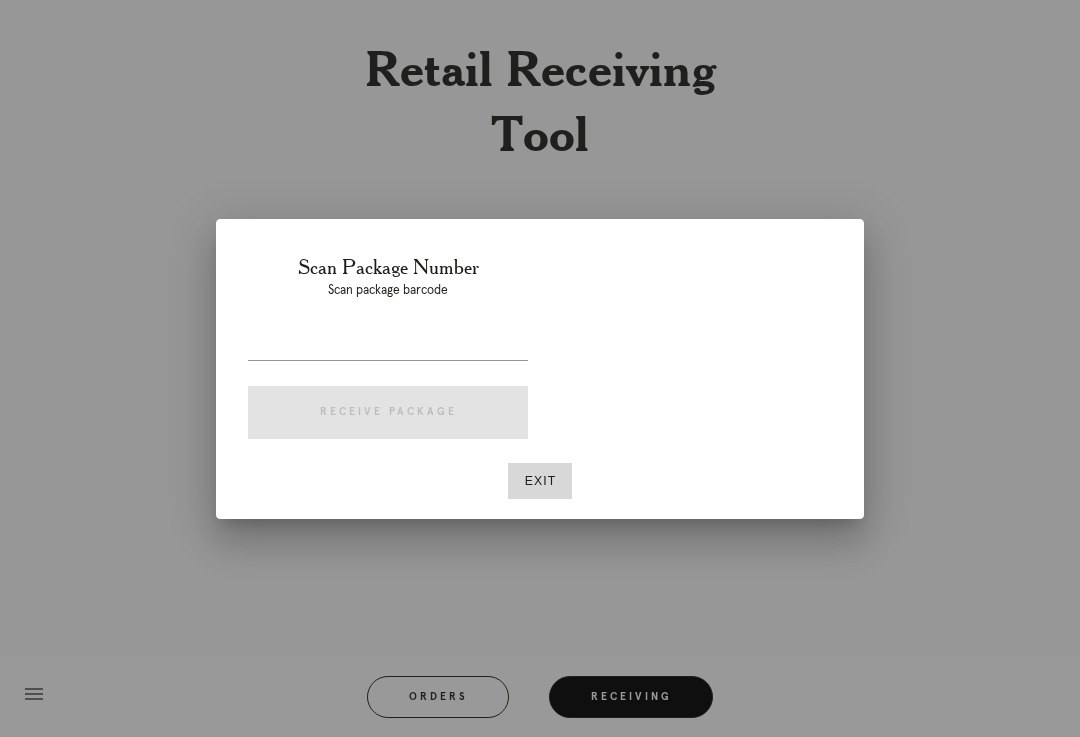 scroll, scrollTop: 33, scrollLeft: 0, axis: vertical 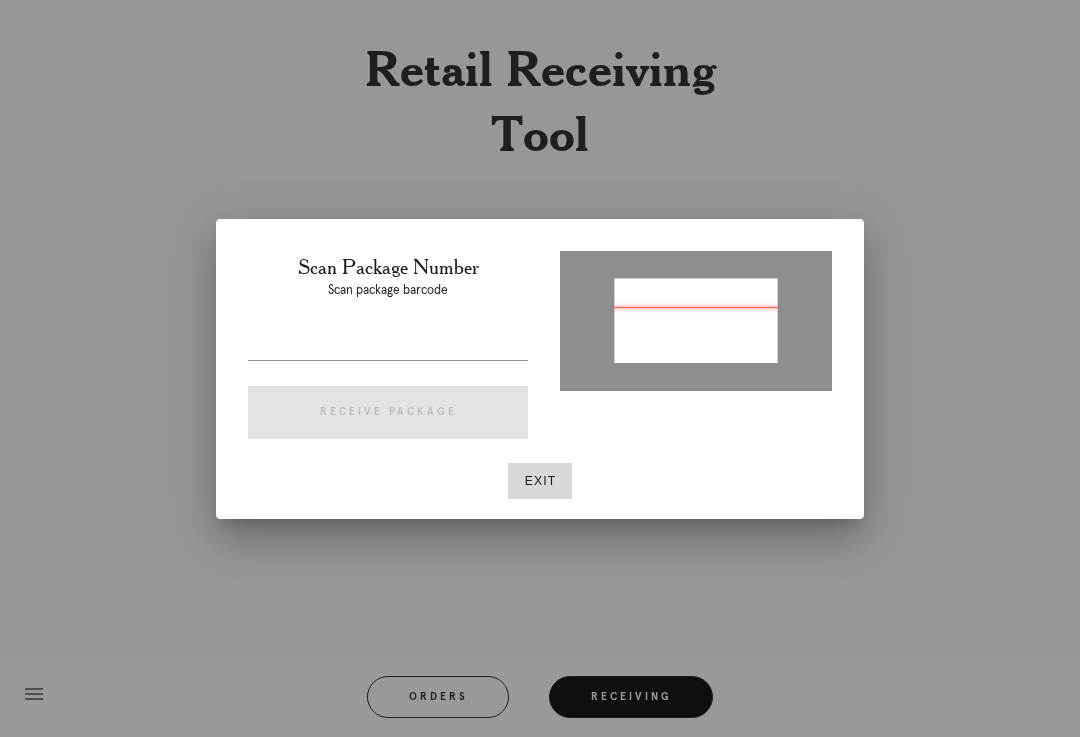 click on "Scan Package Number   Scan package barcode     Receive Package" at bounding box center [388, 351] 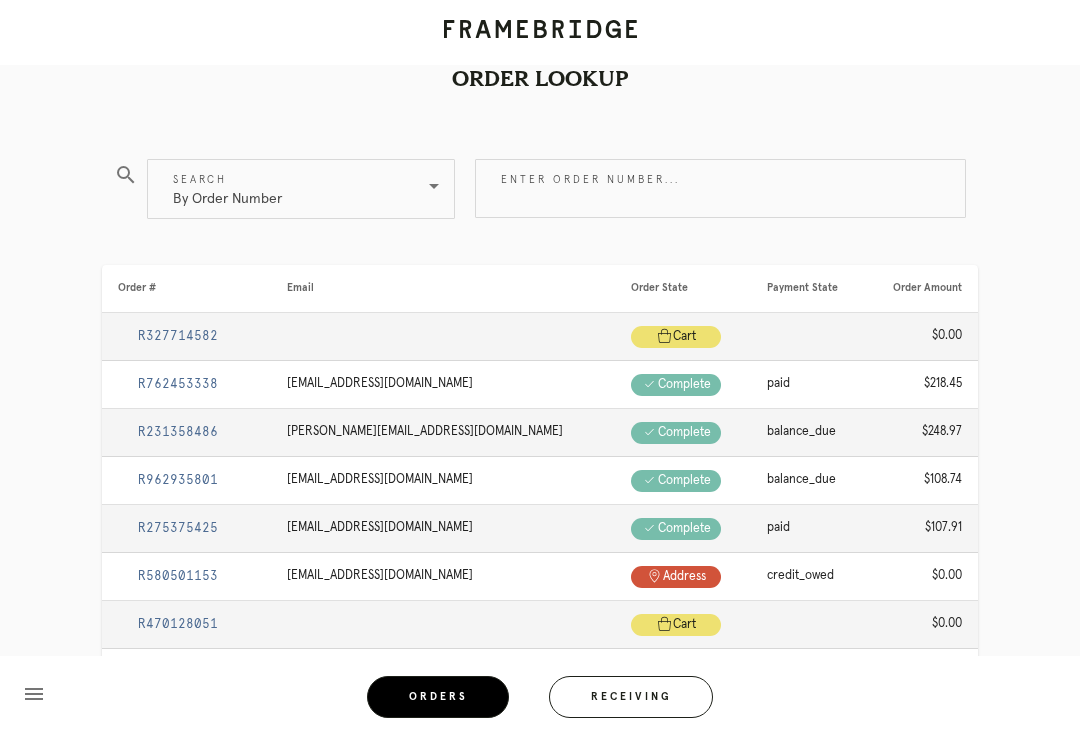 click on "By Order Number" at bounding box center [287, 189] 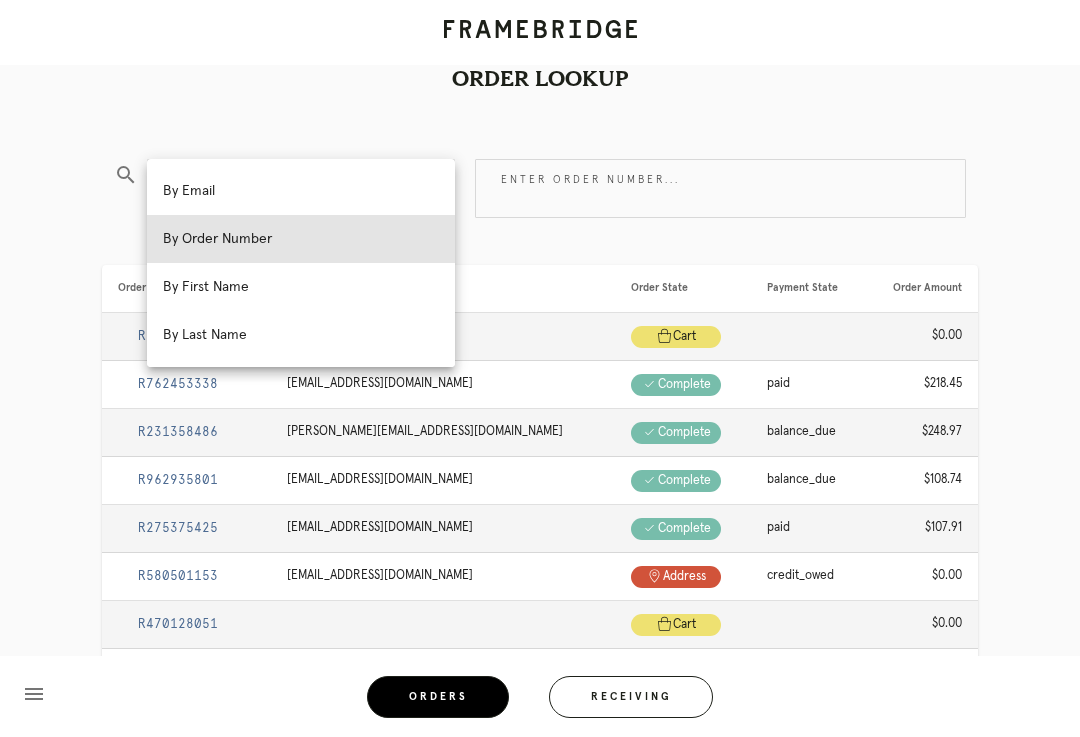 click on "Enter order number..." at bounding box center (720, 188) 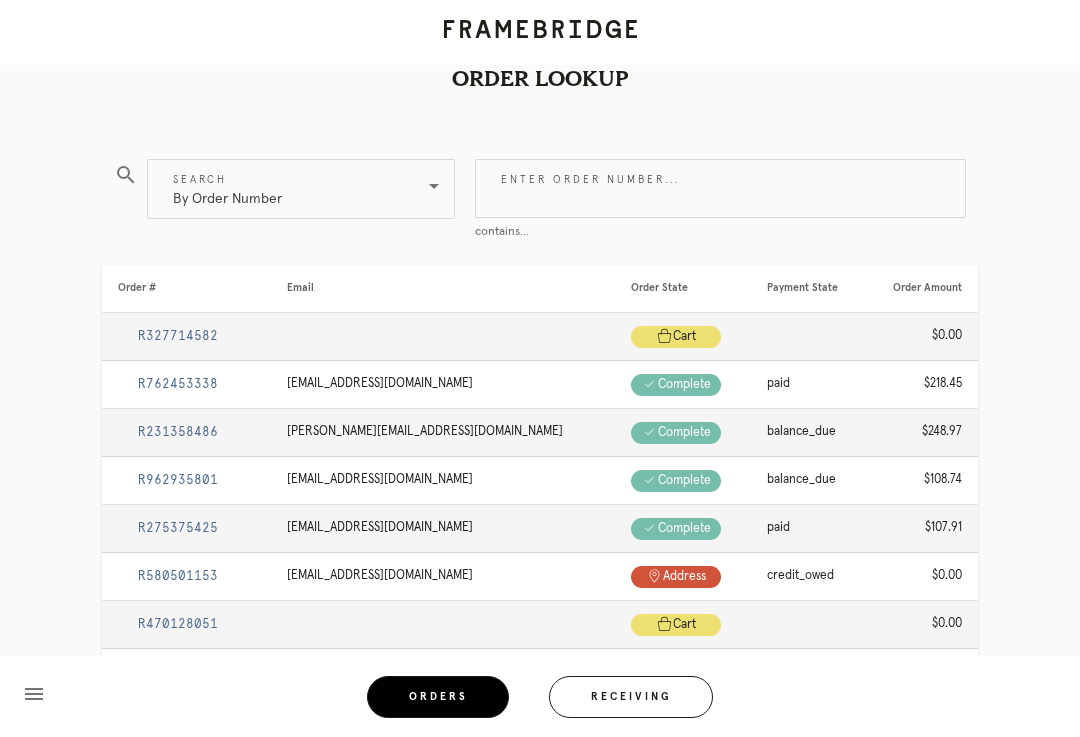 scroll, scrollTop: 32, scrollLeft: 0, axis: vertical 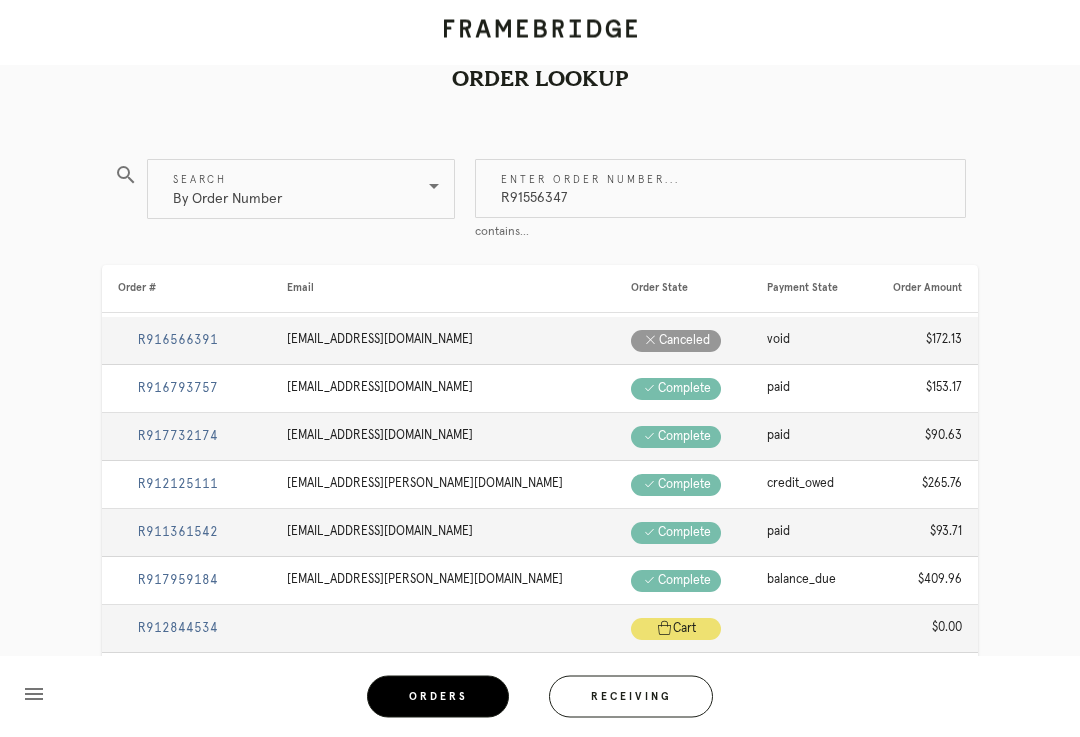 type on "R915563470" 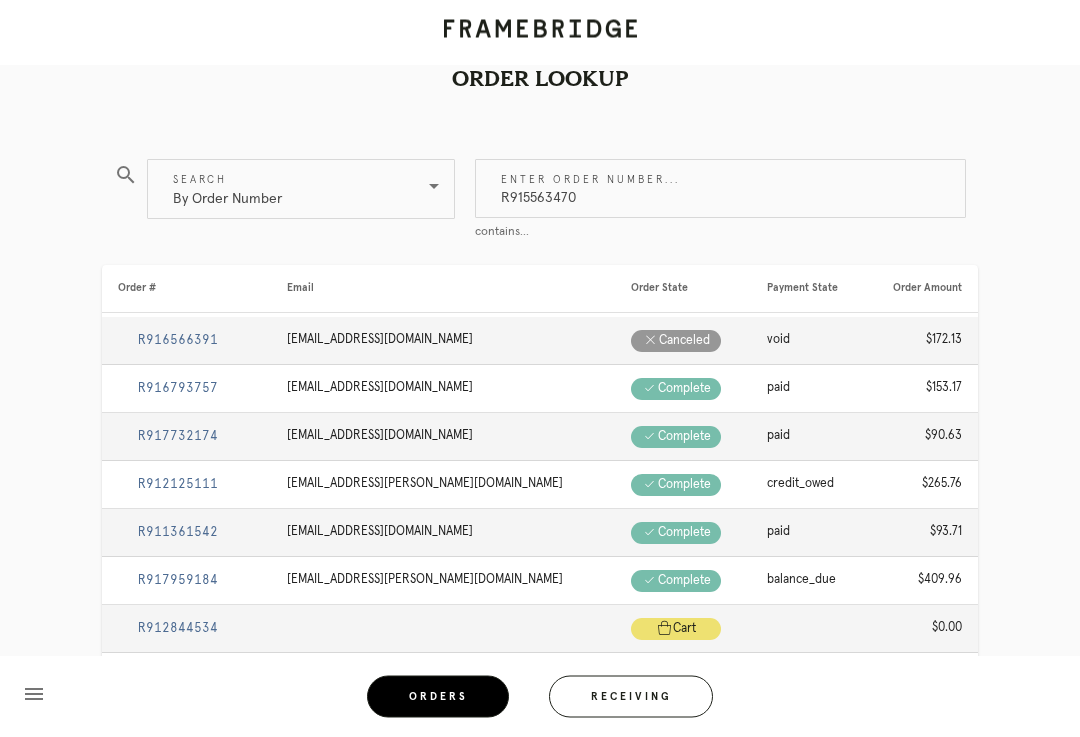 scroll, scrollTop: 33, scrollLeft: 0, axis: vertical 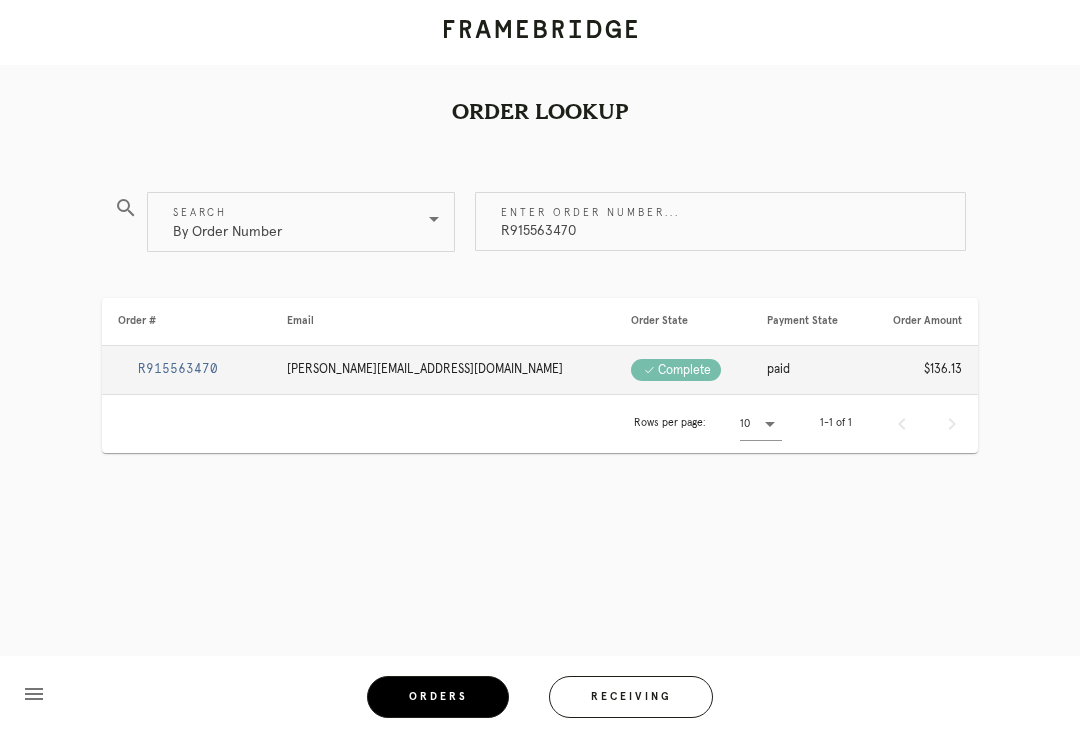 click on "R915563470" at bounding box center [178, 369] 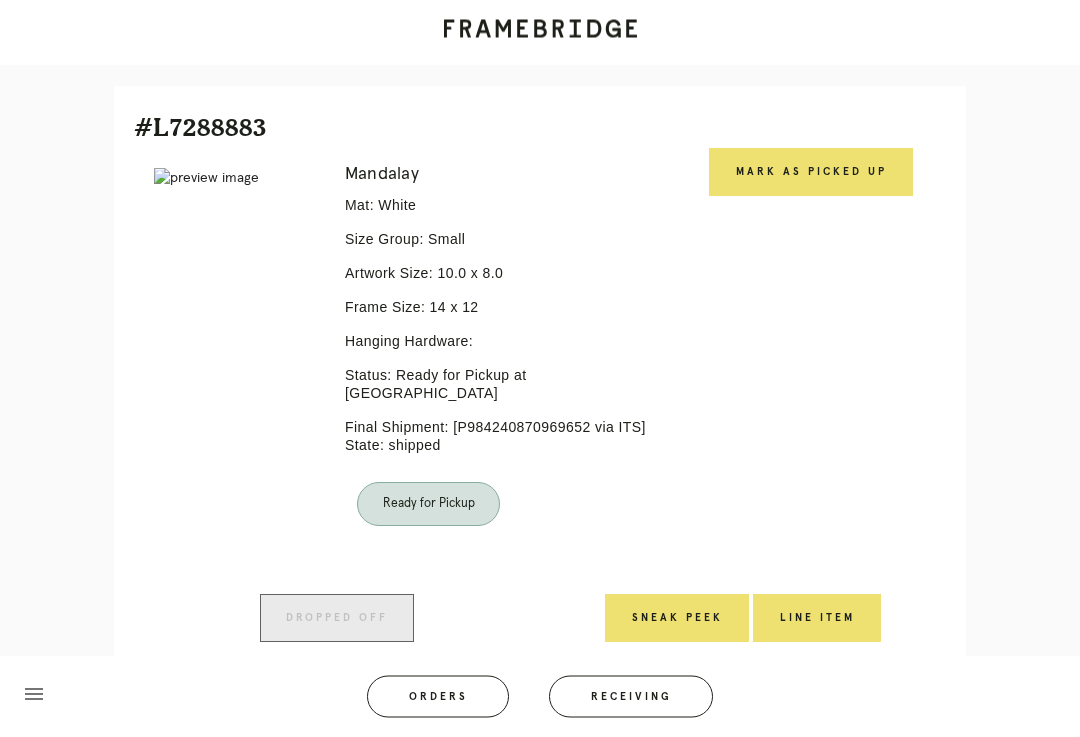 scroll, scrollTop: 434, scrollLeft: 0, axis: vertical 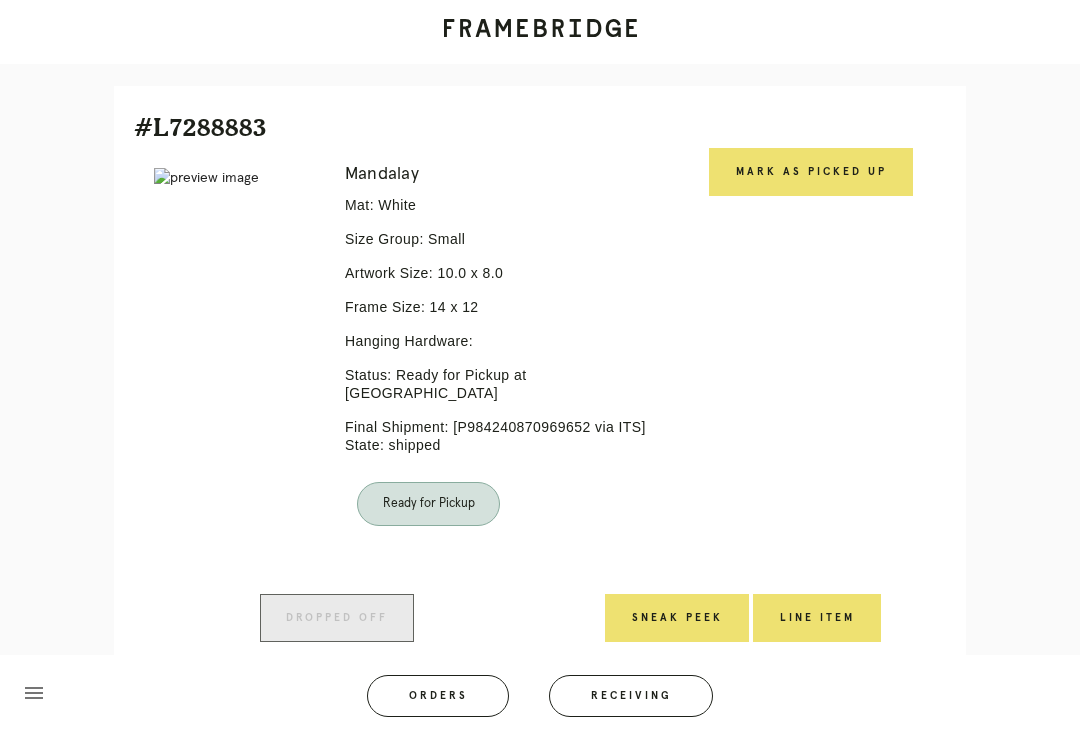 click on "Mark as Picked Up" at bounding box center (811, 173) 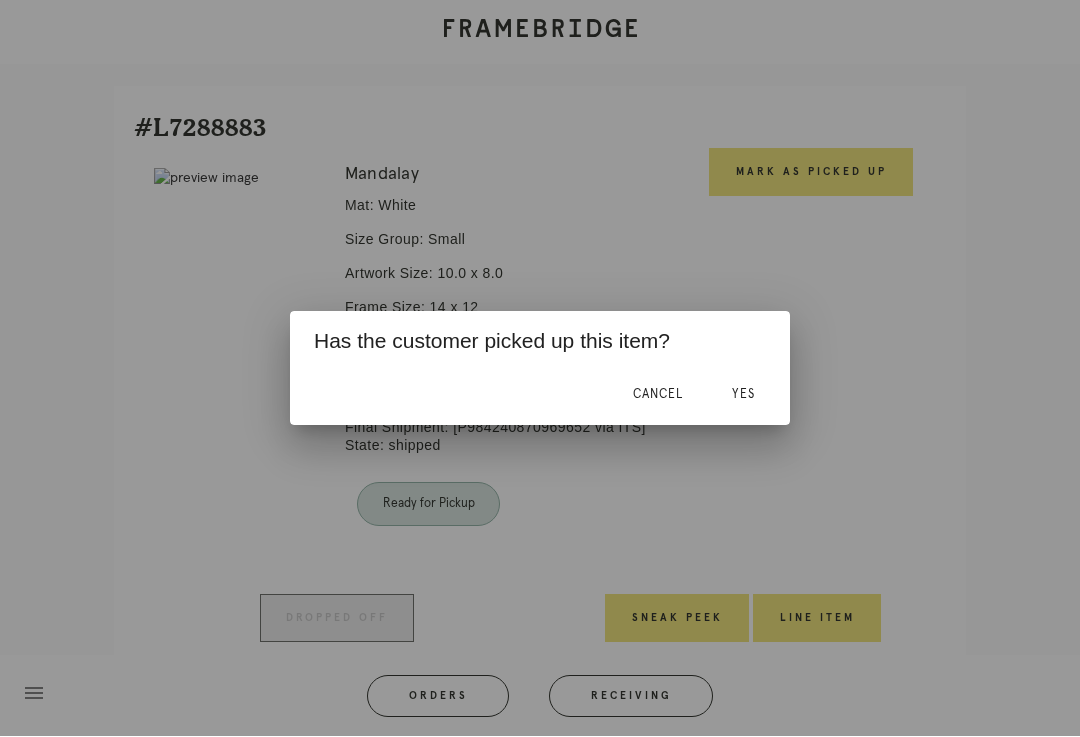 scroll, scrollTop: 434, scrollLeft: 0, axis: vertical 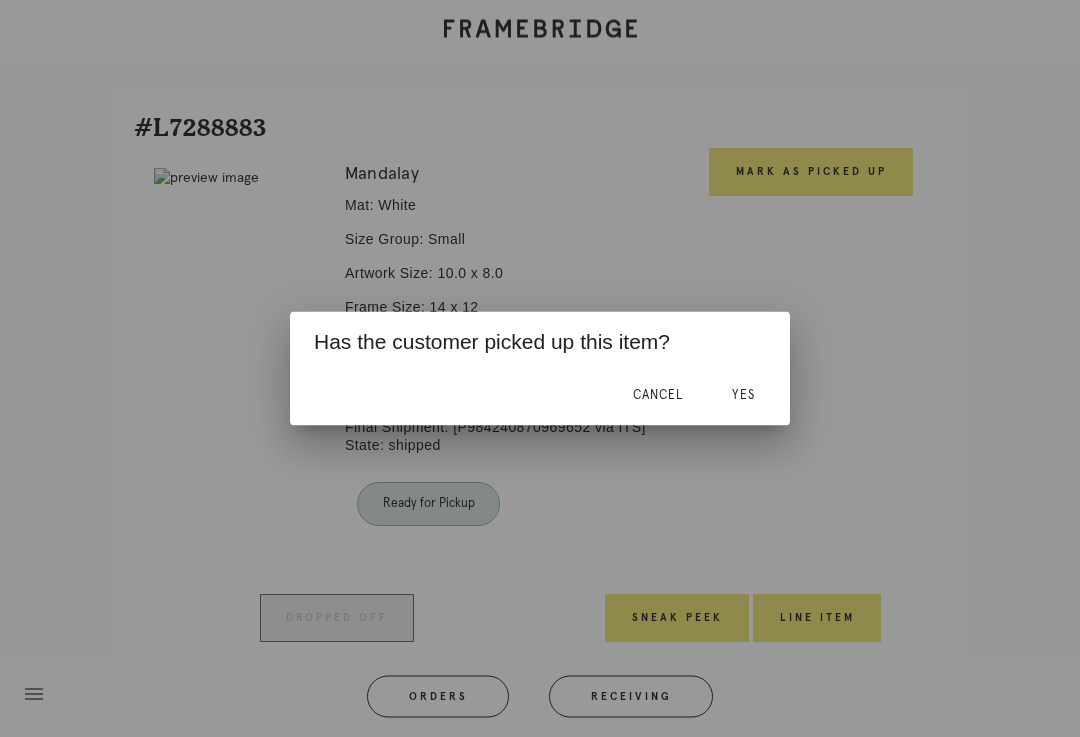 click on "Yes" at bounding box center [743, 396] 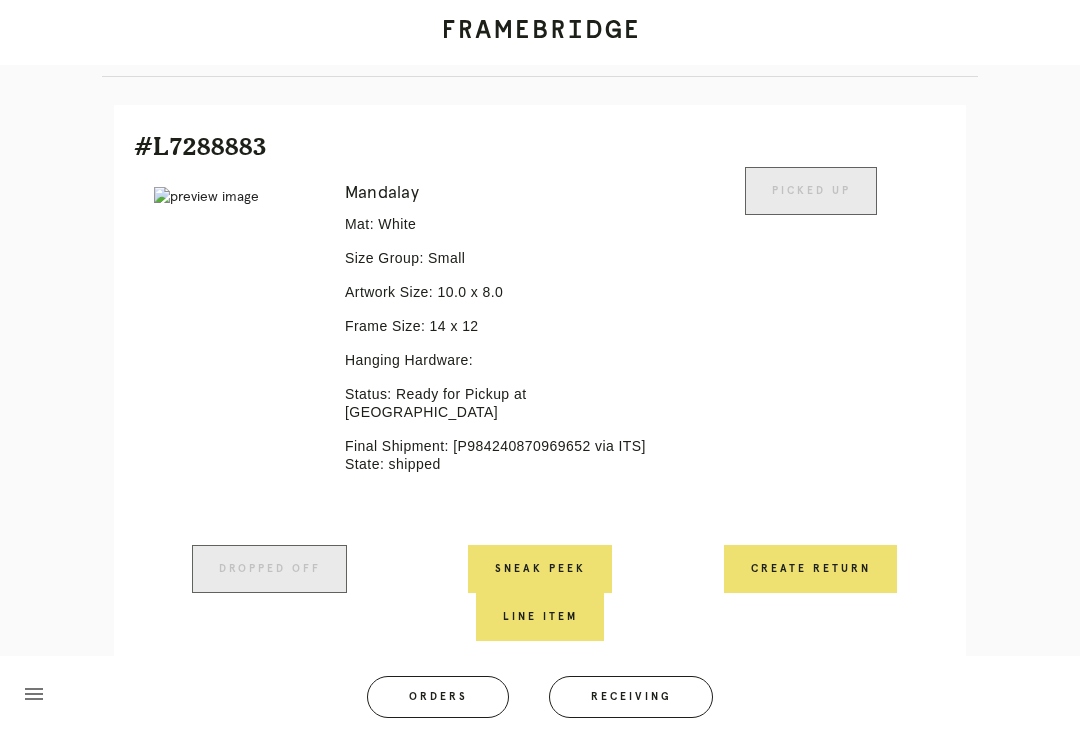 click on "Picked Up" at bounding box center (810, 356) 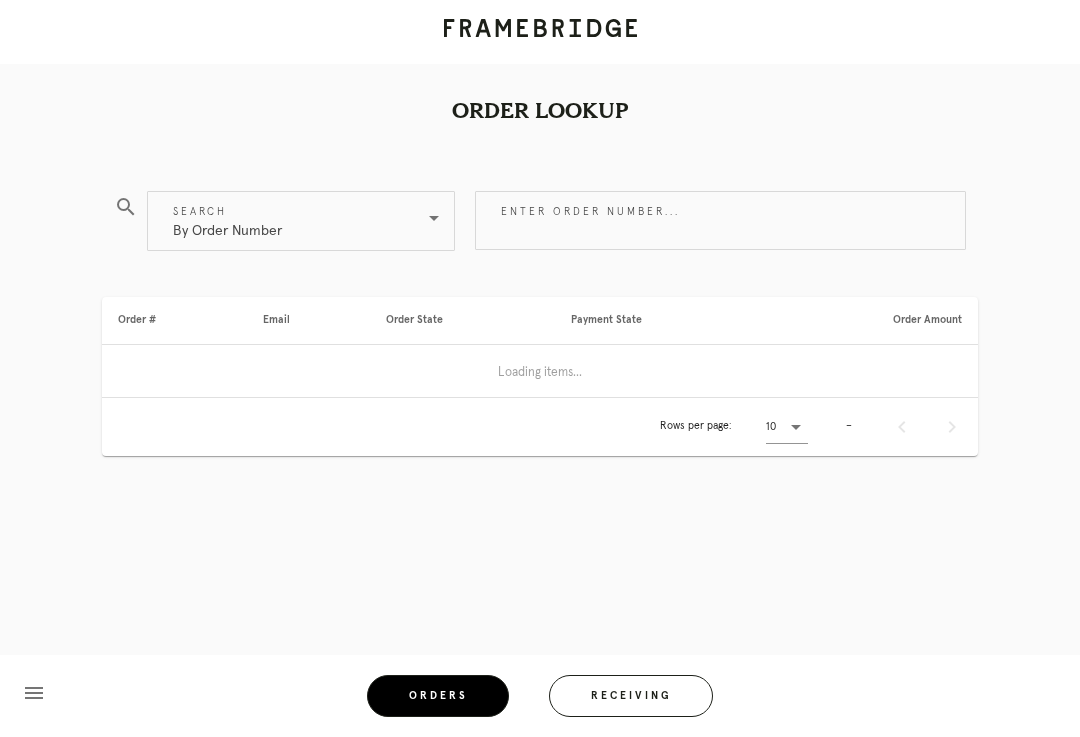 scroll, scrollTop: 1, scrollLeft: 0, axis: vertical 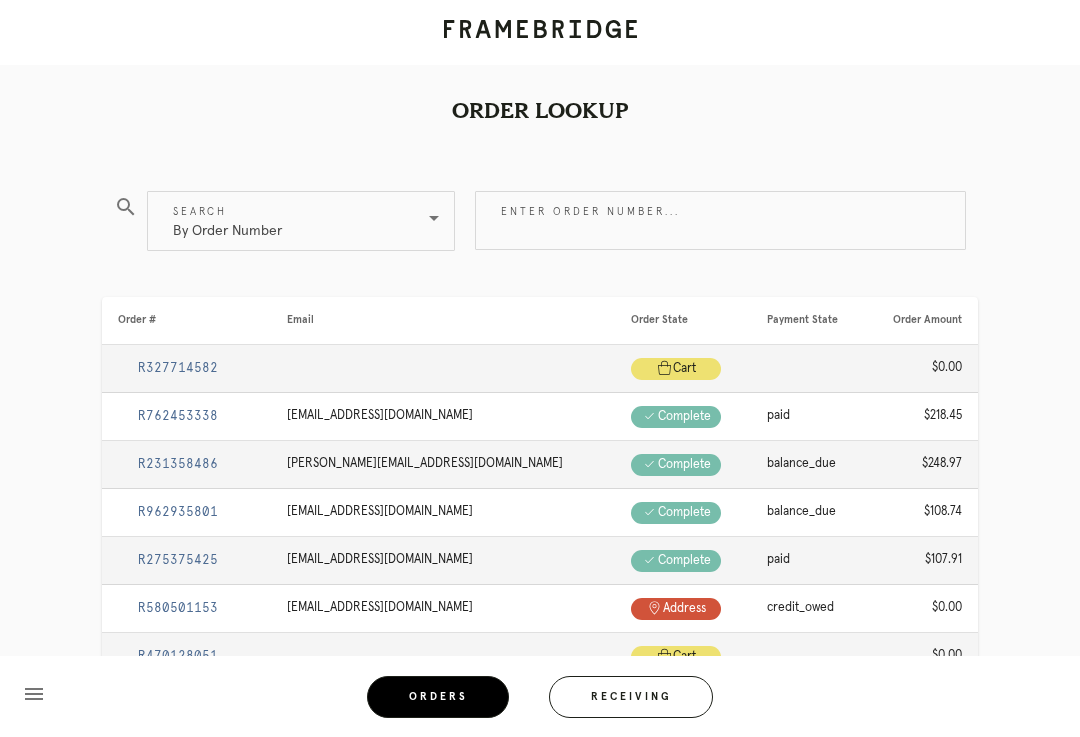click on "Enter order number..." at bounding box center [720, 220] 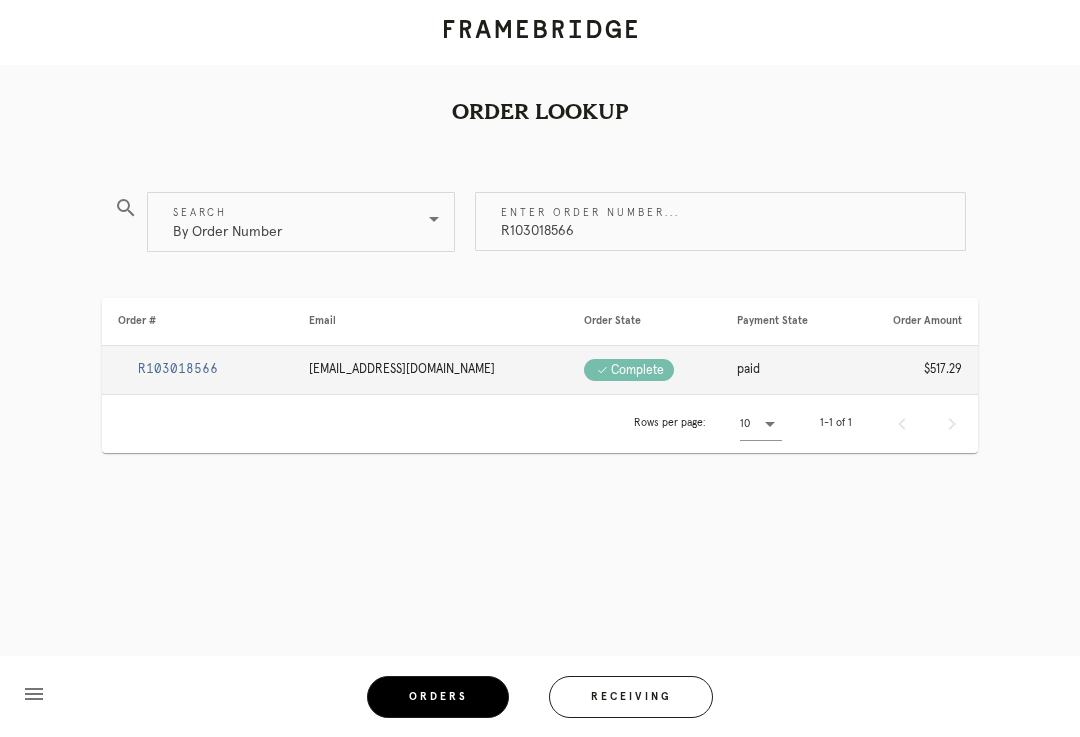 scroll, scrollTop: 0, scrollLeft: 0, axis: both 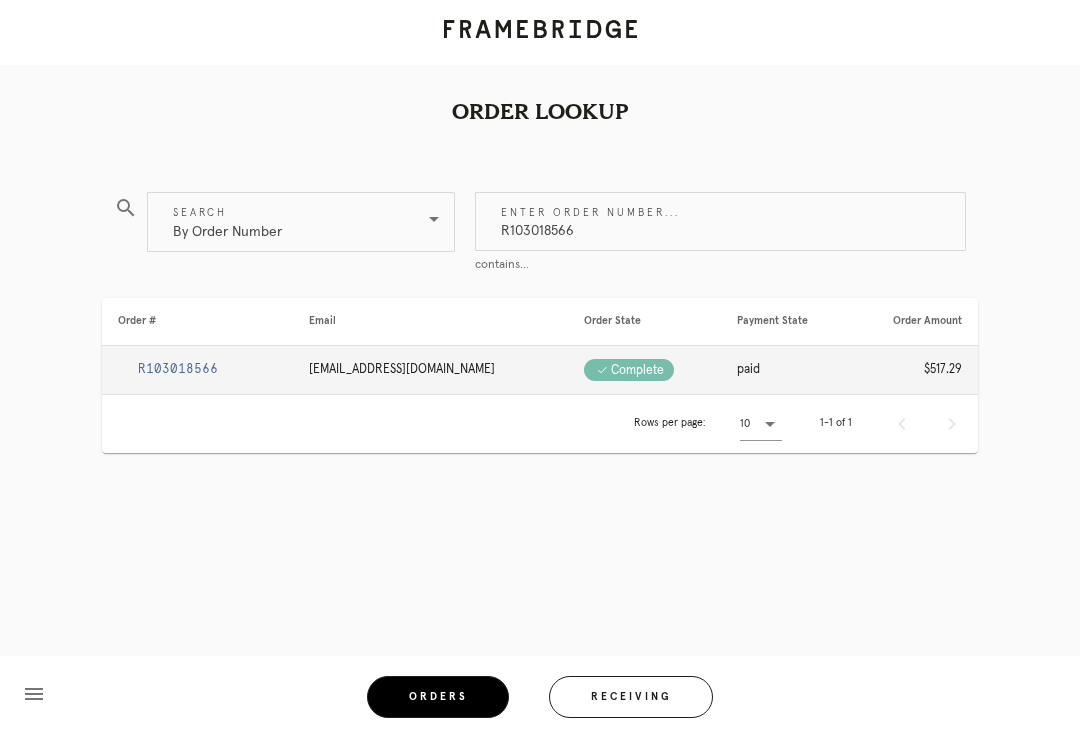 type on "R103018566" 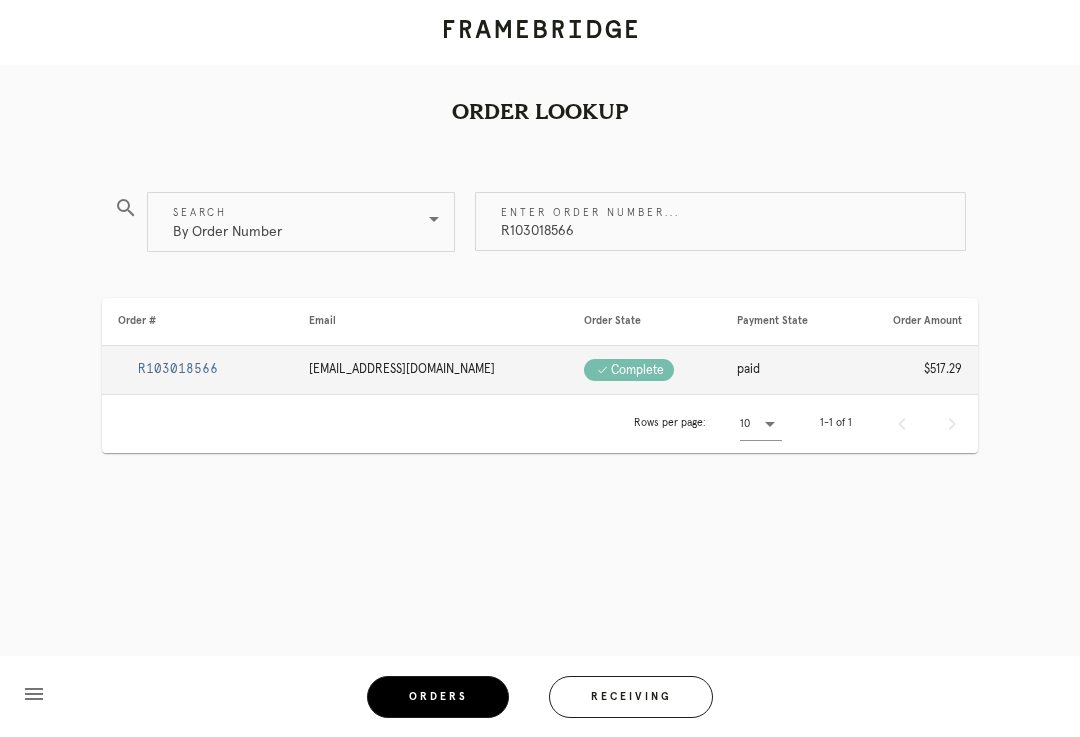 click on "R103018566" at bounding box center [178, 369] 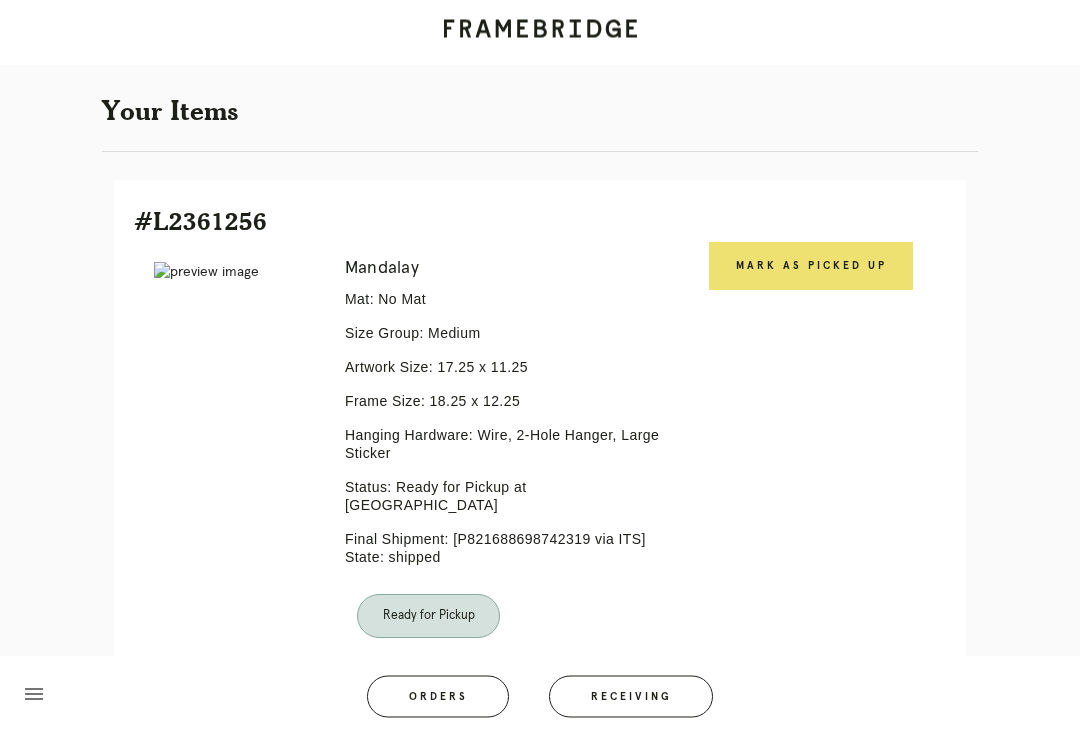 scroll, scrollTop: 399, scrollLeft: 0, axis: vertical 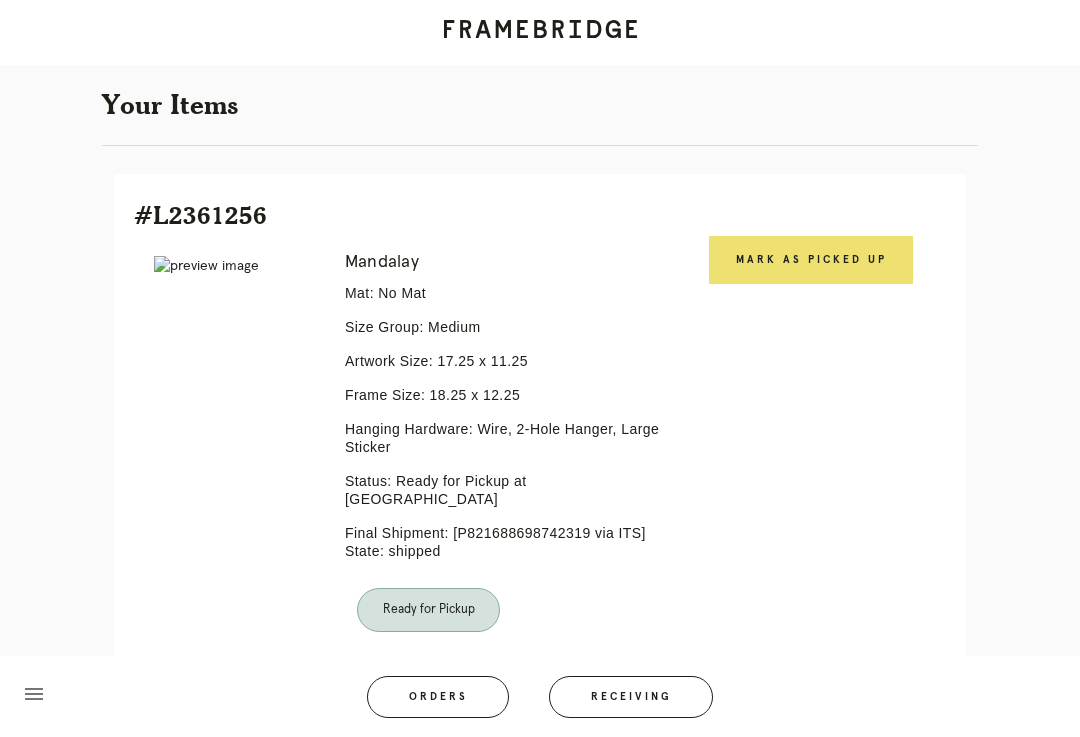 click on "Mark as Picked Up" at bounding box center (811, 260) 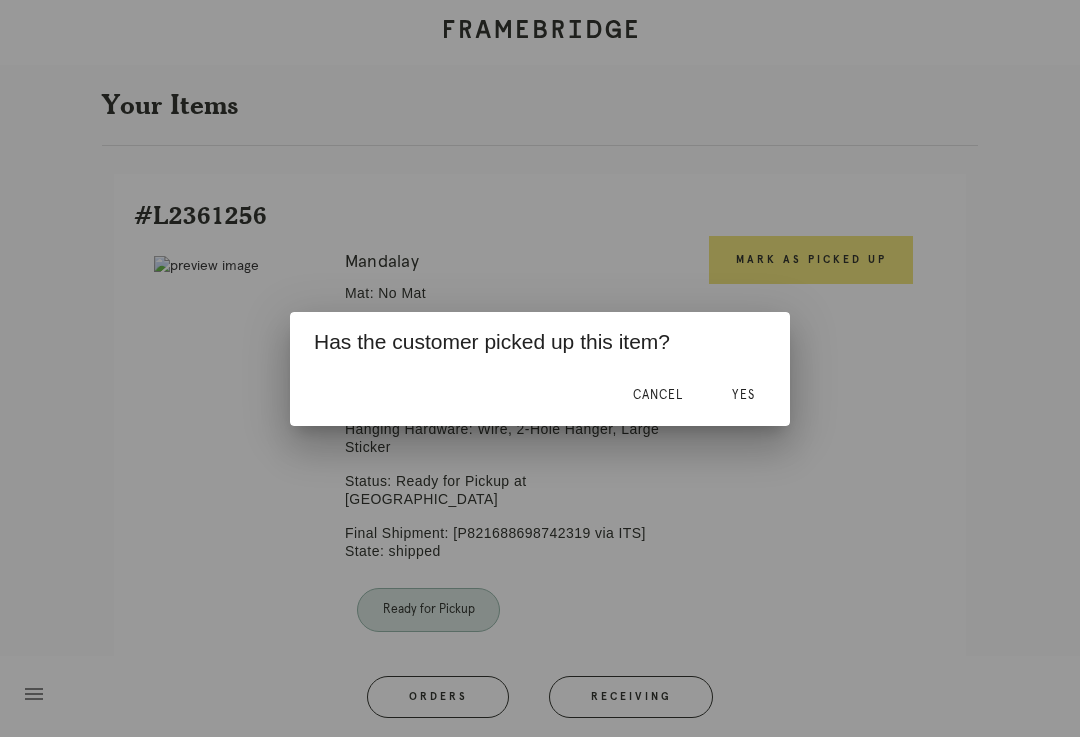 click on "Yes" at bounding box center [743, 396] 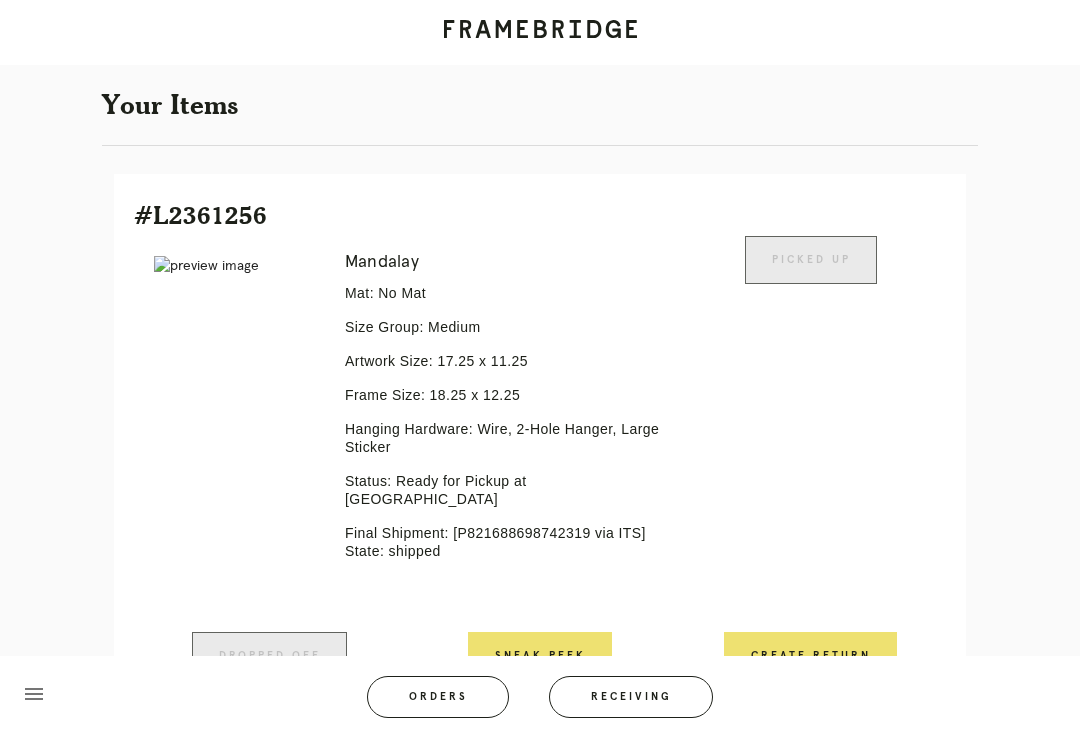 click on "menu
Orders
Receiving
Logged in as:   [EMAIL_ADDRESS][PERSON_NAME][DOMAIN_NAME]   Buckhead
Logout" at bounding box center (540, 703) 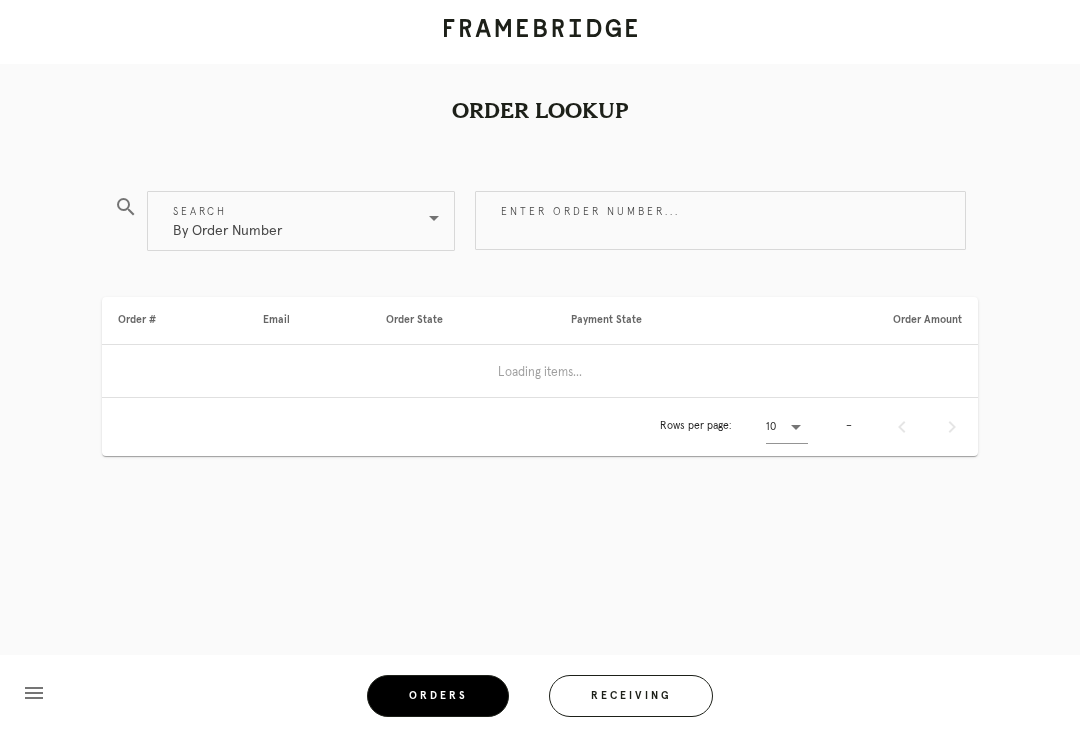 scroll, scrollTop: 1, scrollLeft: 0, axis: vertical 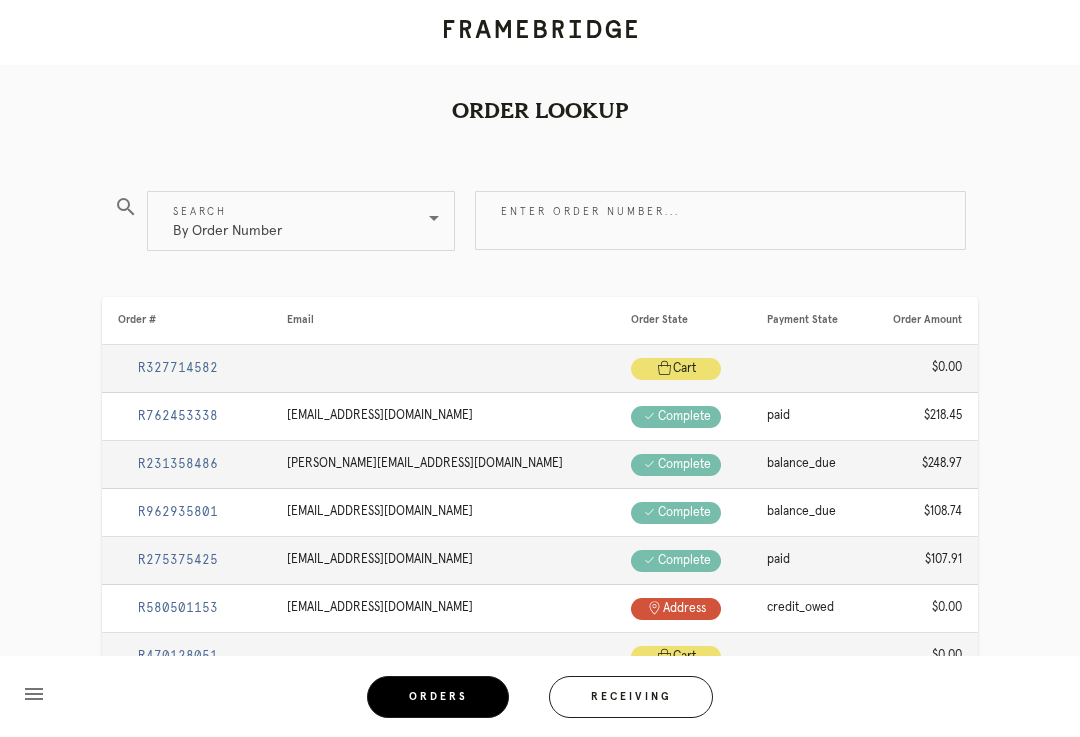 click on "Enter order number..." at bounding box center [720, 220] 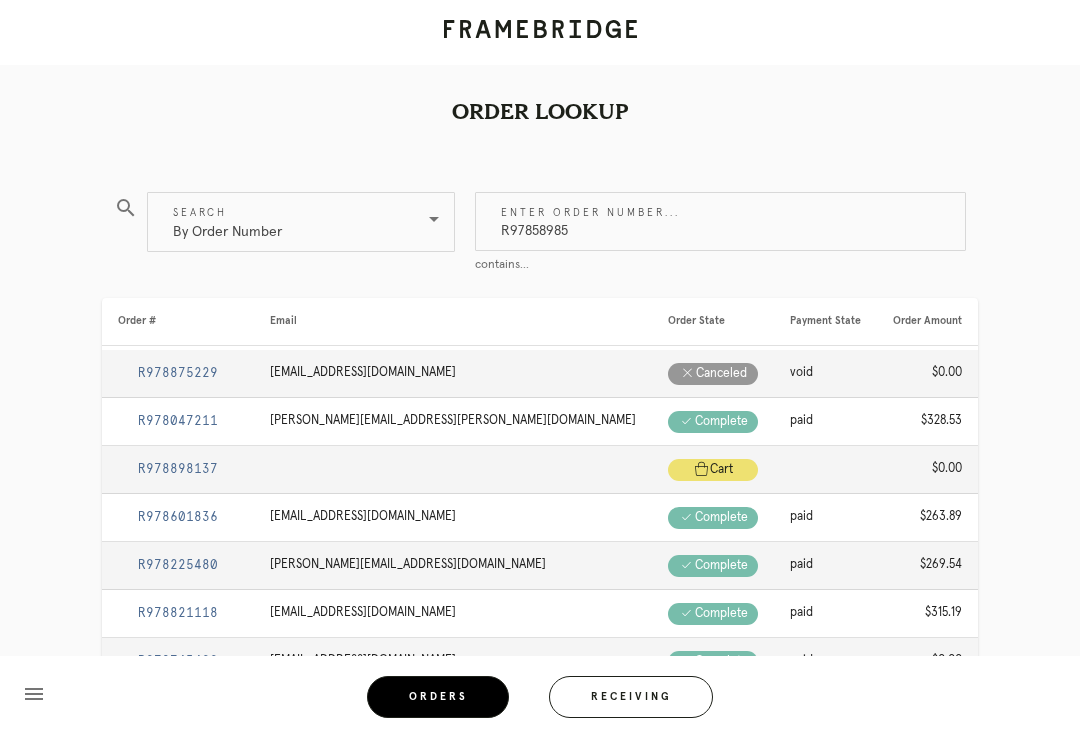 type on "R978589858" 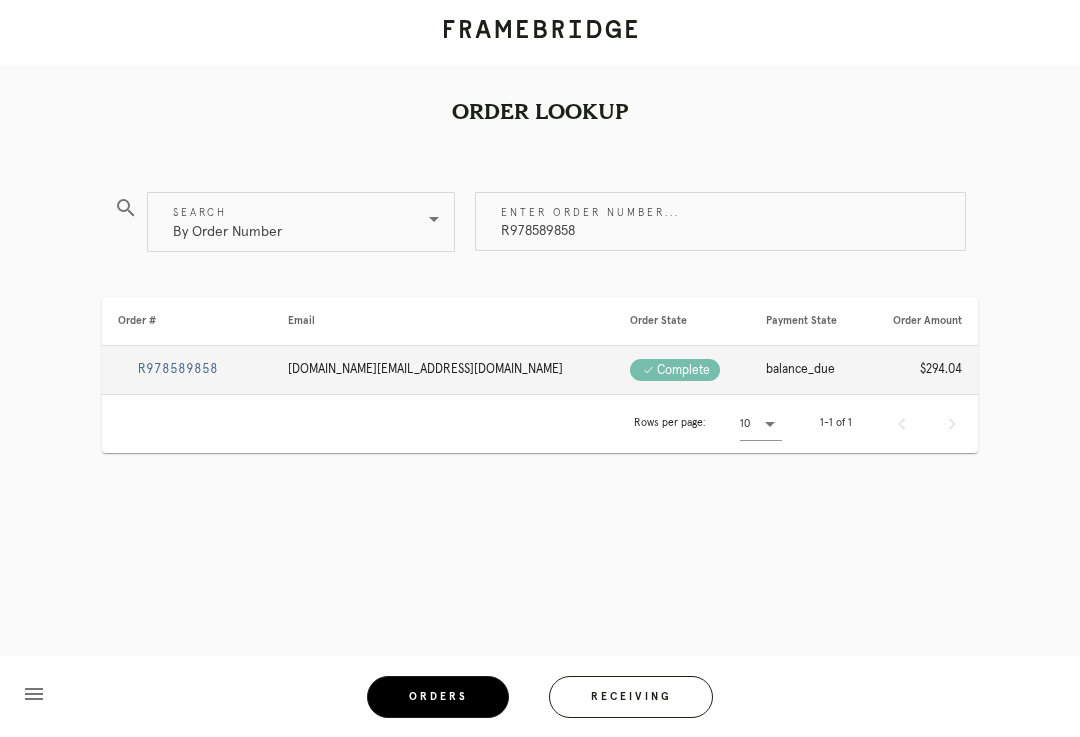 scroll, scrollTop: 0, scrollLeft: 0, axis: both 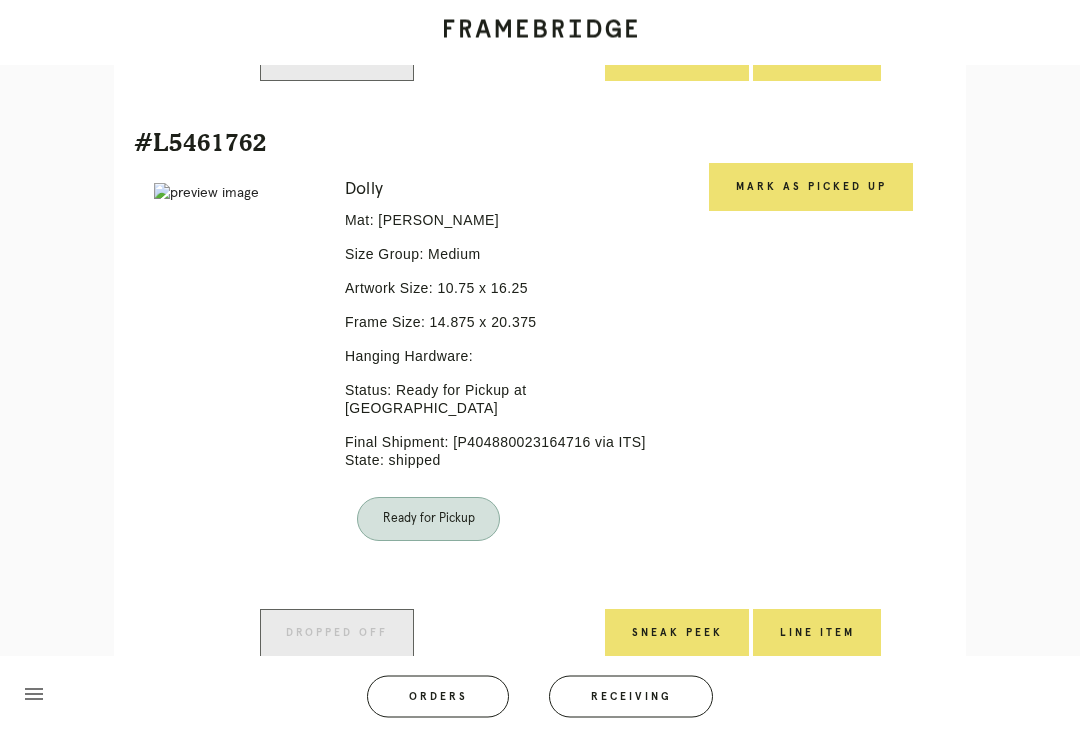 click on "Mark as Picked Up" at bounding box center (811, 188) 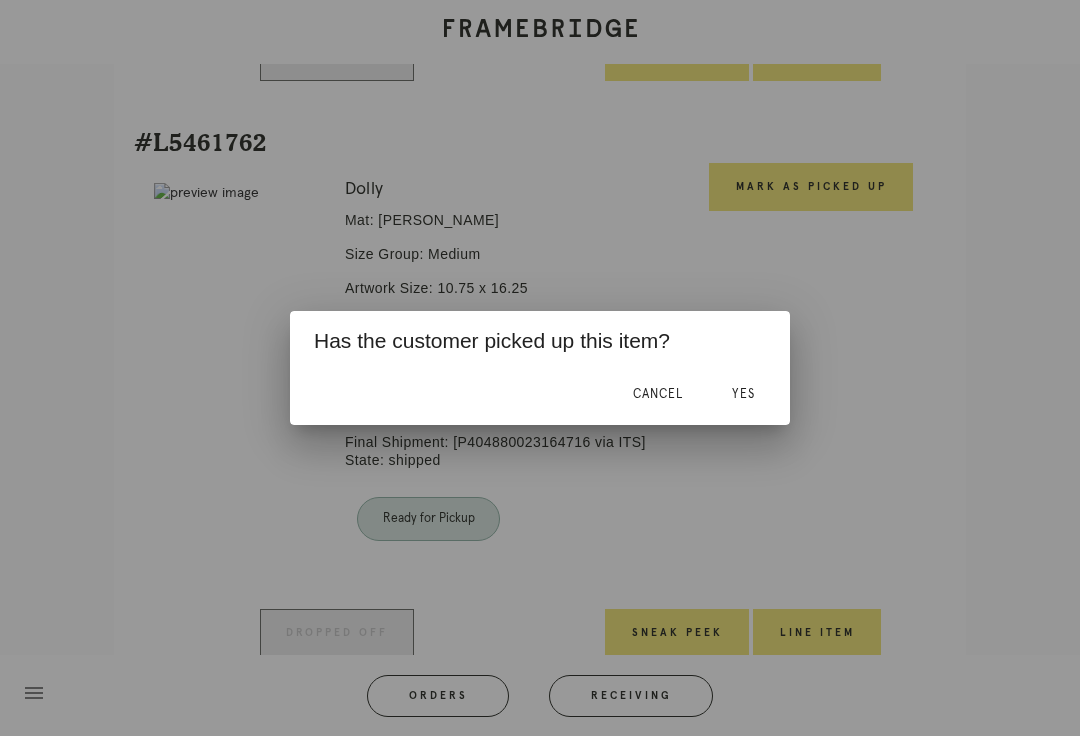 click on "Yes" at bounding box center [743, 395] 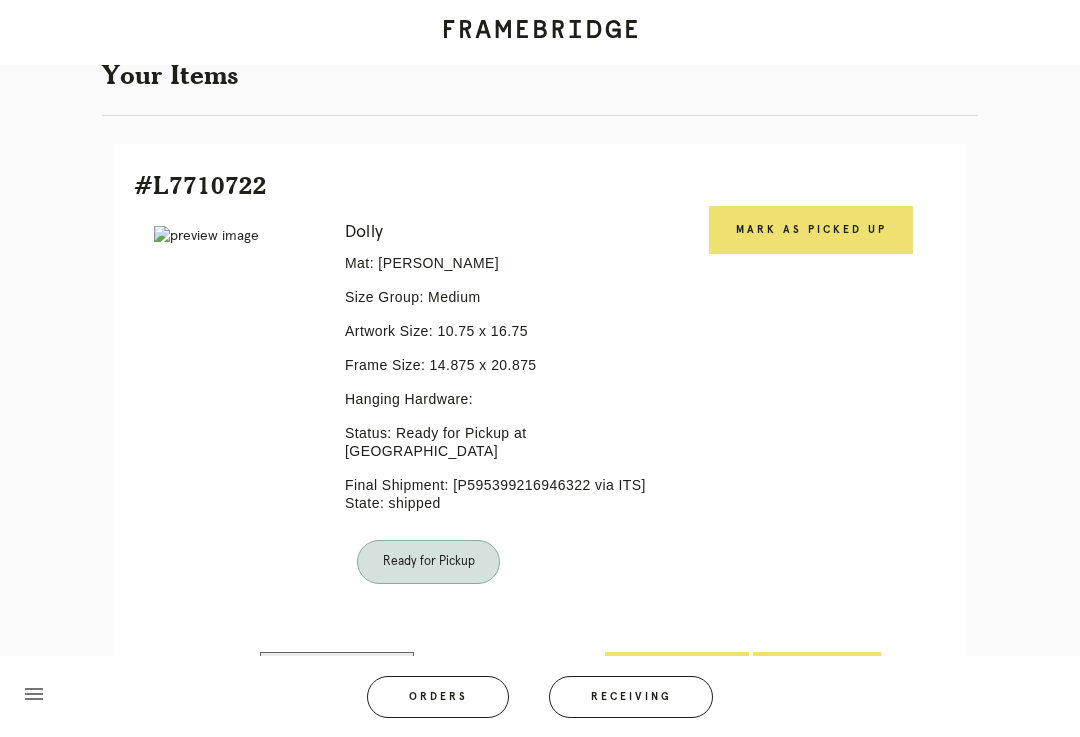 scroll, scrollTop: 384, scrollLeft: 0, axis: vertical 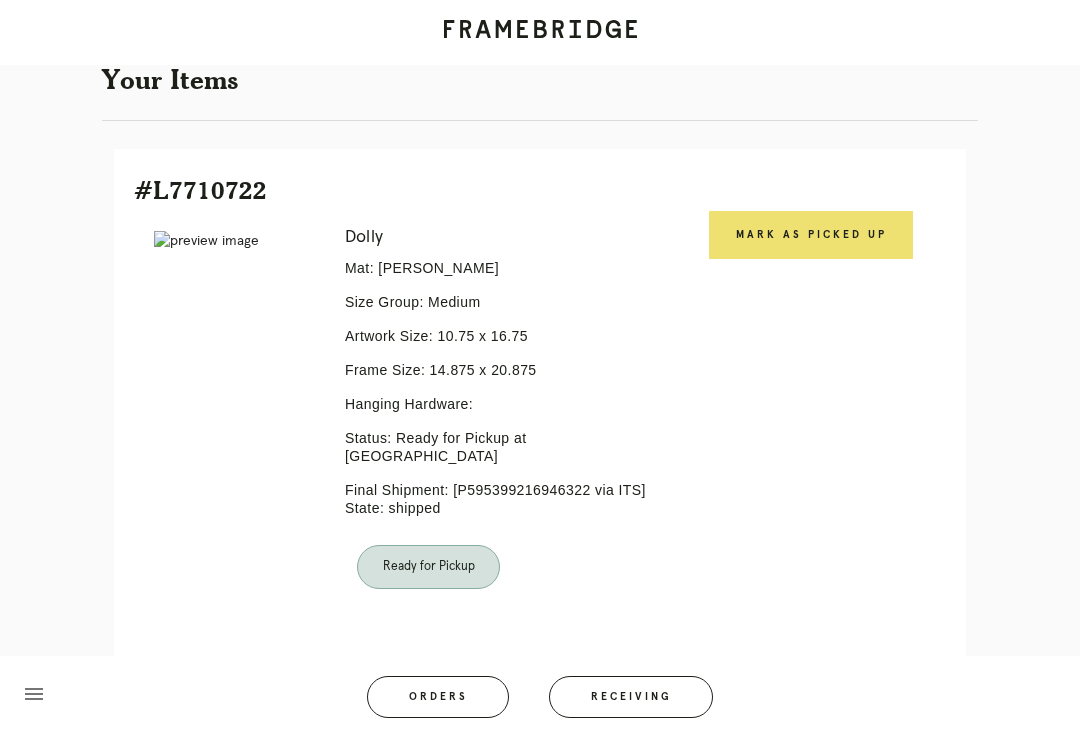 click on "Mark as Picked Up" at bounding box center [811, 235] 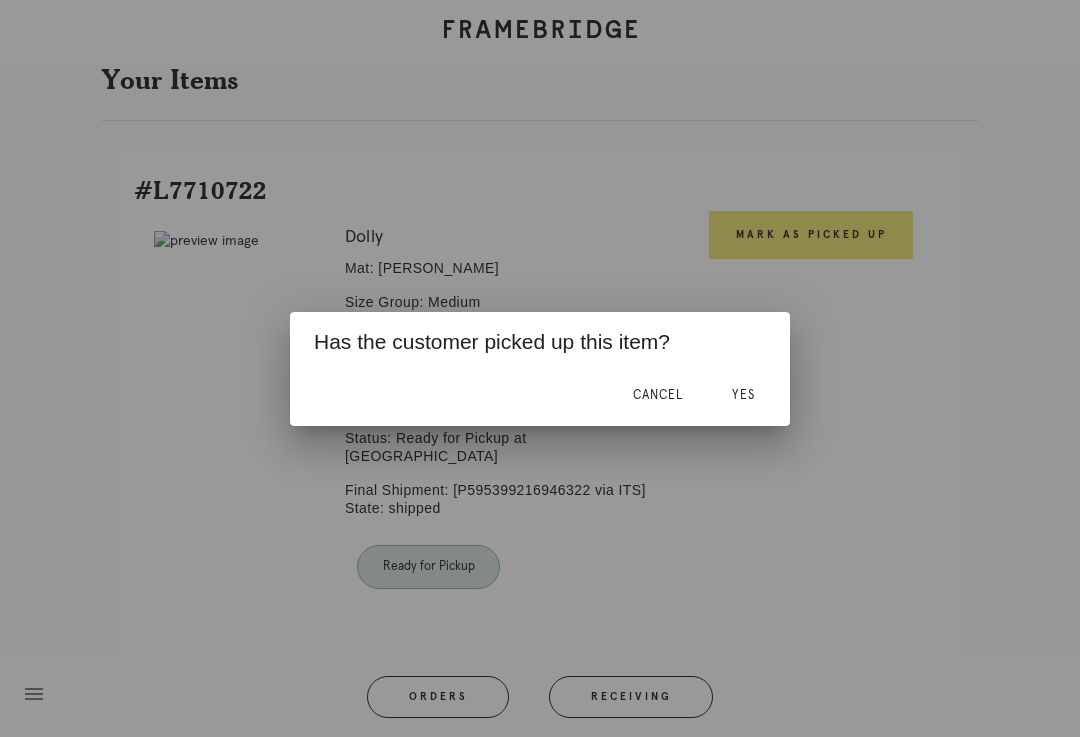 click on "Yes" at bounding box center [743, 395] 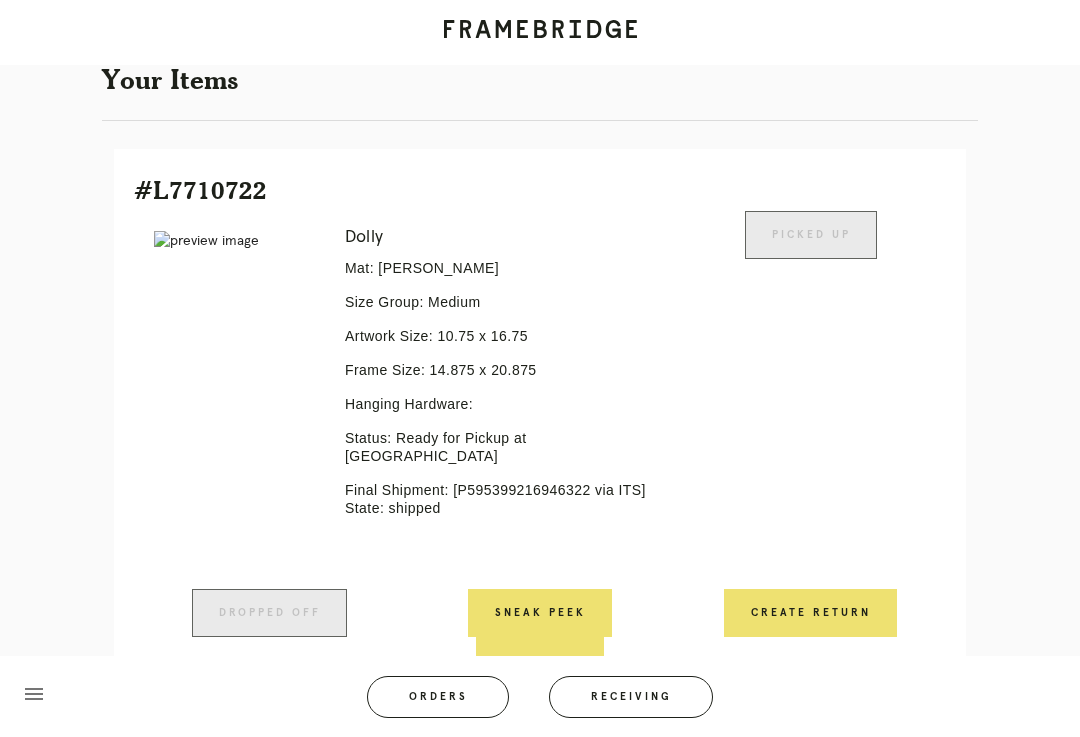 click on "Orders" at bounding box center [438, 697] 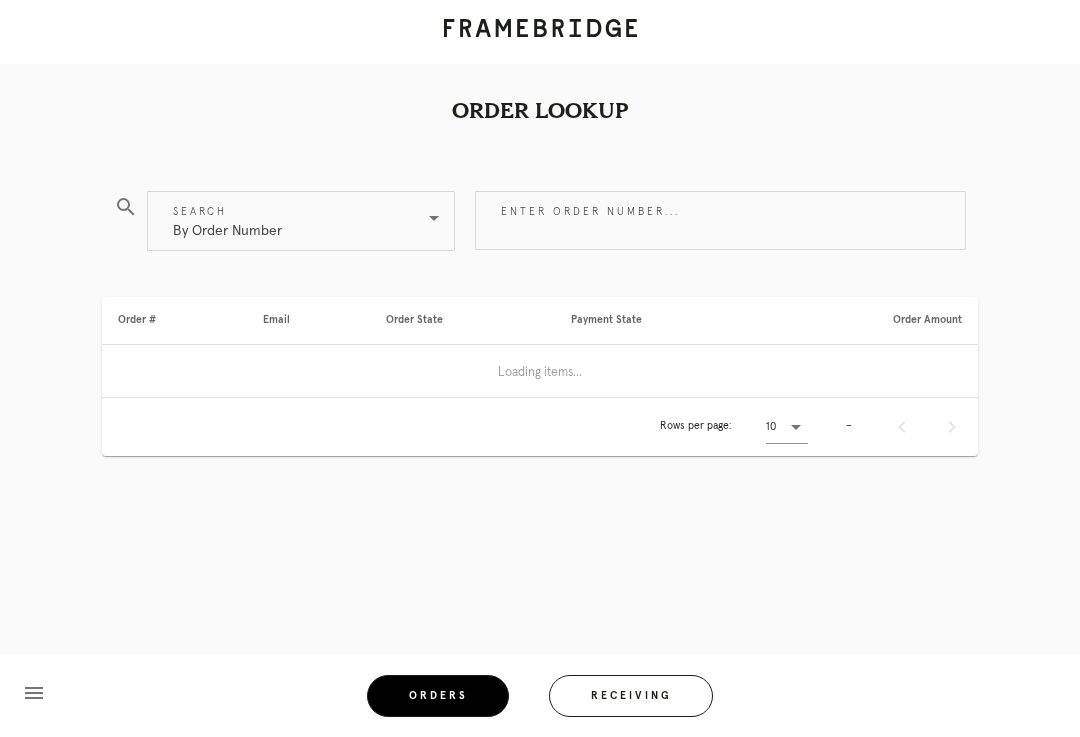 scroll, scrollTop: 1, scrollLeft: 0, axis: vertical 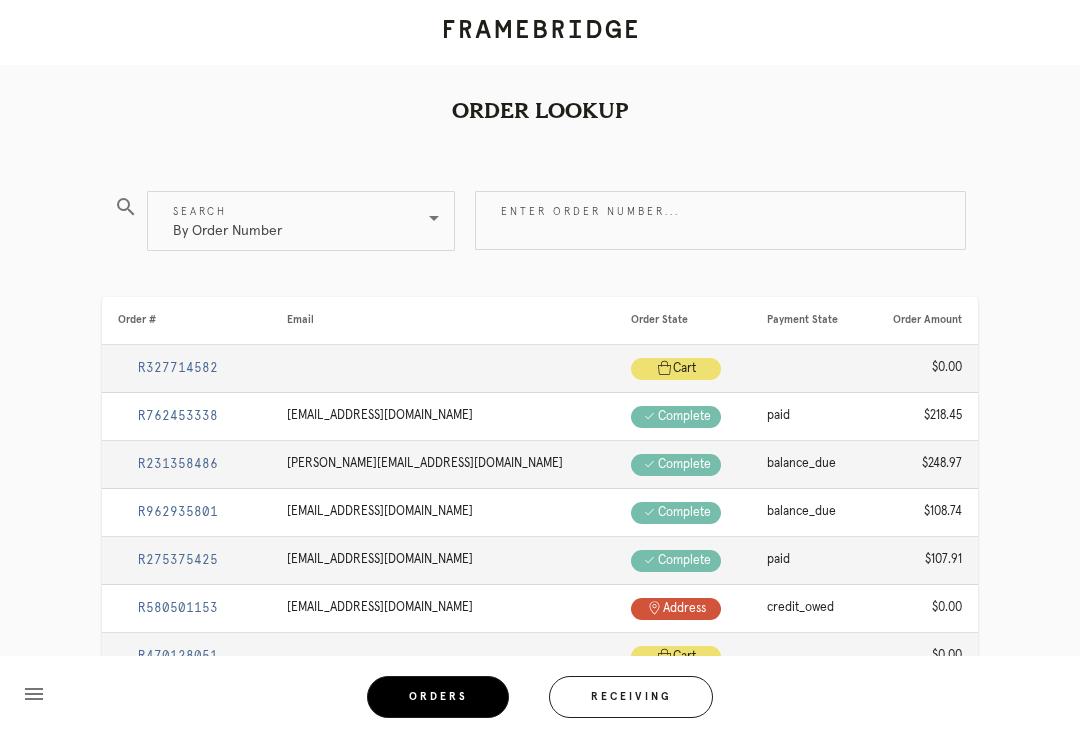 click on "Enter order number..." at bounding box center [720, 220] 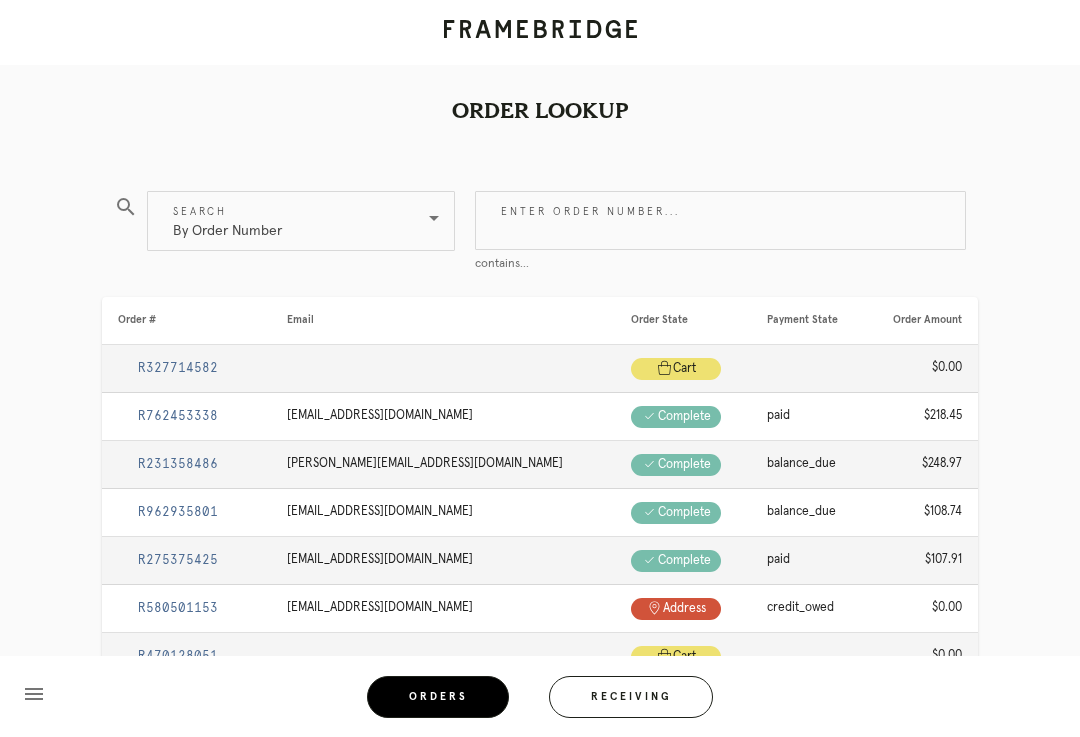 scroll, scrollTop: 0, scrollLeft: 0, axis: both 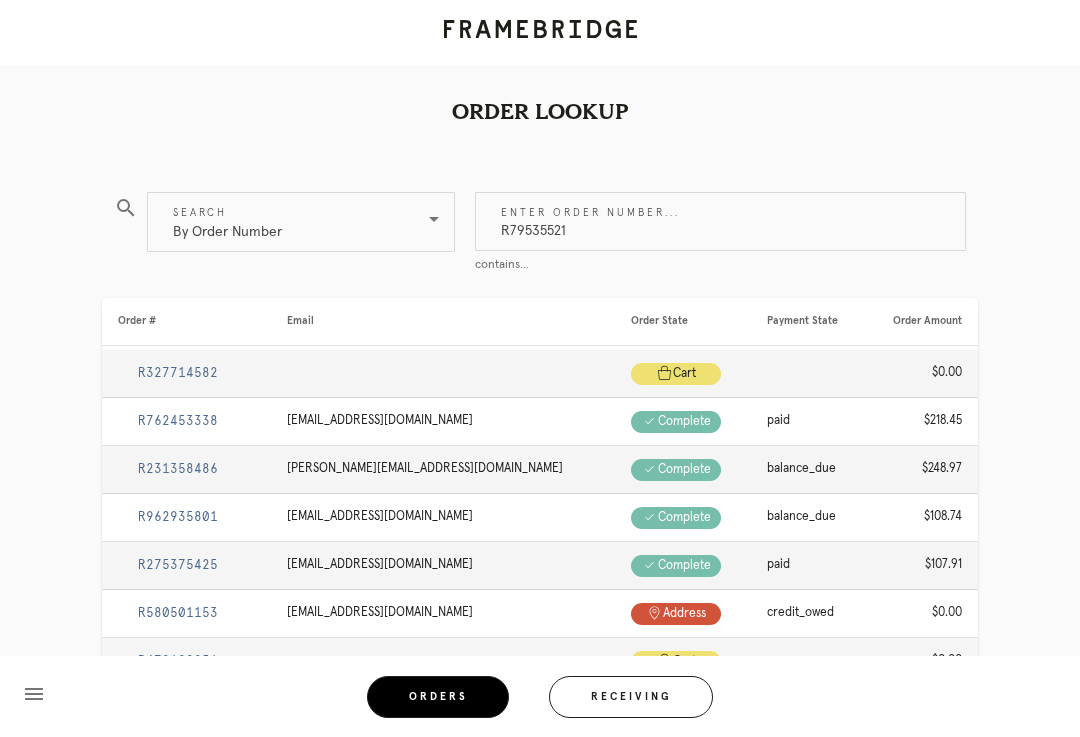 type on "R795355217" 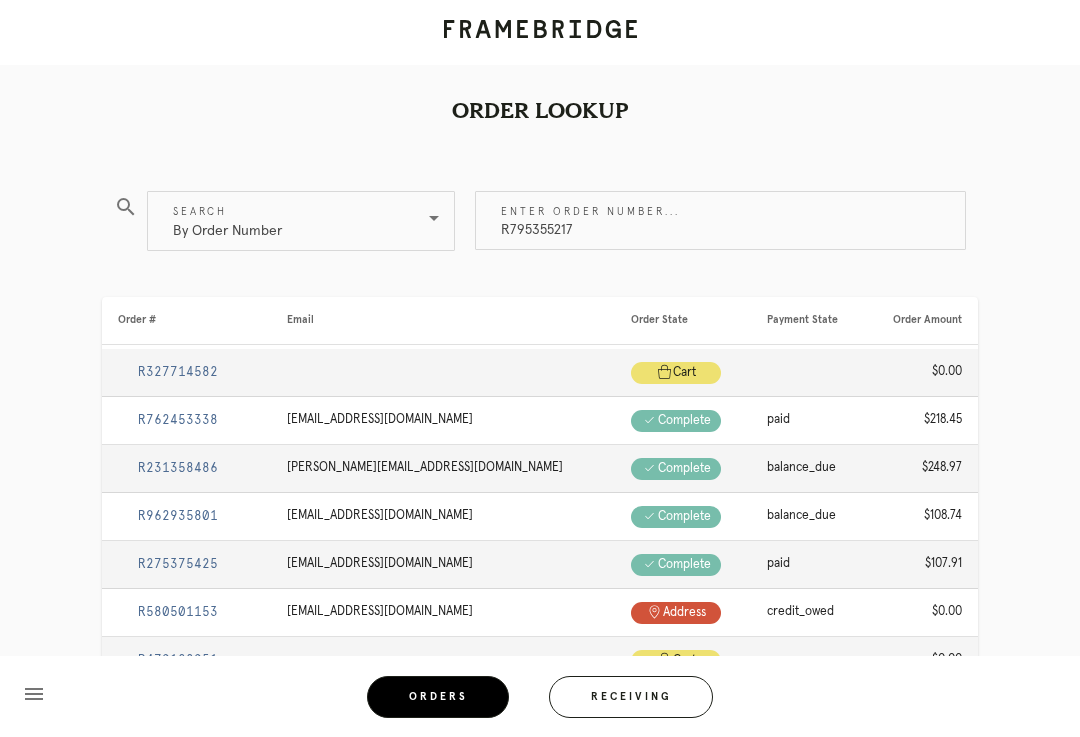 scroll, scrollTop: 0, scrollLeft: 0, axis: both 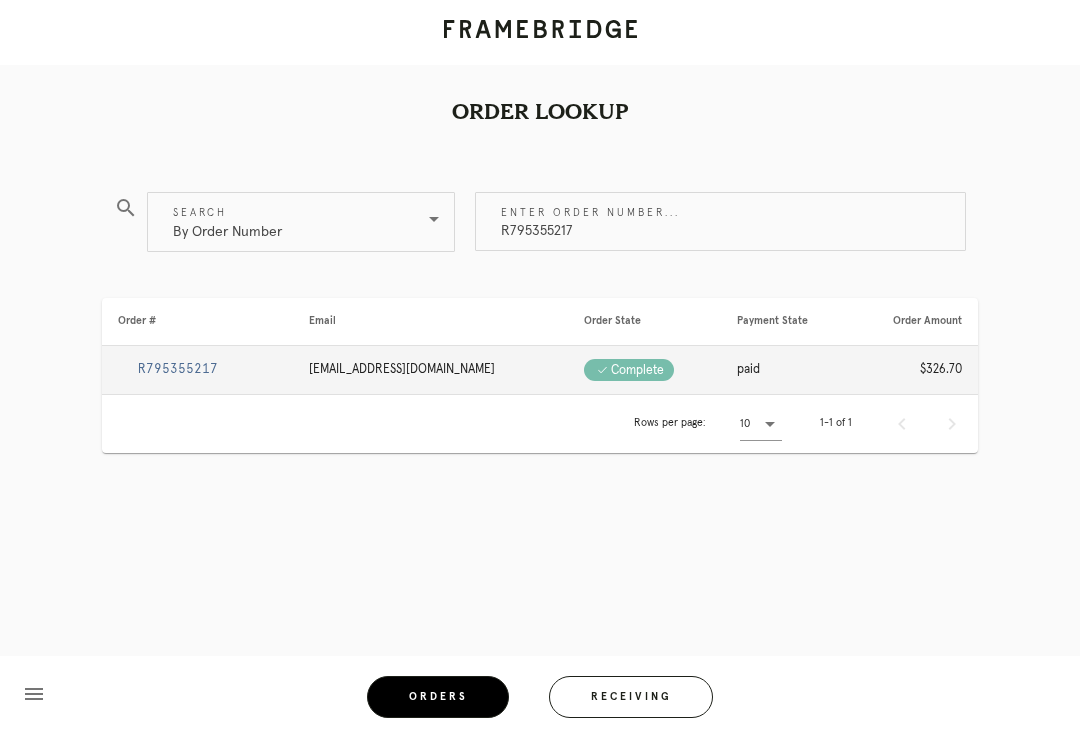click on "R795355217" at bounding box center (178, 369) 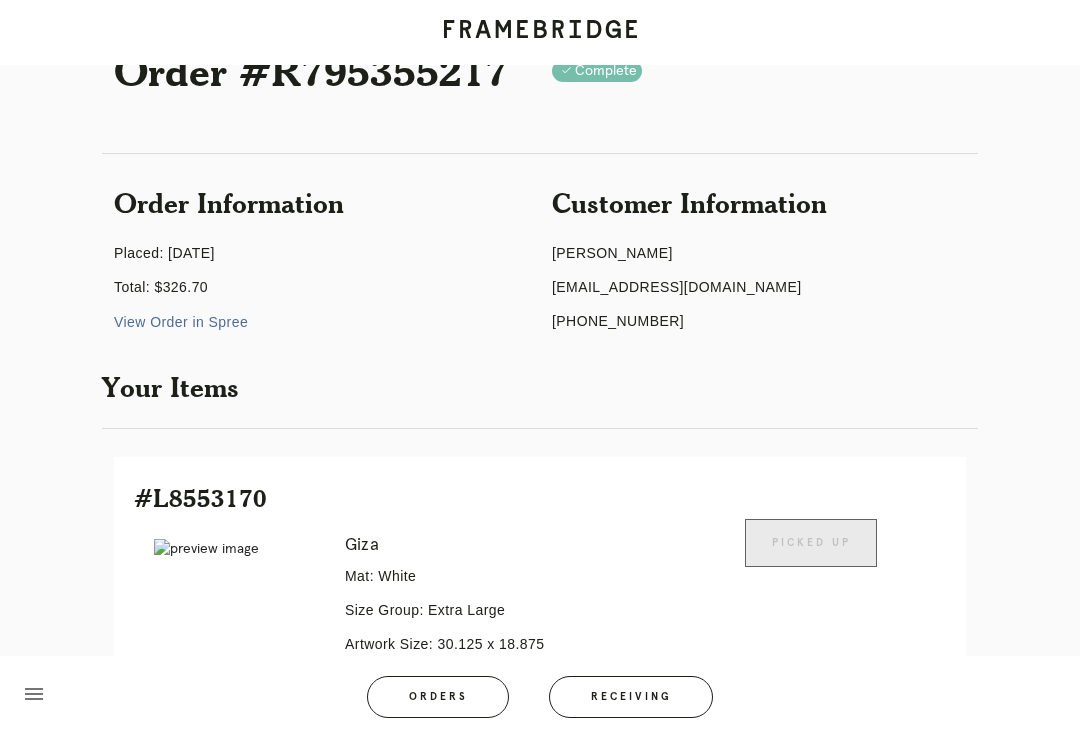 scroll, scrollTop: 0, scrollLeft: 0, axis: both 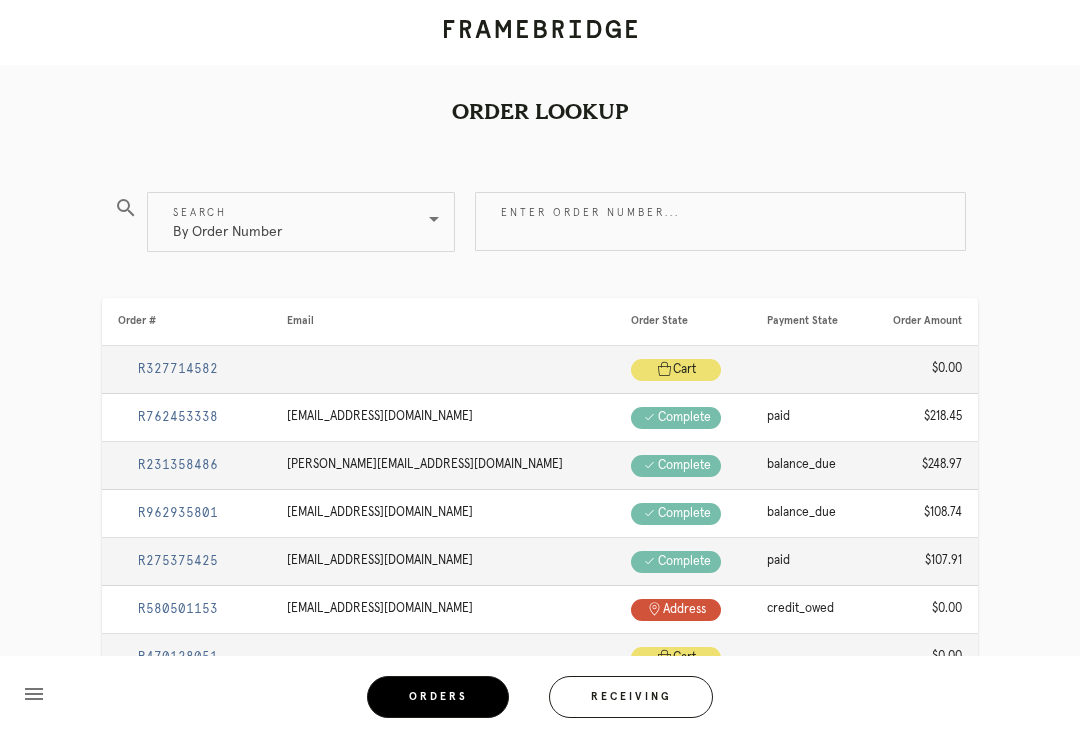 click on "Enter order number..." at bounding box center [720, 221] 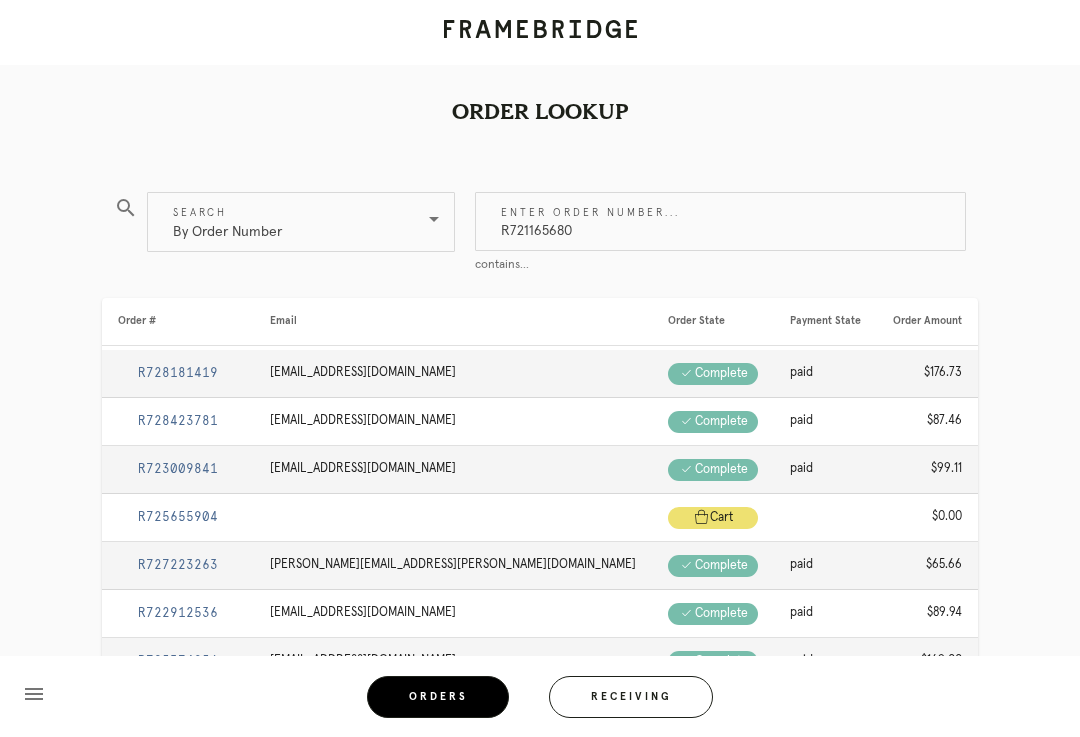 type on "R721165680" 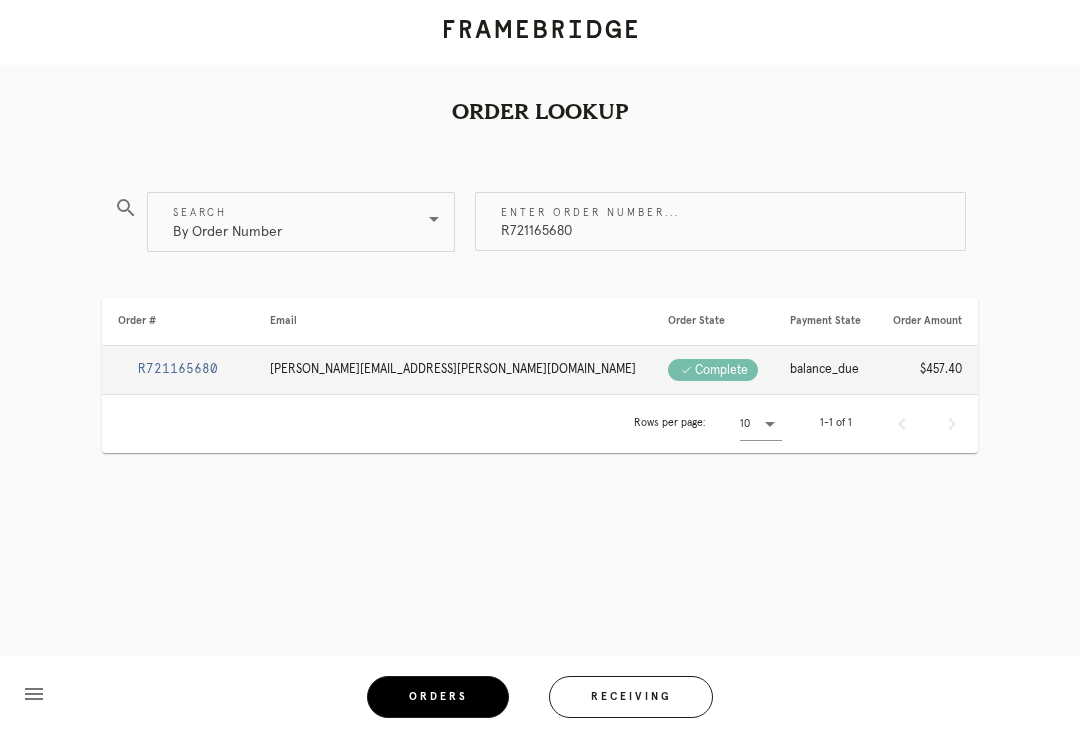 click on "R721165680" at bounding box center (178, 369) 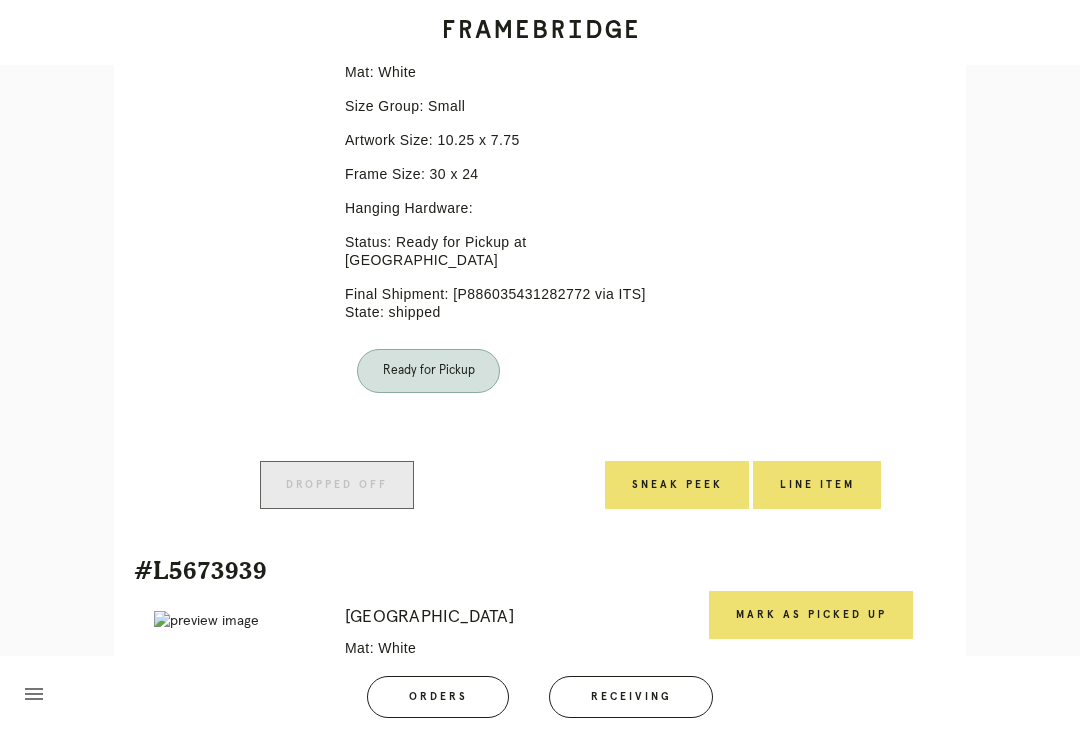 scroll, scrollTop: 462, scrollLeft: 0, axis: vertical 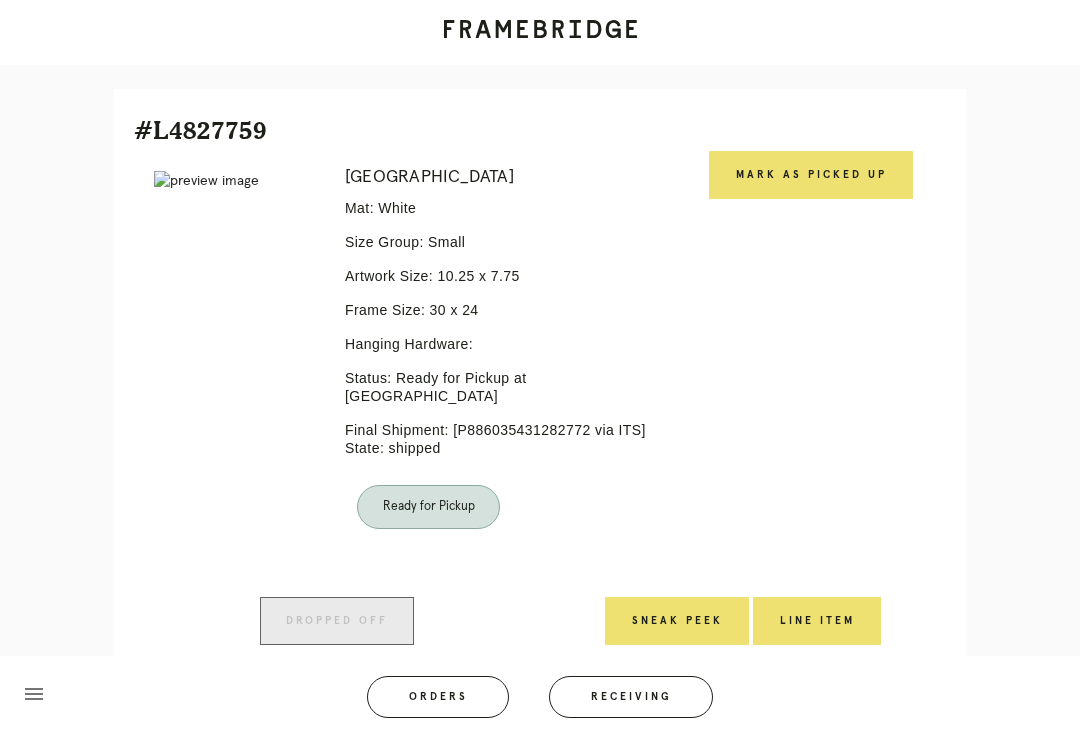 click on "Mark as Picked Up" at bounding box center (811, 175) 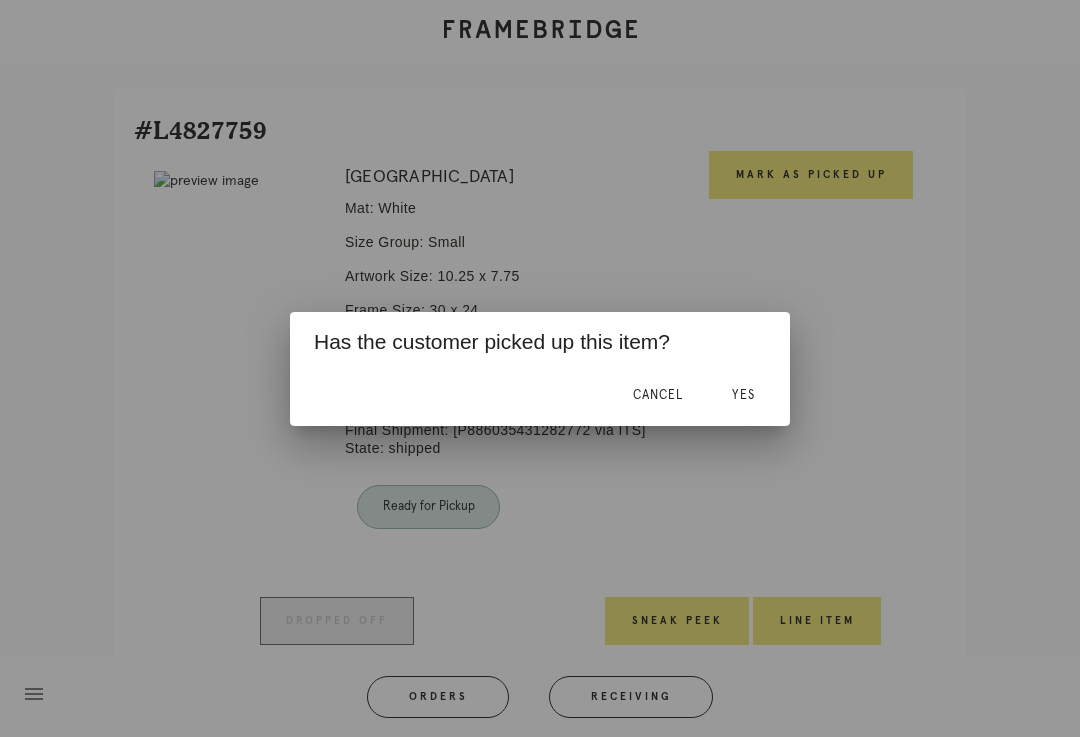 click on "Yes" at bounding box center (743, 395) 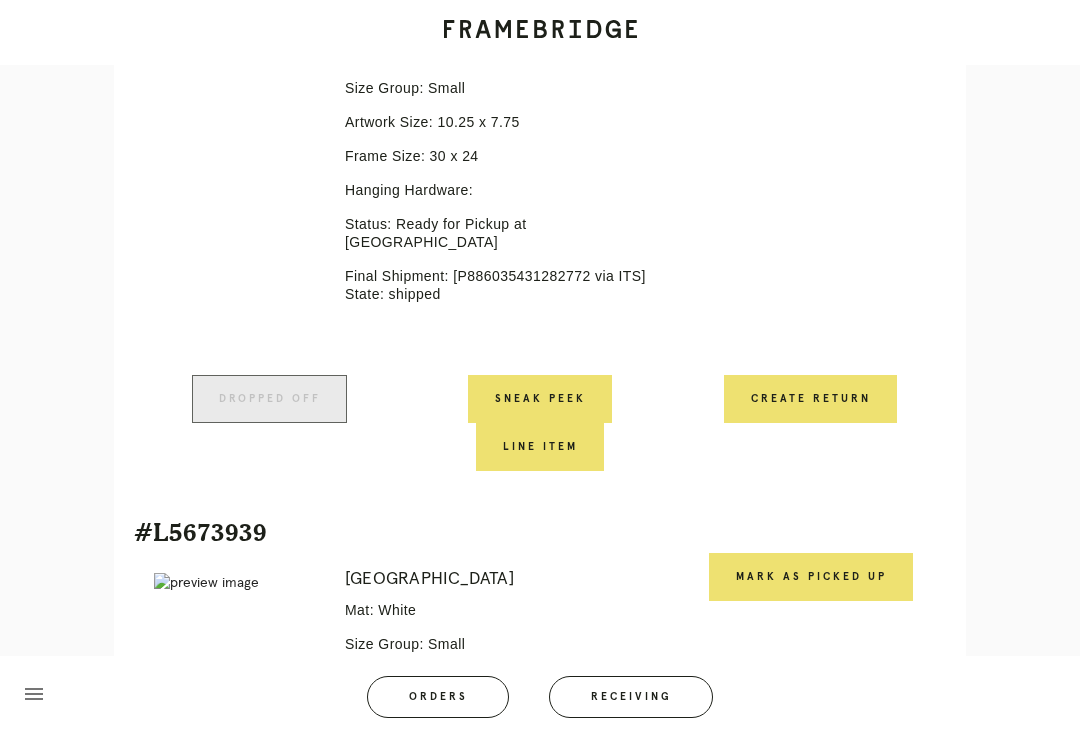 scroll, scrollTop: 739, scrollLeft: 0, axis: vertical 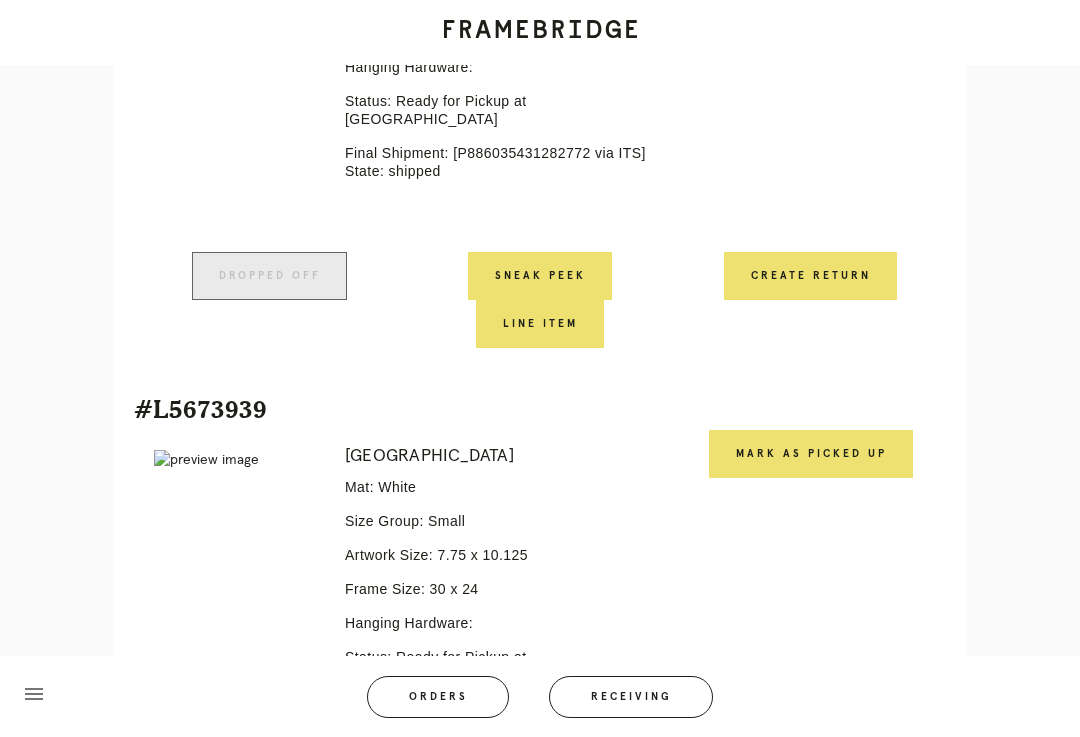 click on "Mark as Picked Up" at bounding box center [811, 454] 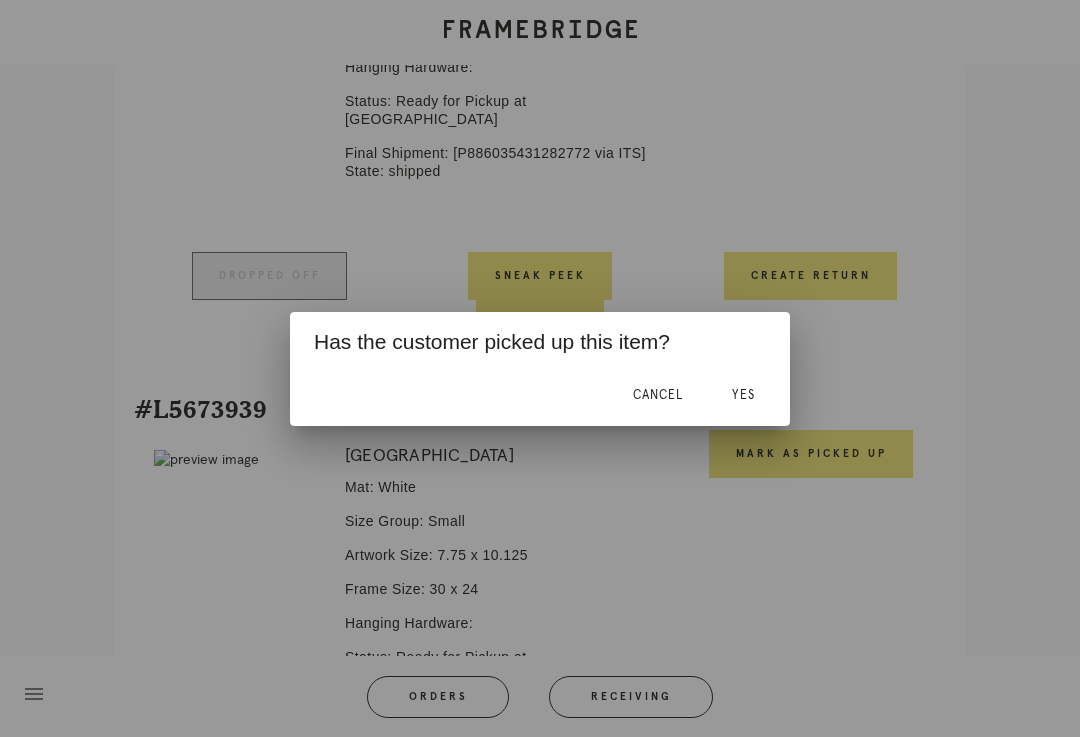 click on "Yes" at bounding box center [743, 395] 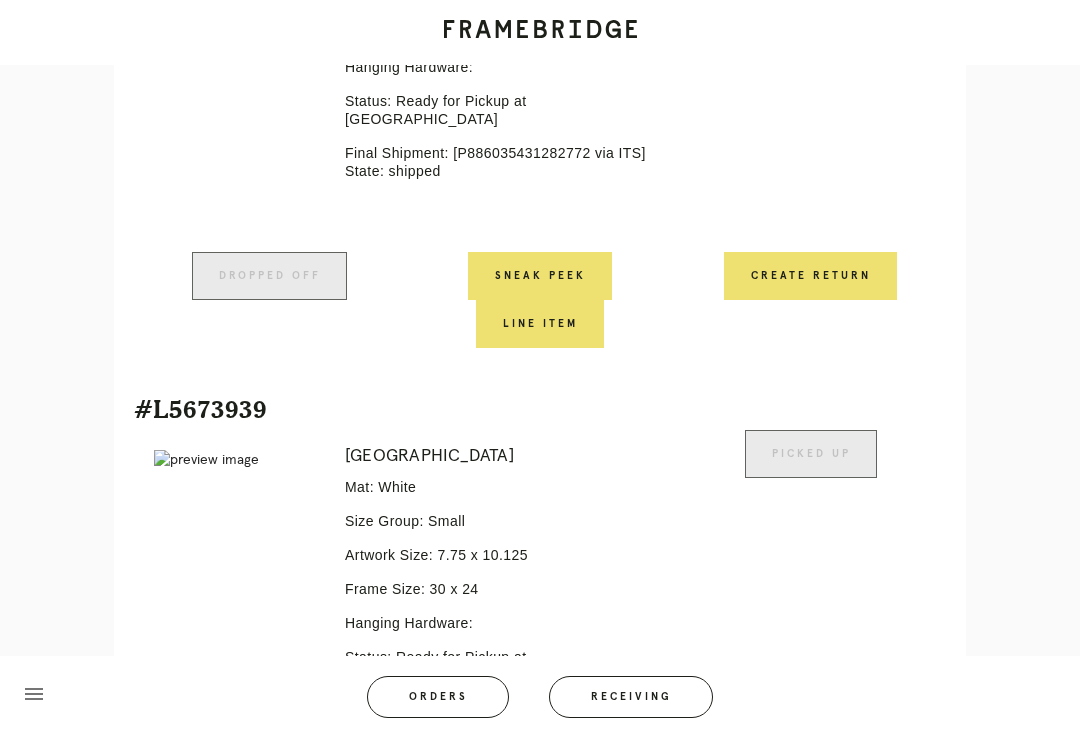 click on "Orders" at bounding box center [438, 697] 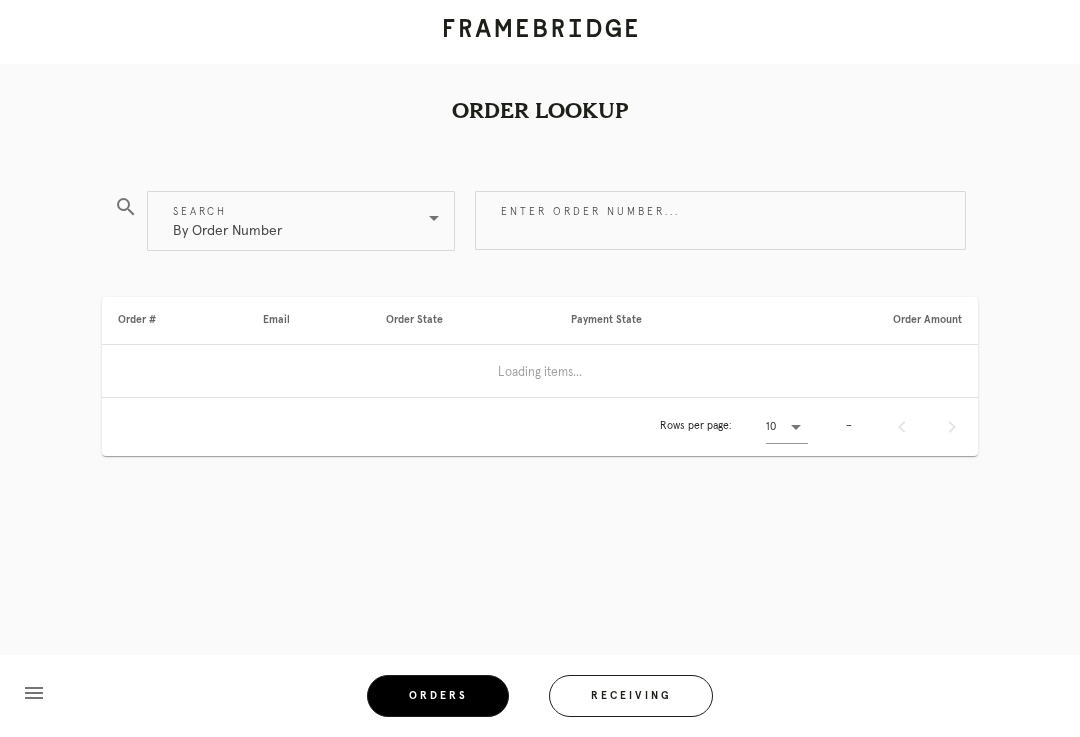 scroll, scrollTop: 1, scrollLeft: 0, axis: vertical 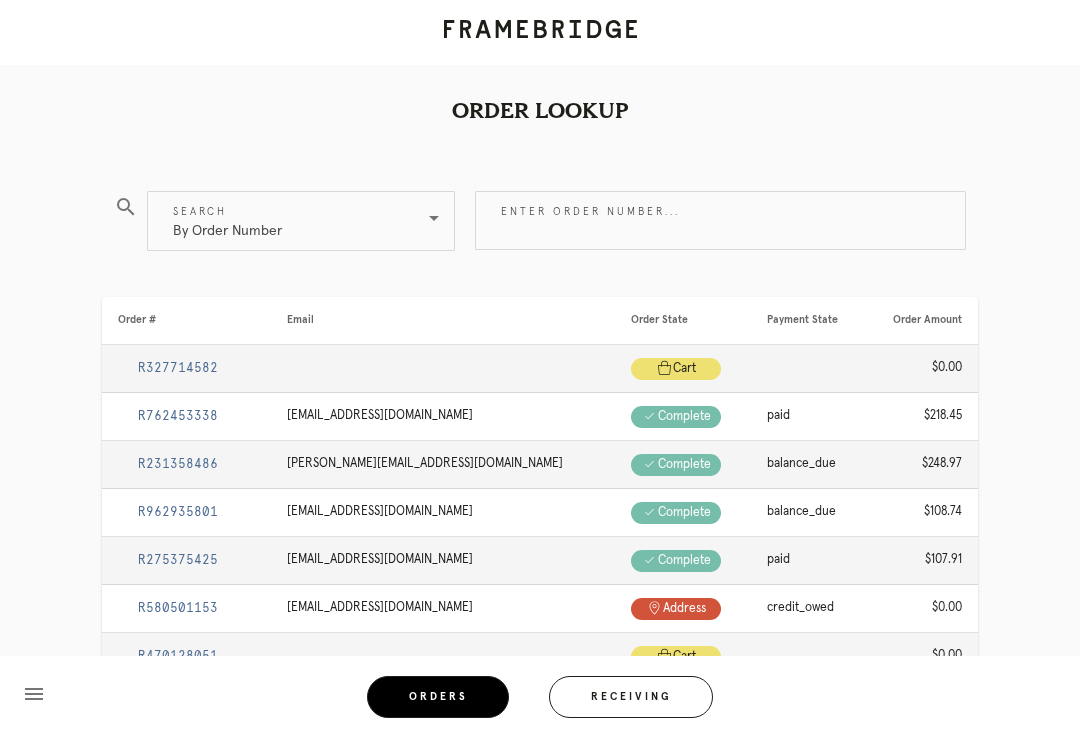 click on "Enter order number..." at bounding box center [720, 220] 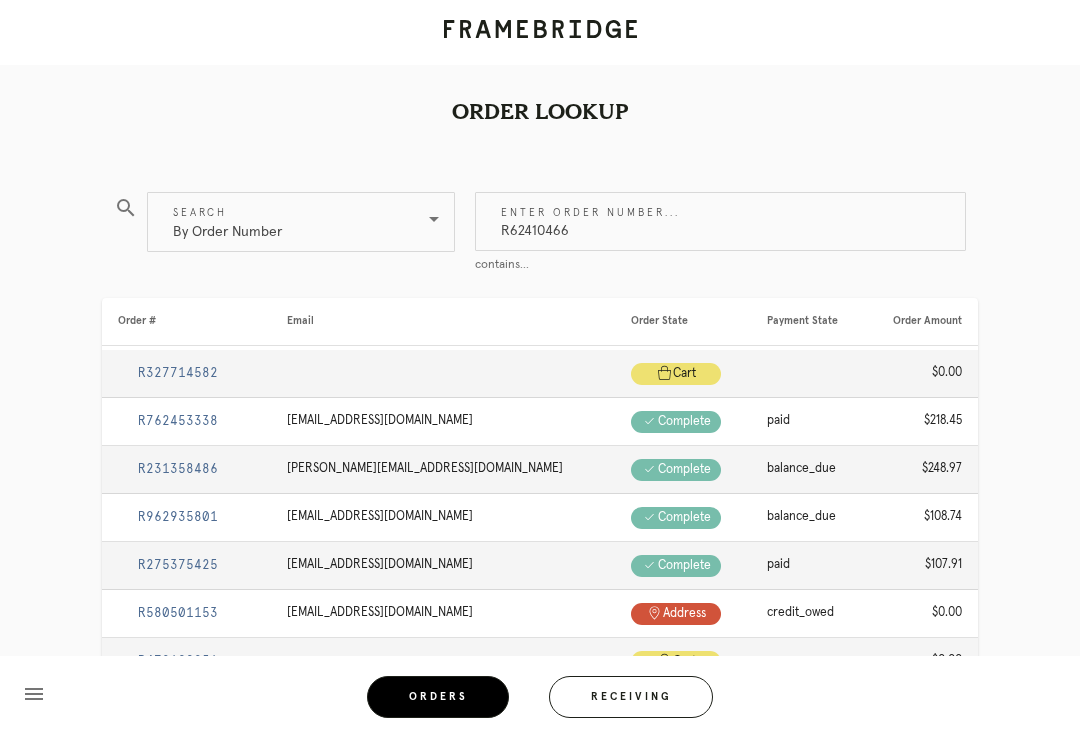 type on "R624104667" 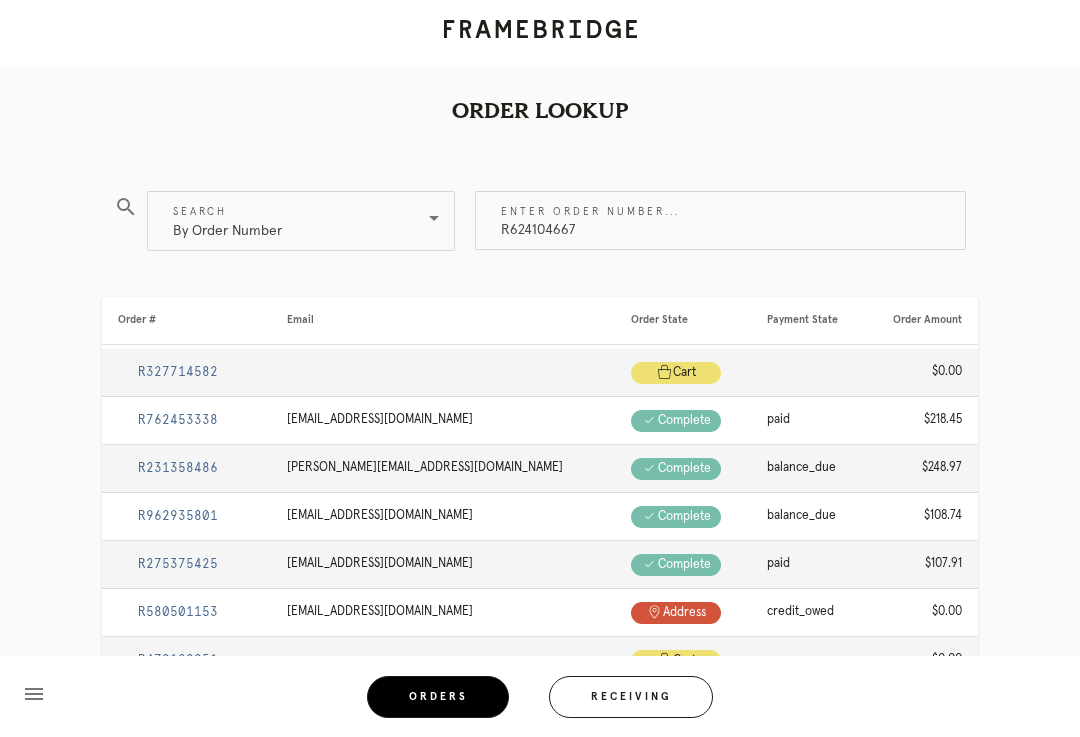 scroll, scrollTop: 0, scrollLeft: 0, axis: both 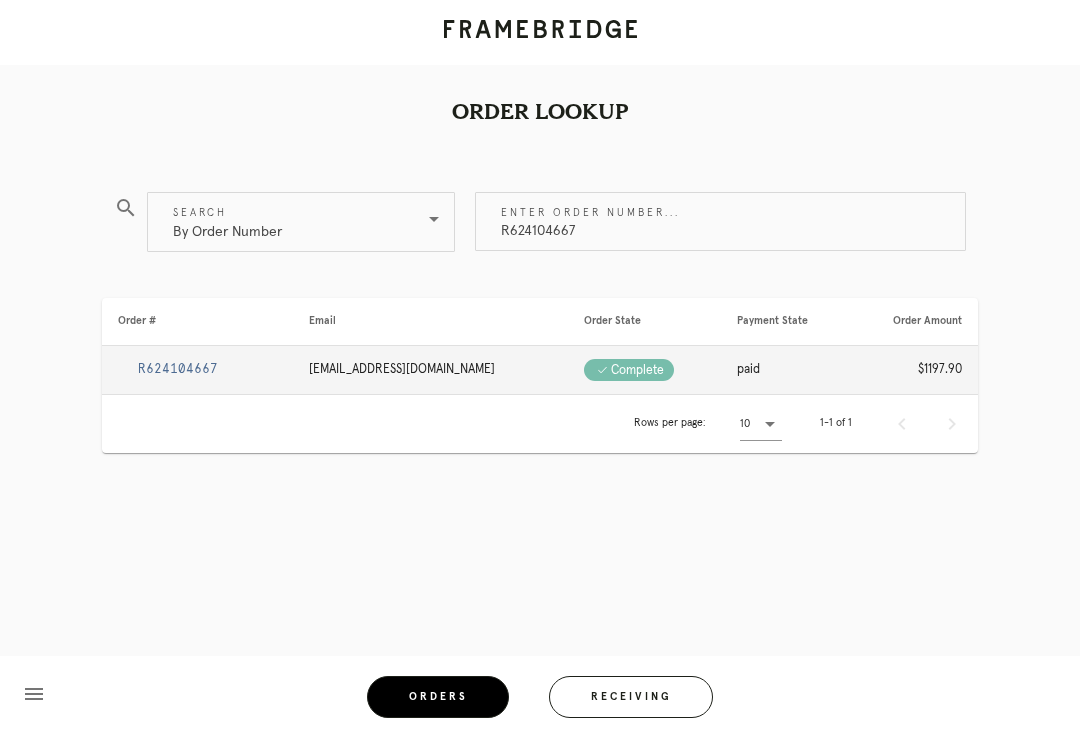 click on "R624104667" at bounding box center [178, 369] 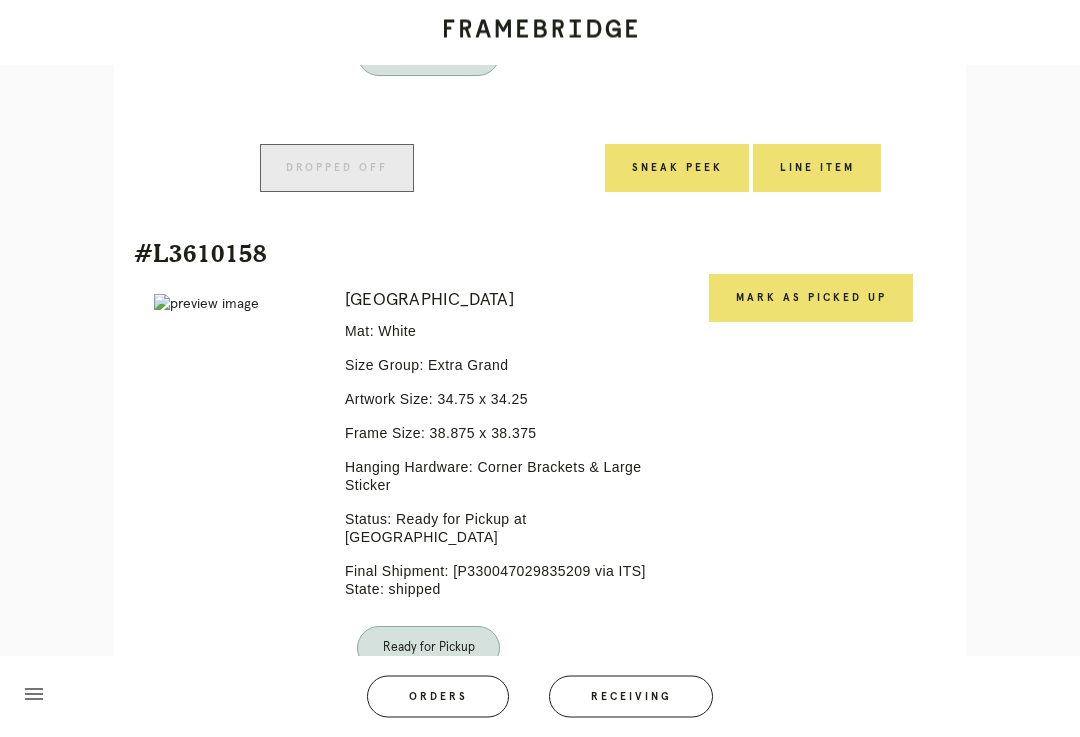 scroll, scrollTop: 915, scrollLeft: 0, axis: vertical 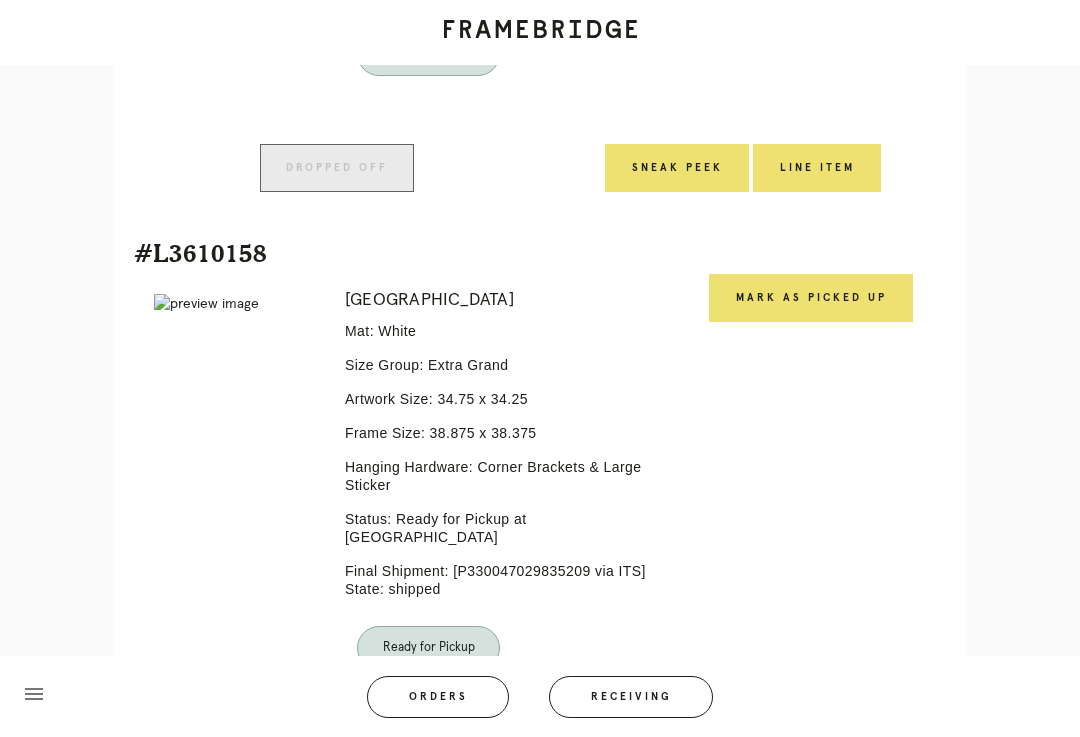 click on "Mark as Picked Up" at bounding box center [811, 298] 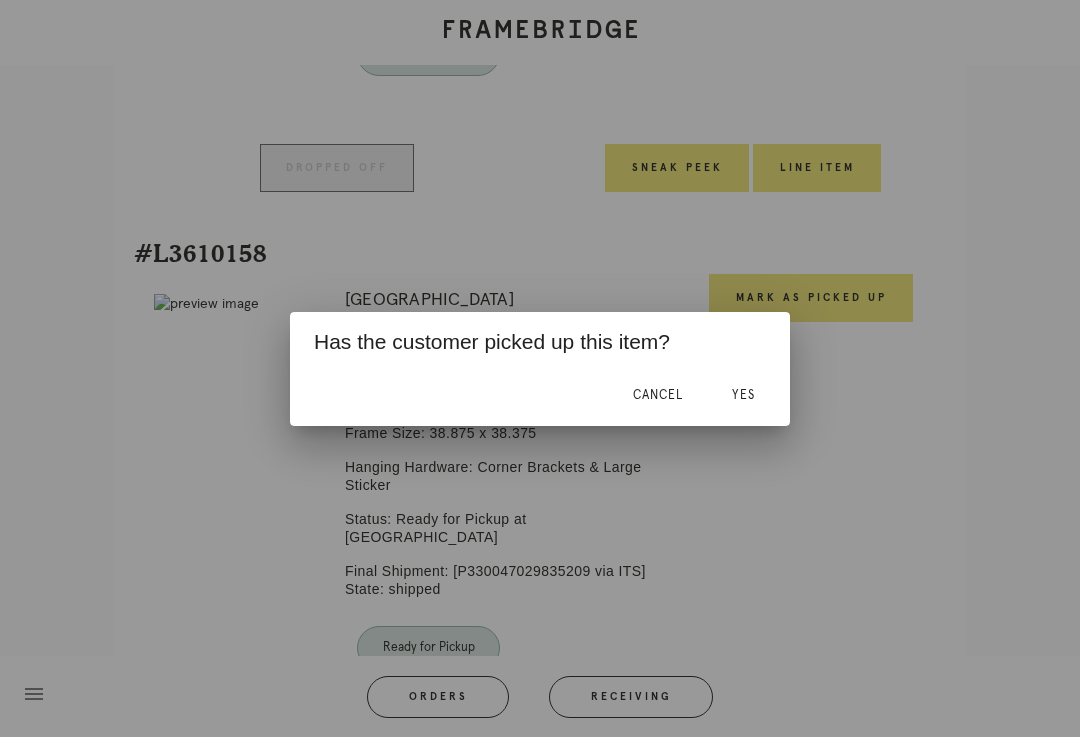 click on "Yes" at bounding box center [743, 396] 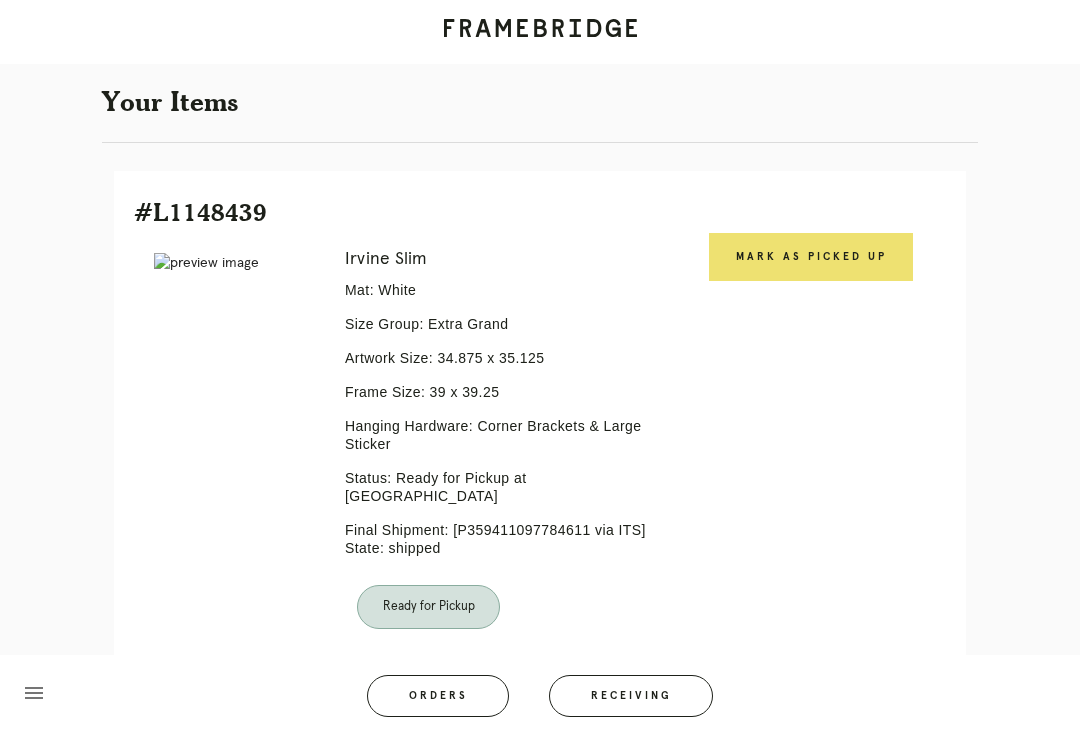 click on "Mark as Picked Up" at bounding box center (811, 258) 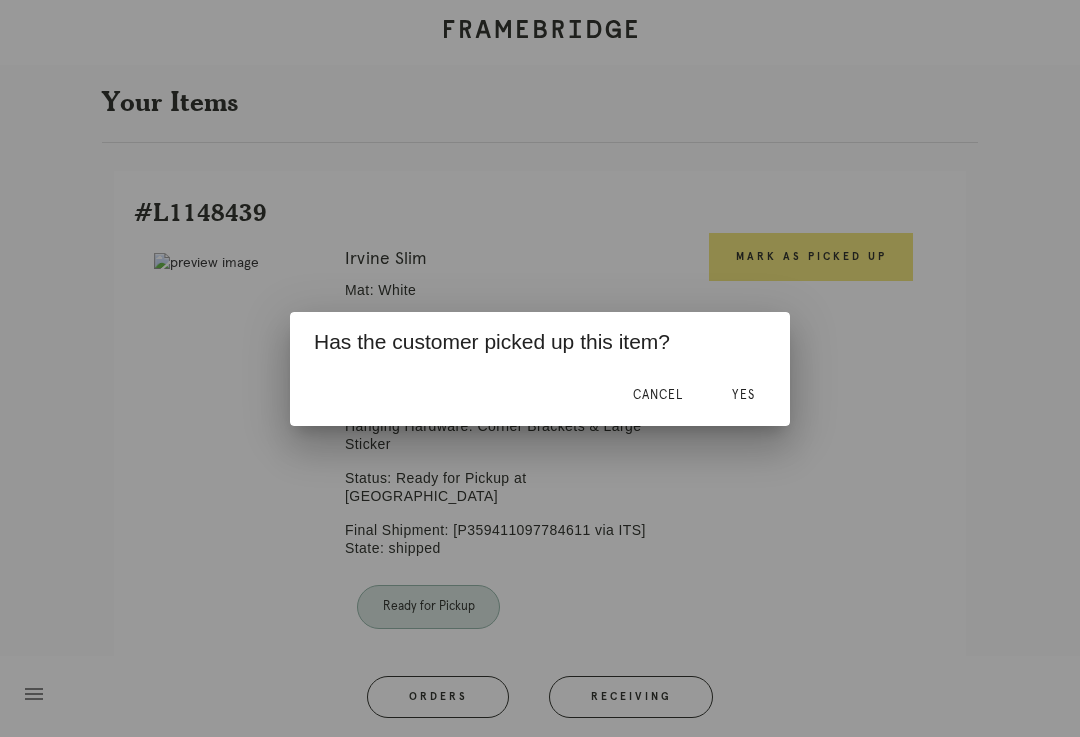 click on "Yes" at bounding box center [743, 395] 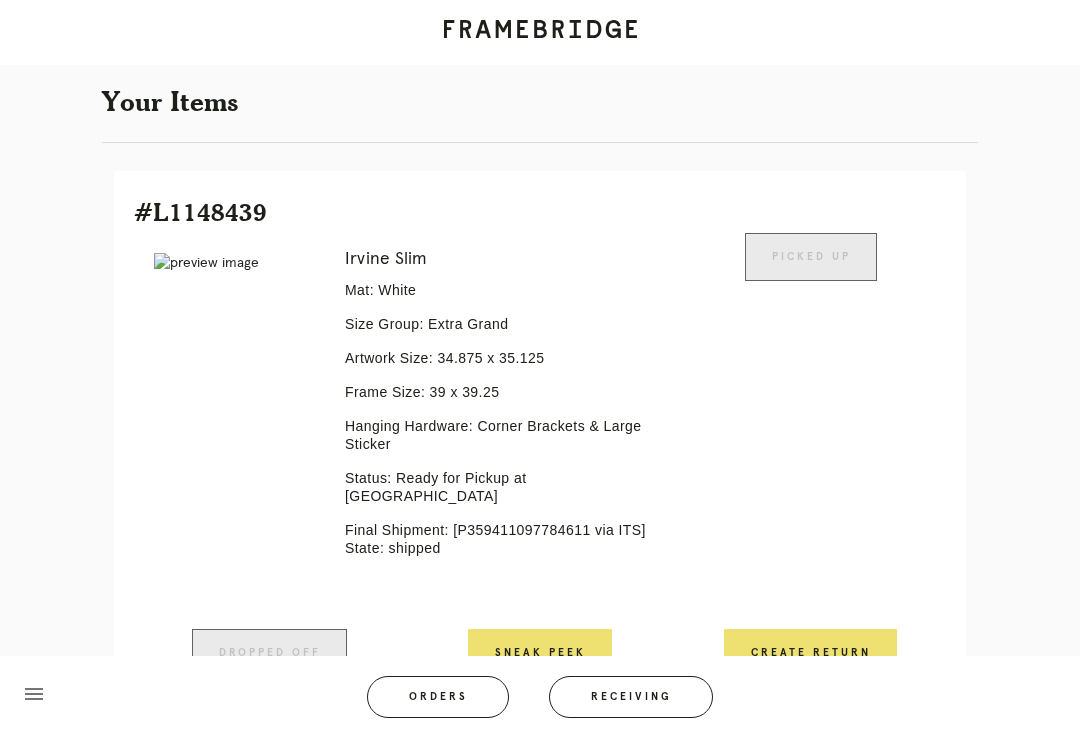 click on "Orders" at bounding box center (438, 697) 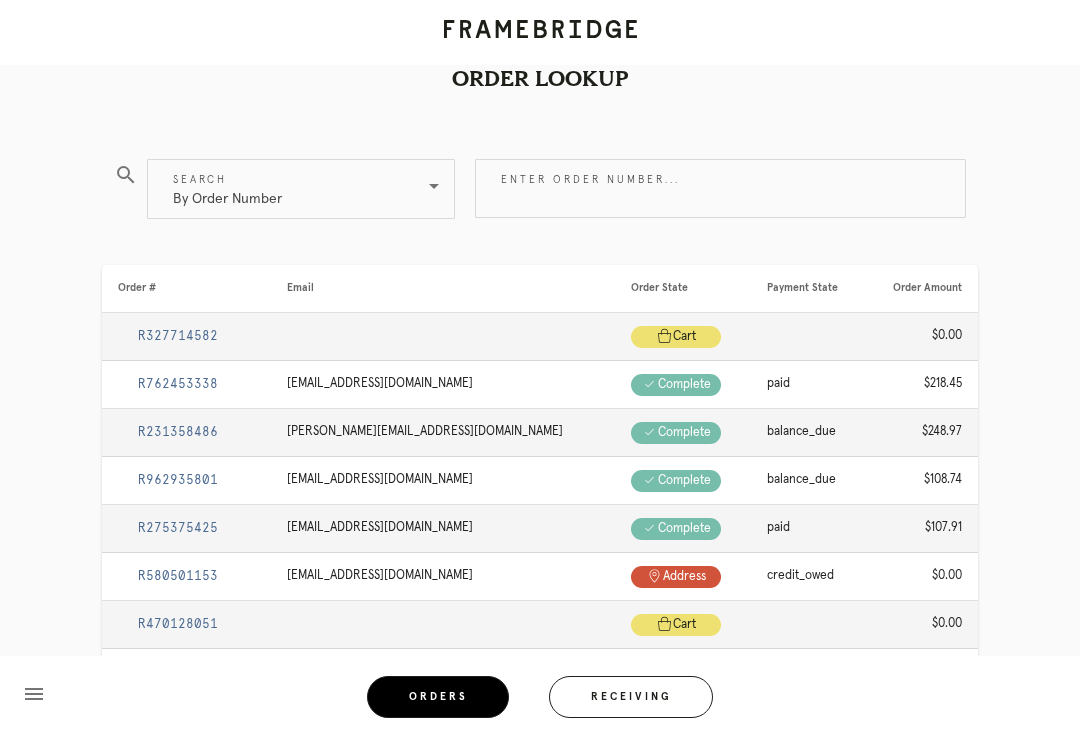 click on "Enter order number..." at bounding box center [720, 188] 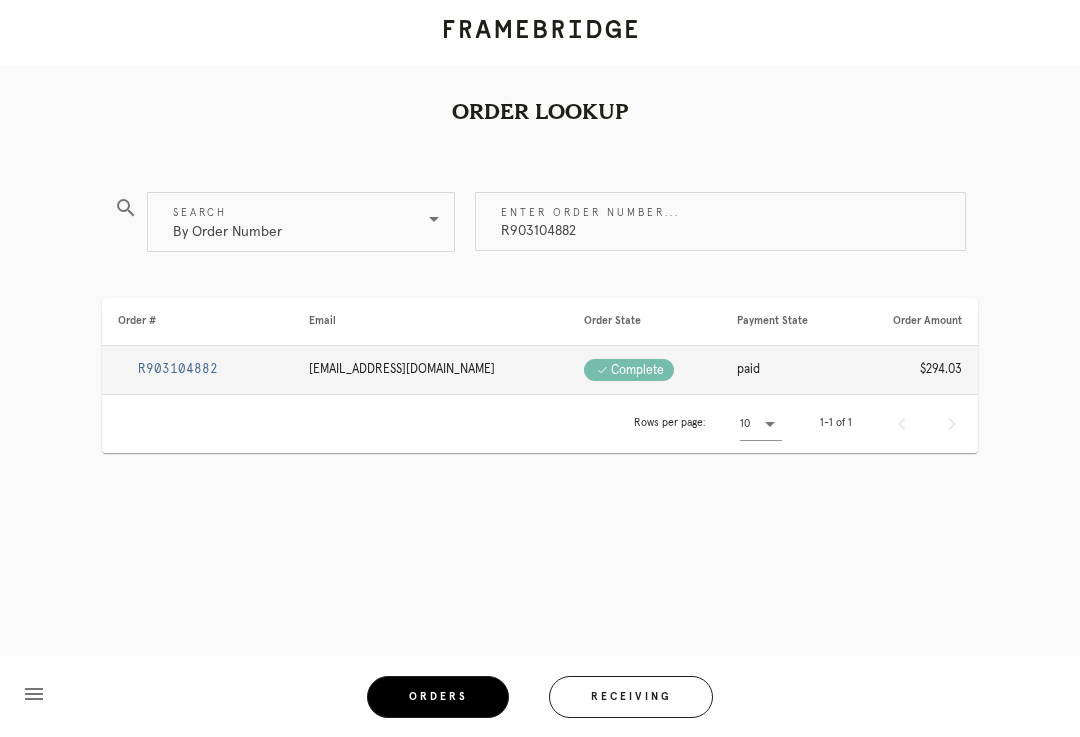 type on "R903104882" 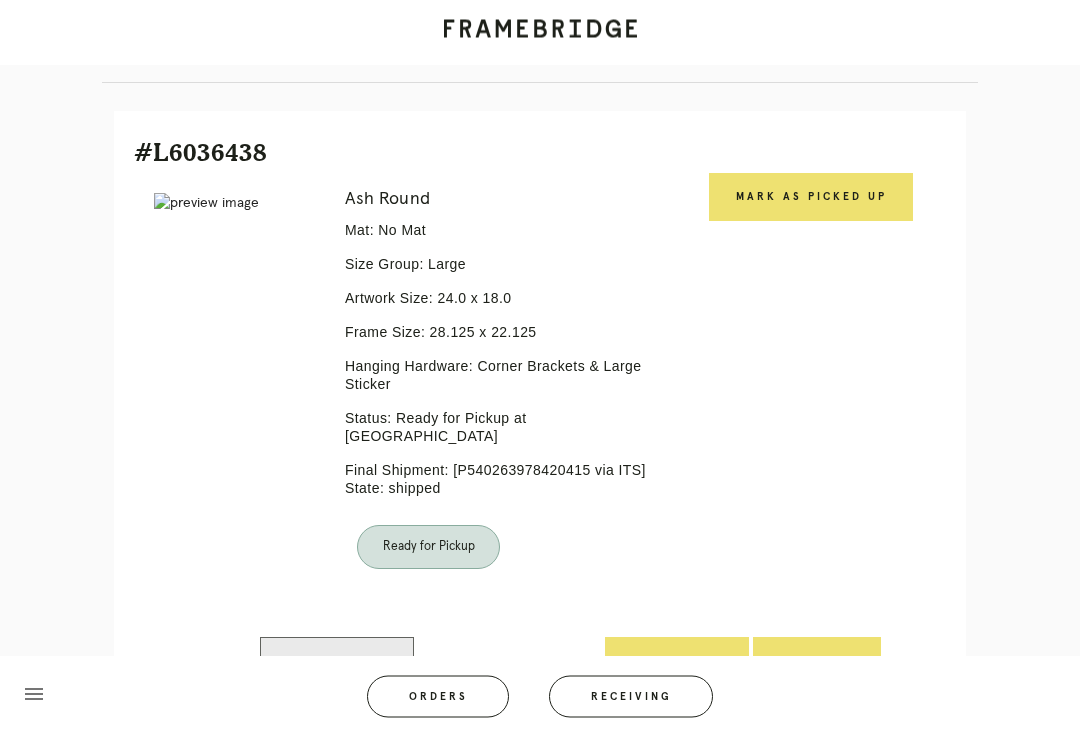 scroll, scrollTop: 465, scrollLeft: 0, axis: vertical 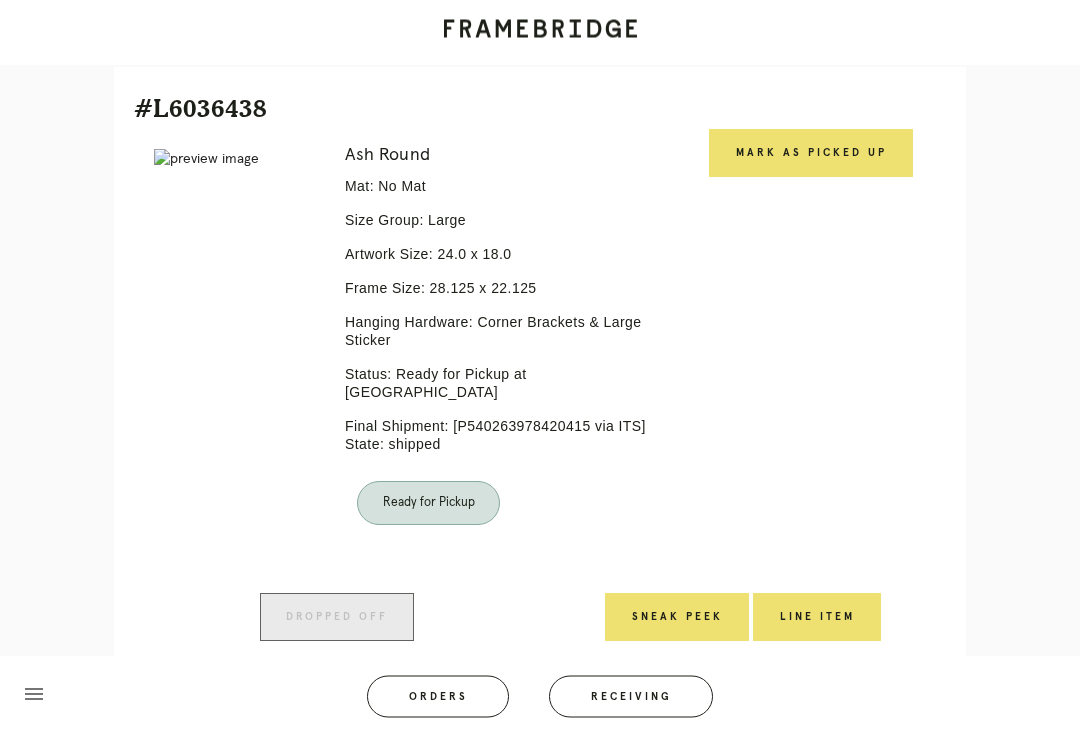 click on "Mark as Picked Up" at bounding box center [811, 154] 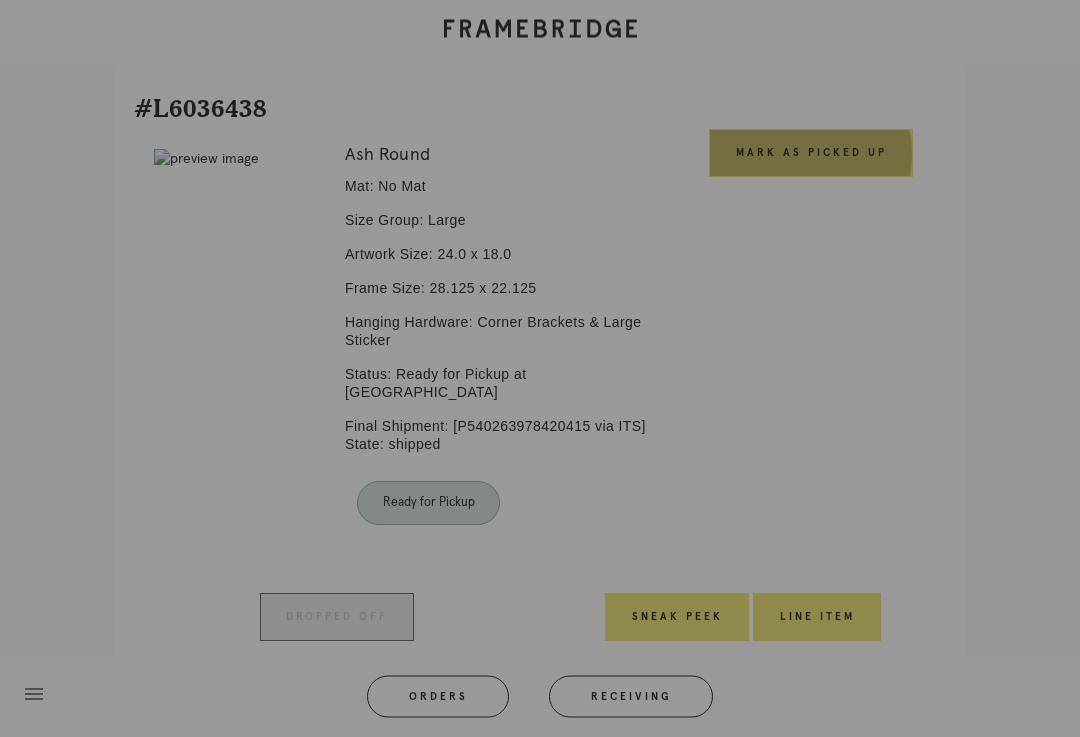 scroll, scrollTop: 465, scrollLeft: 0, axis: vertical 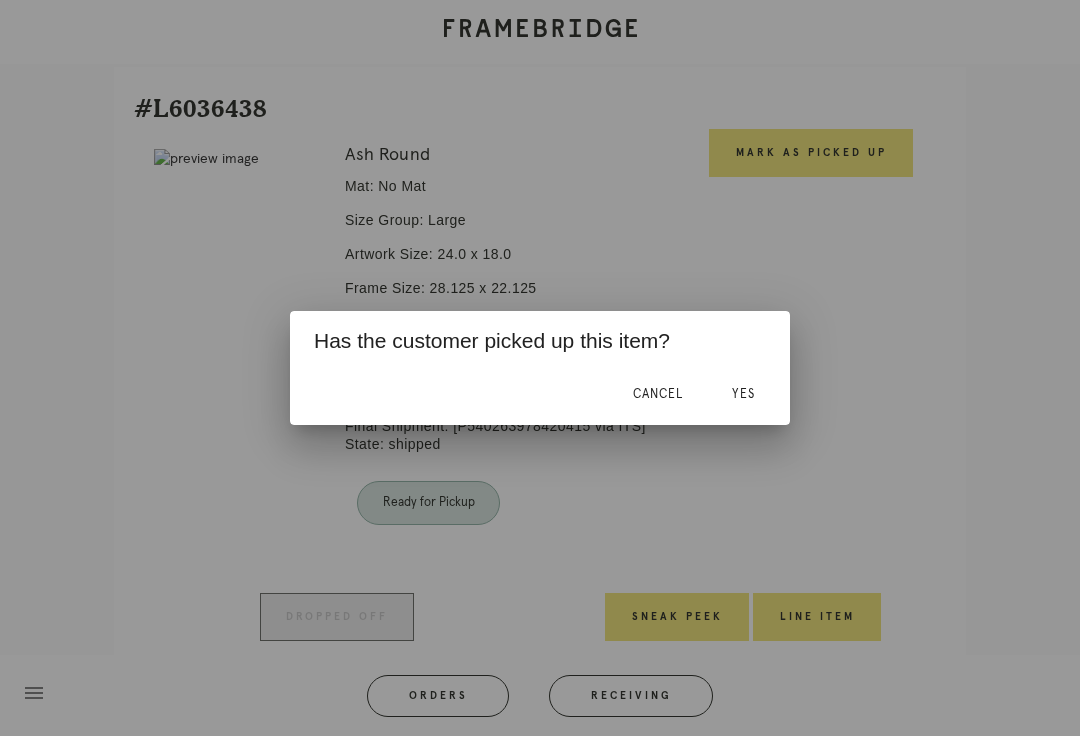 click on "Yes" at bounding box center [743, 396] 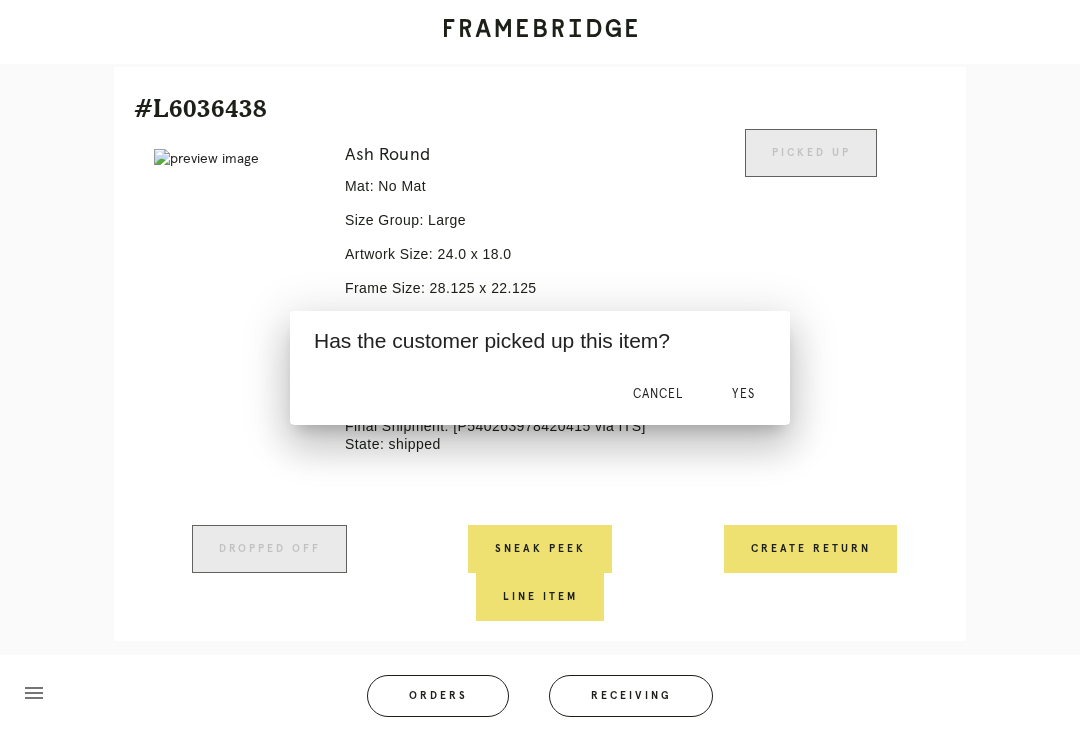 scroll, scrollTop: 447, scrollLeft: 0, axis: vertical 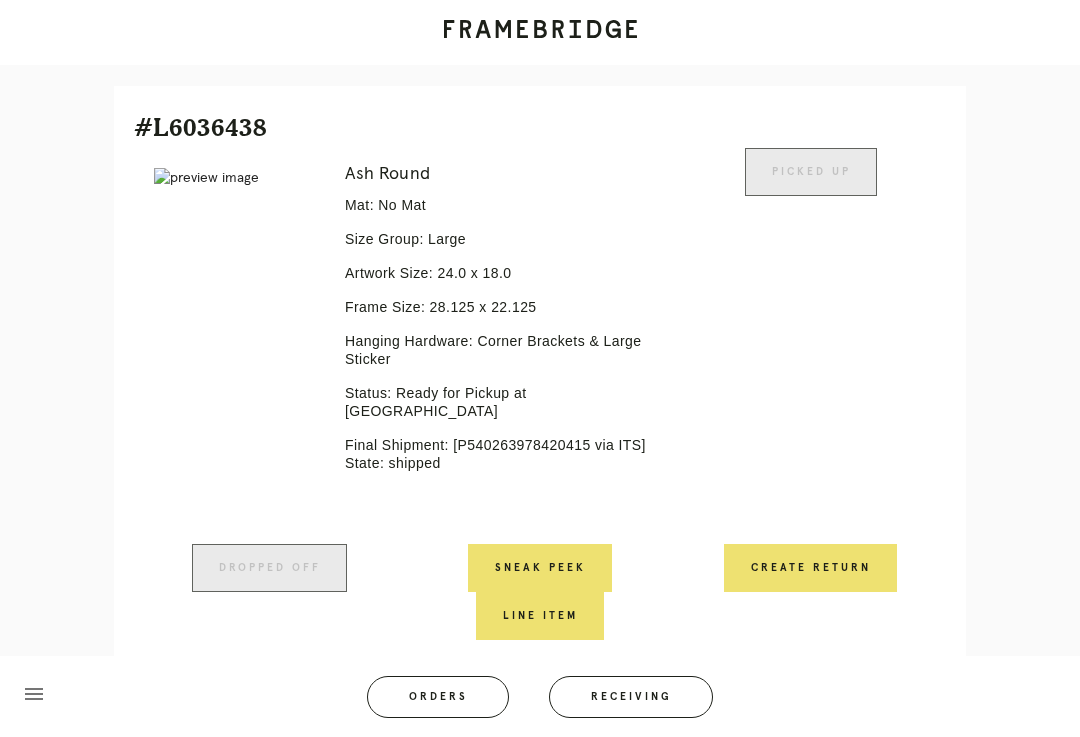 click on "Orders" at bounding box center [438, 697] 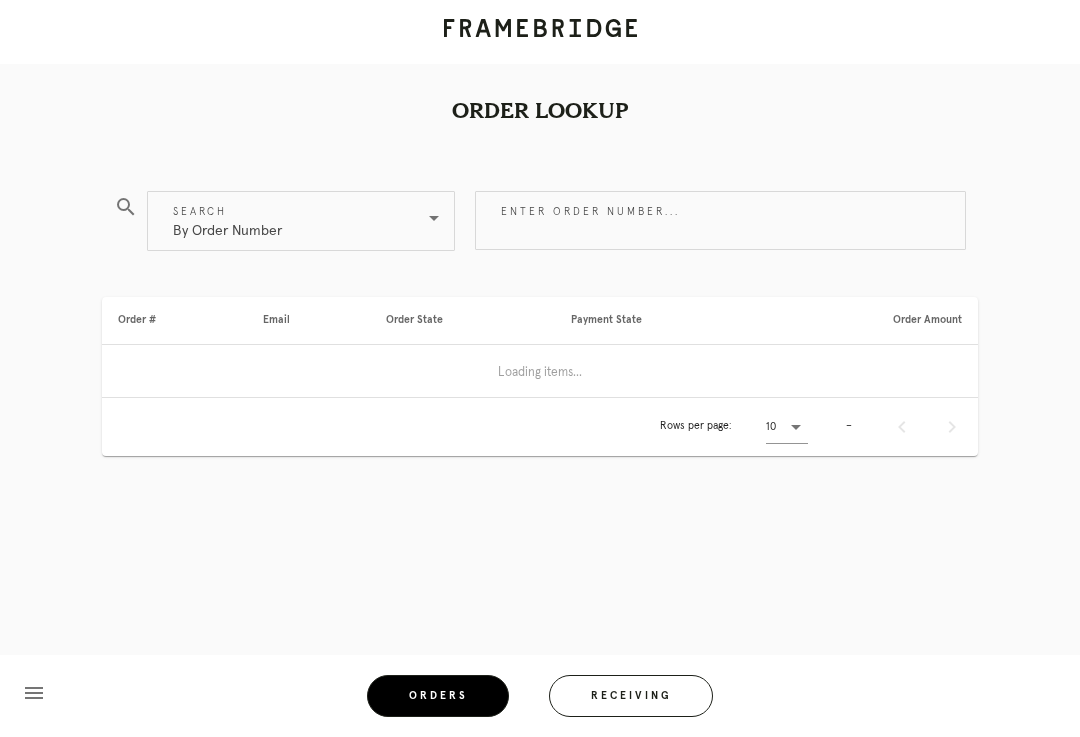 scroll, scrollTop: 1, scrollLeft: 0, axis: vertical 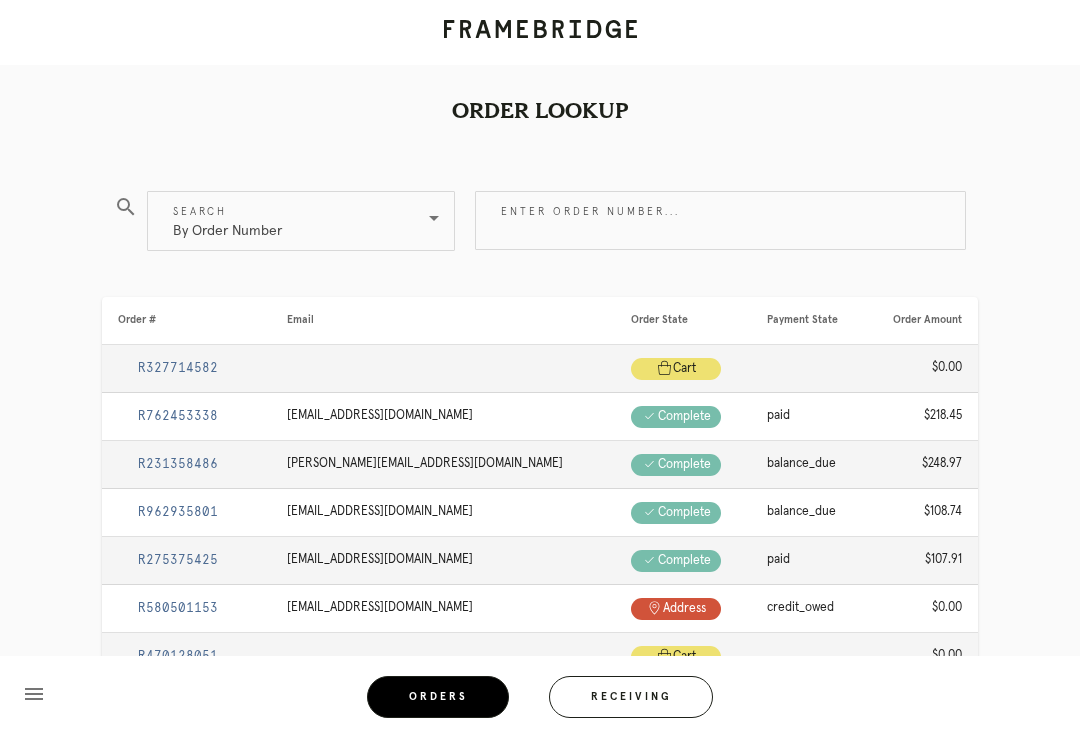 click on "Enter order number..." at bounding box center [720, 220] 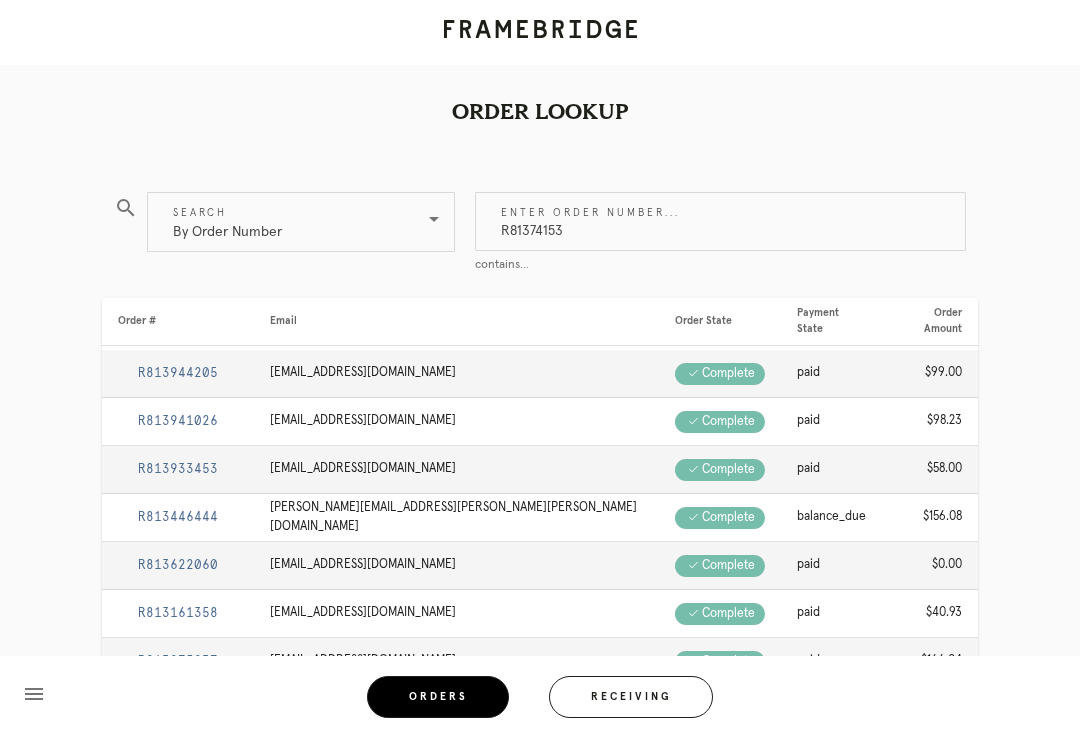 type on "R813741538" 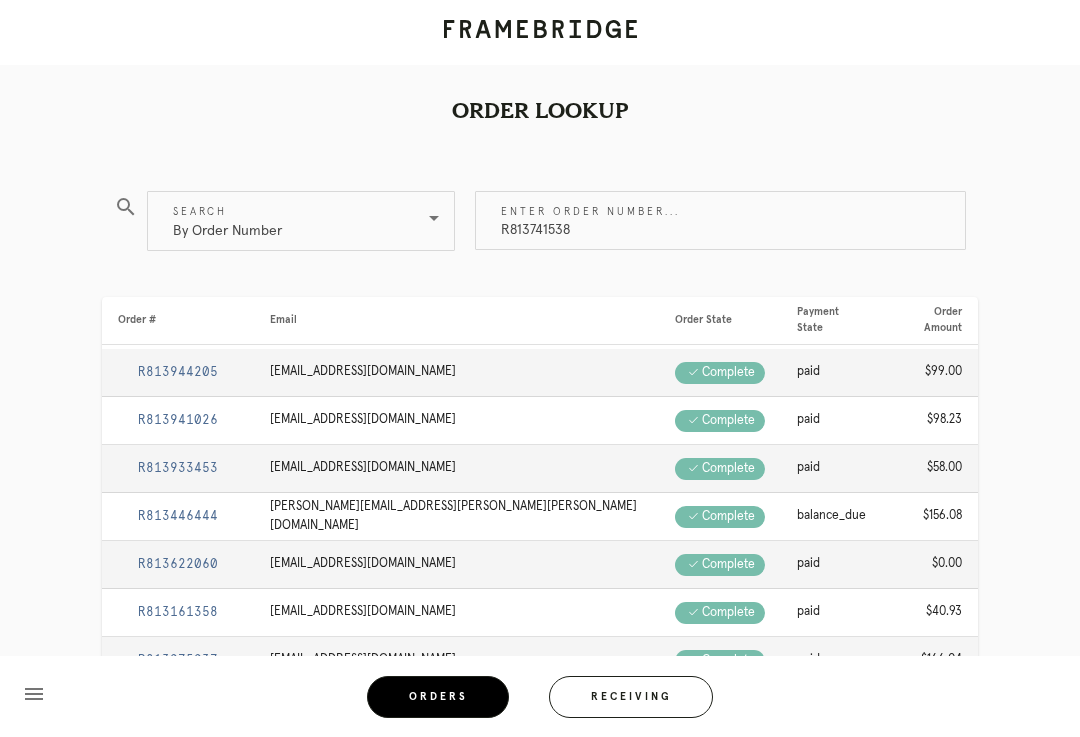 scroll, scrollTop: 0, scrollLeft: 0, axis: both 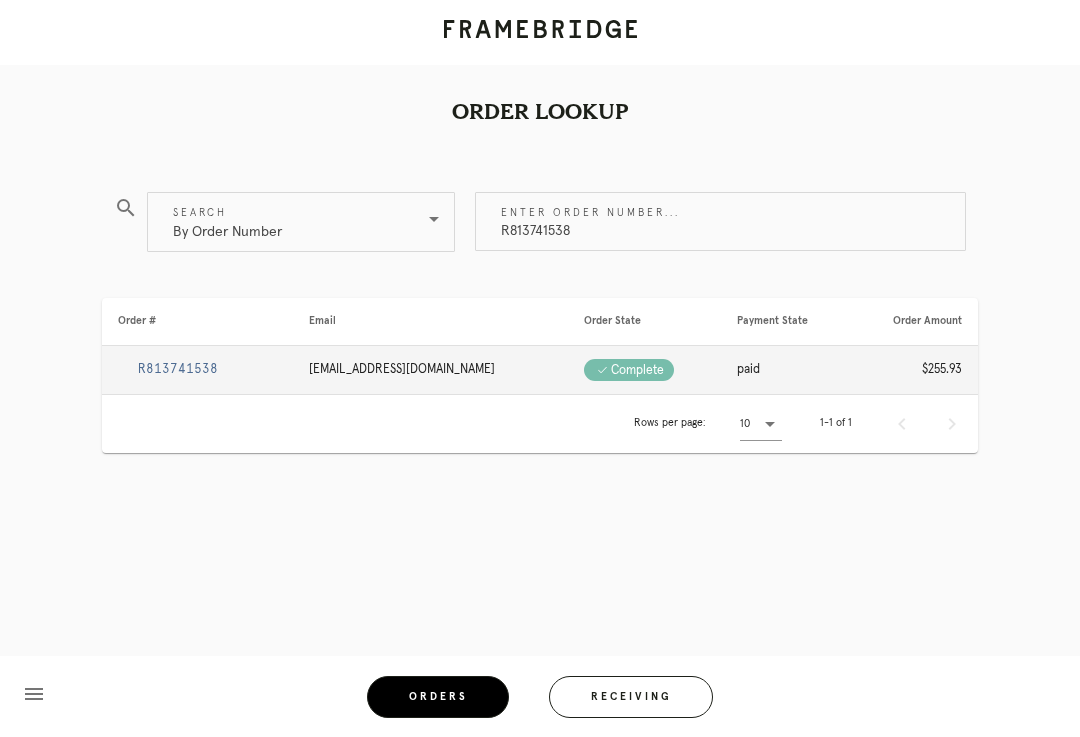 click on "R813741538" at bounding box center (178, 369) 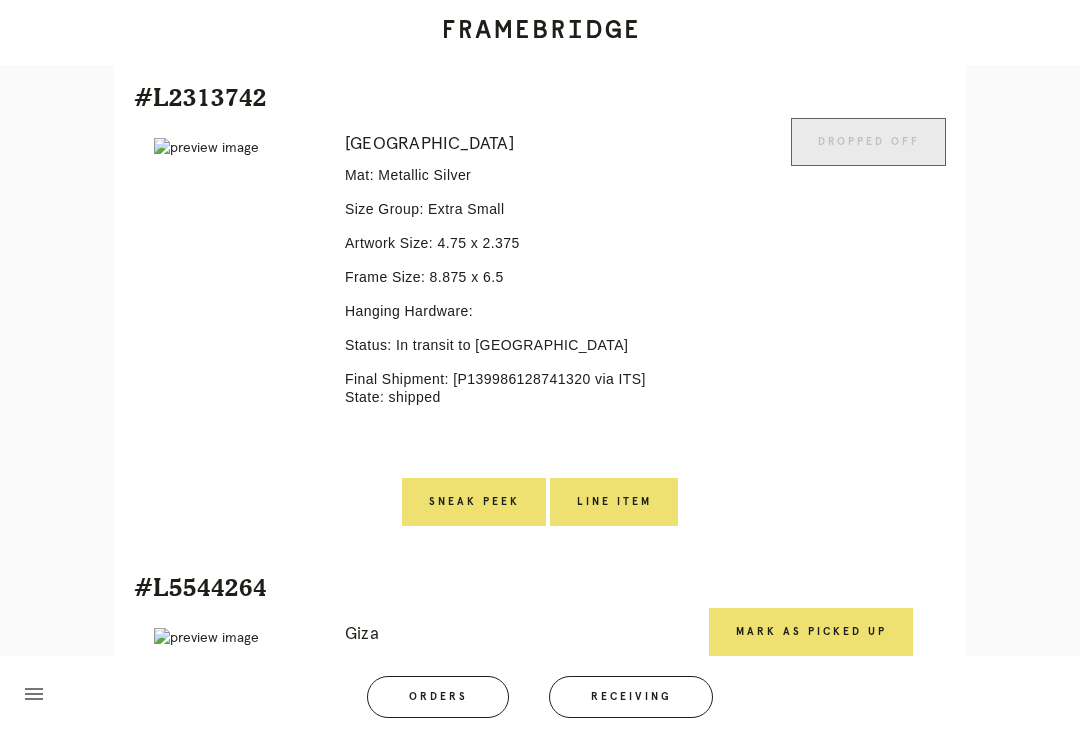 scroll, scrollTop: 476, scrollLeft: 0, axis: vertical 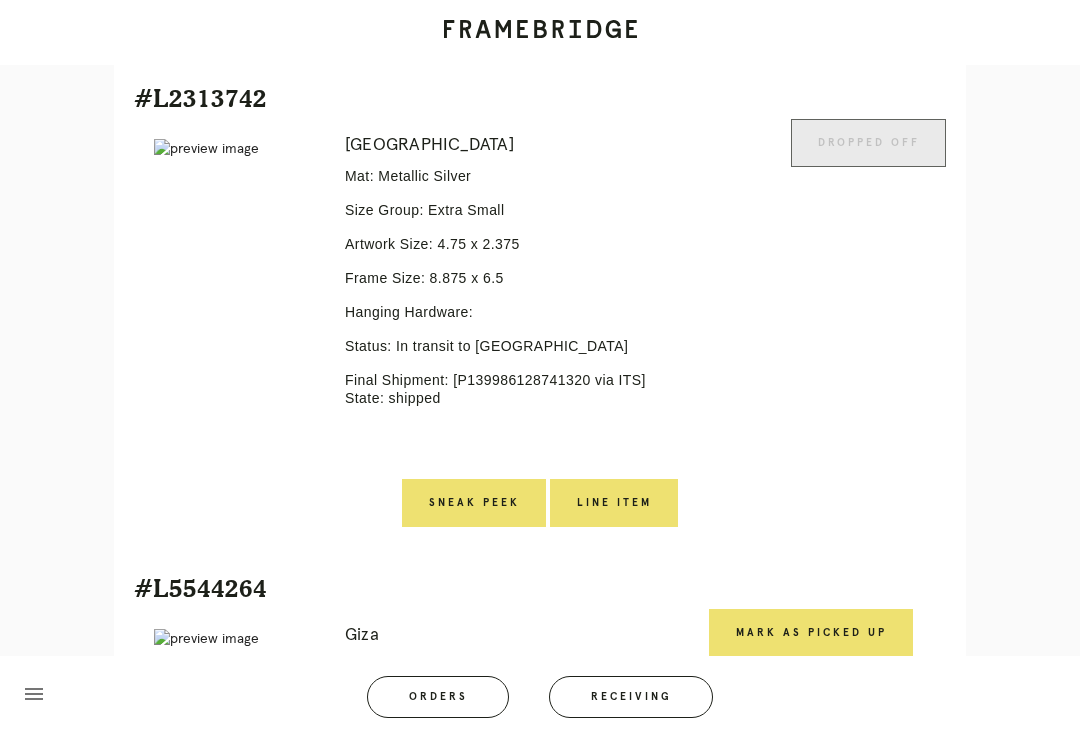 click on "Mark as Picked Up" at bounding box center [811, 633] 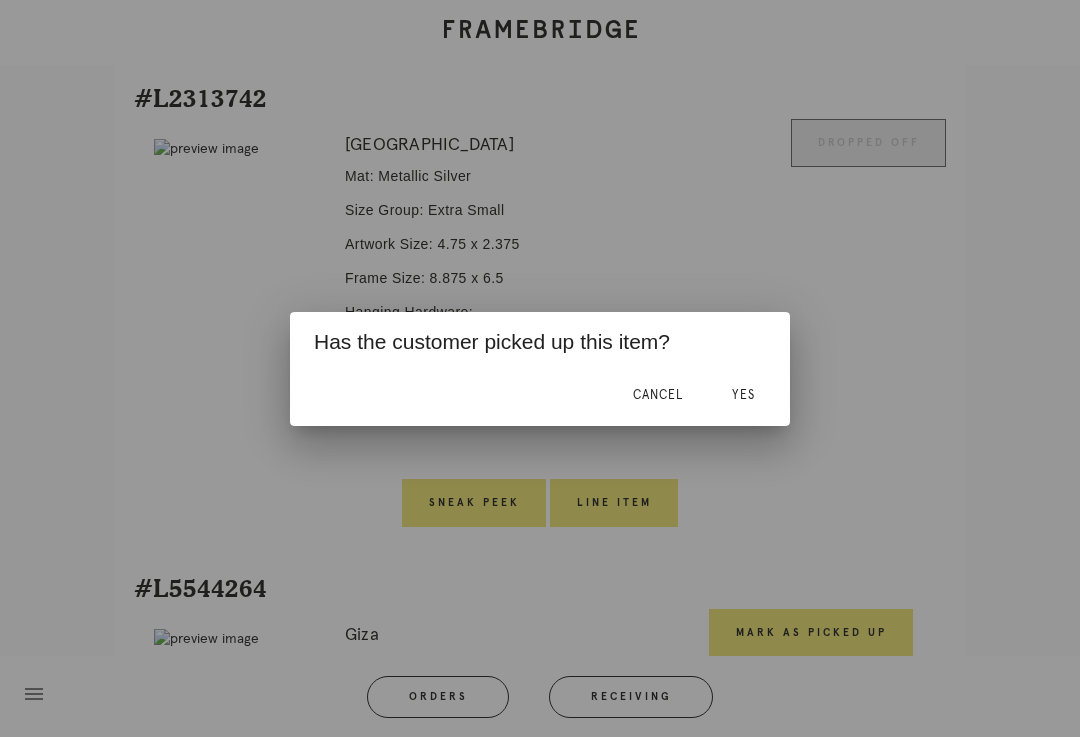 click on "Yes" at bounding box center (743, 396) 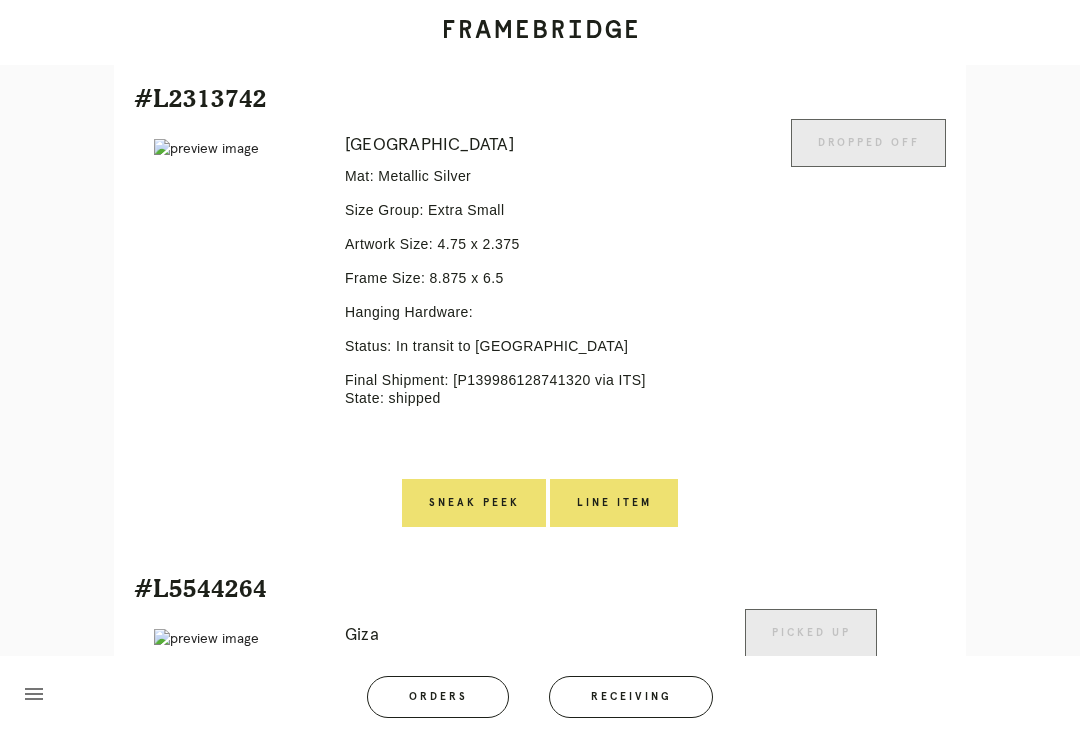 click on "Orders" at bounding box center [438, 697] 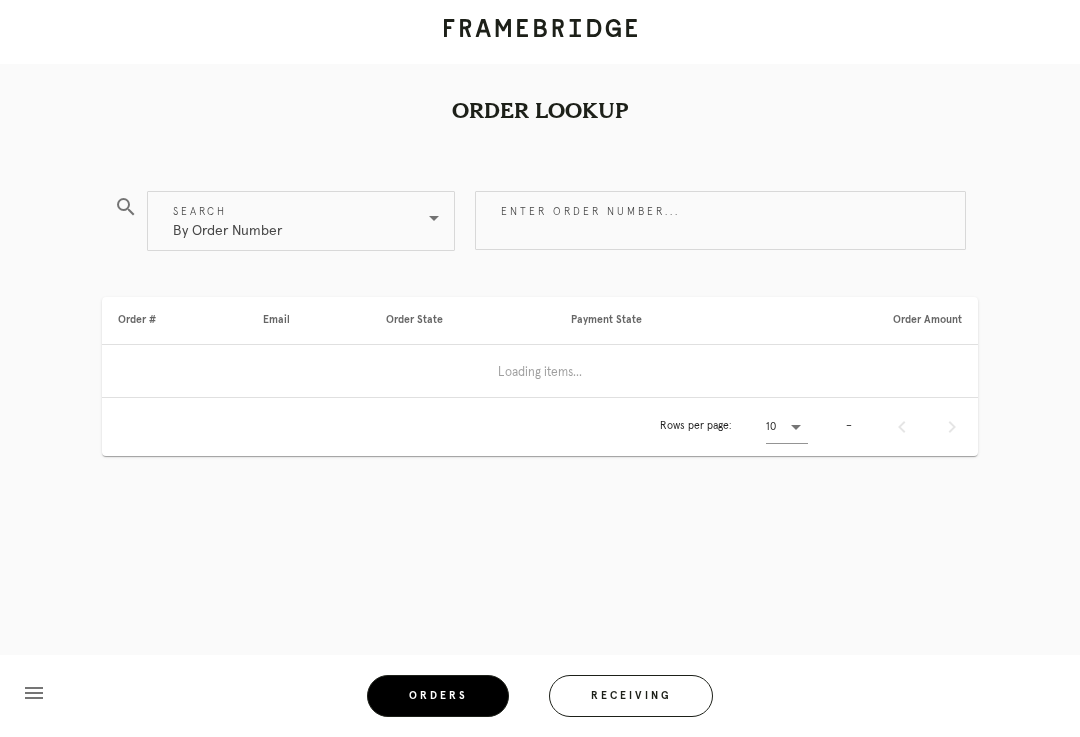 scroll, scrollTop: 1, scrollLeft: 0, axis: vertical 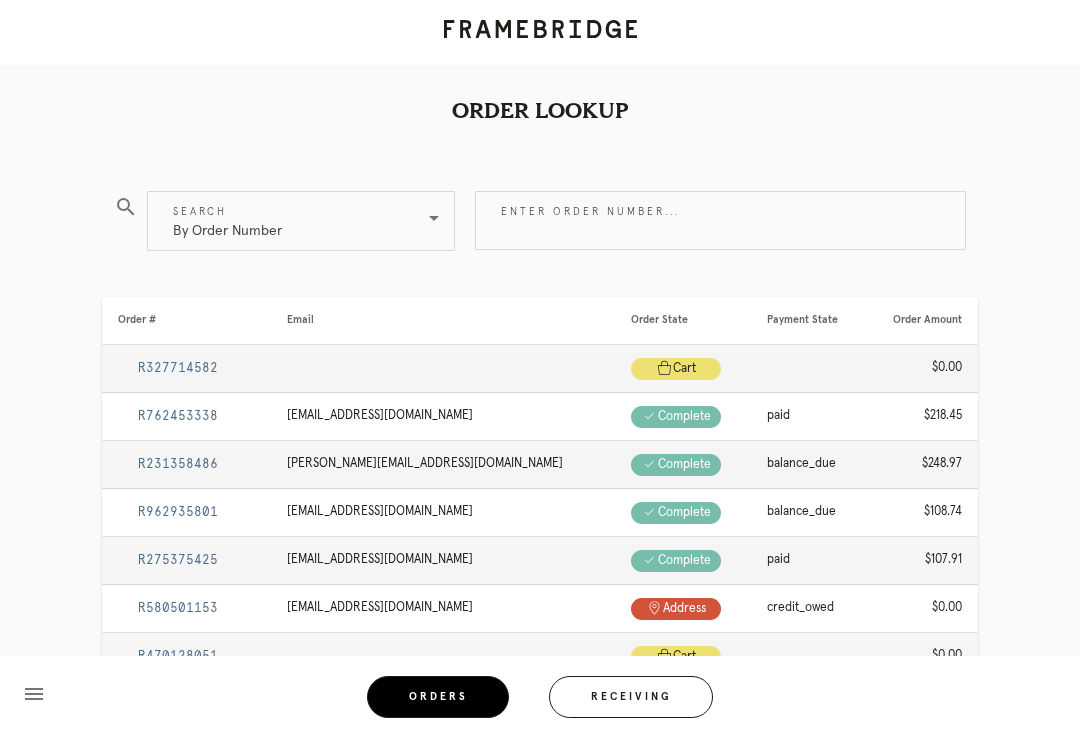 click on "Enter order number..." at bounding box center [720, 220] 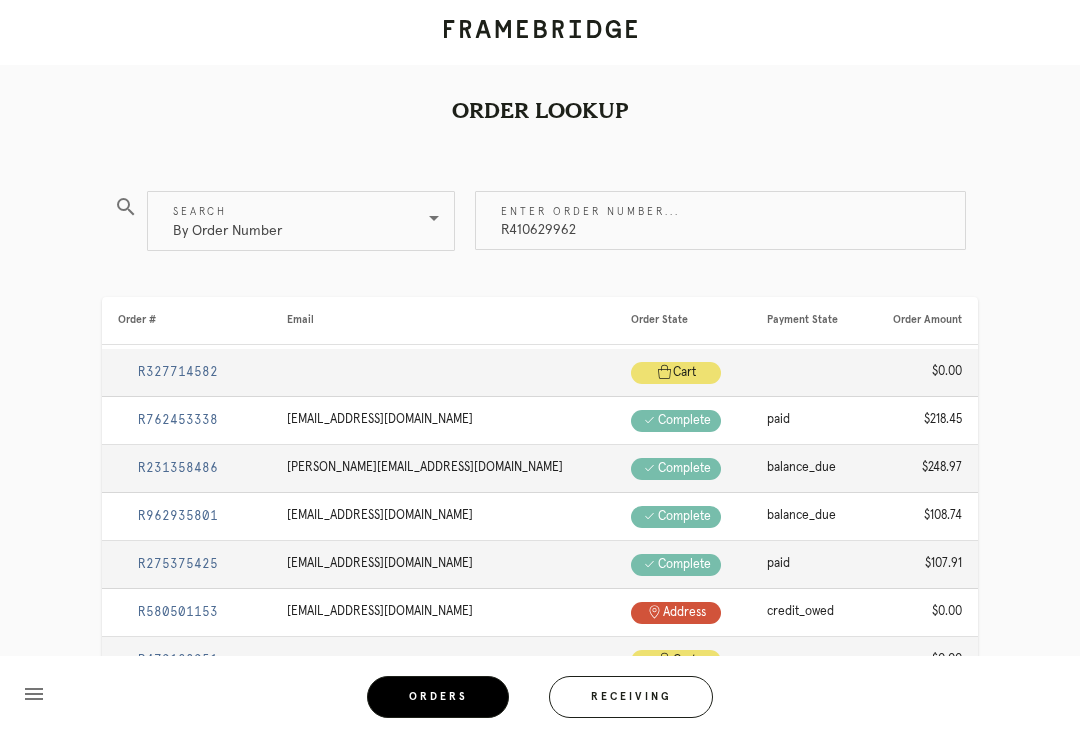 scroll, scrollTop: 0, scrollLeft: 0, axis: both 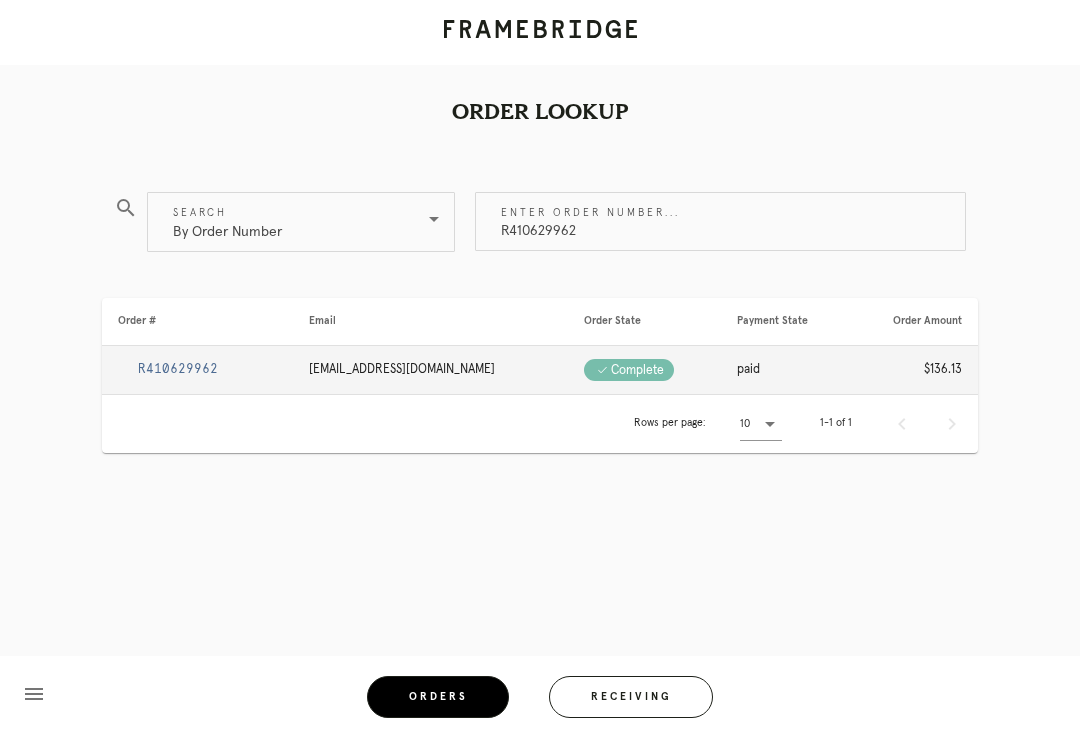 type on "R410629962" 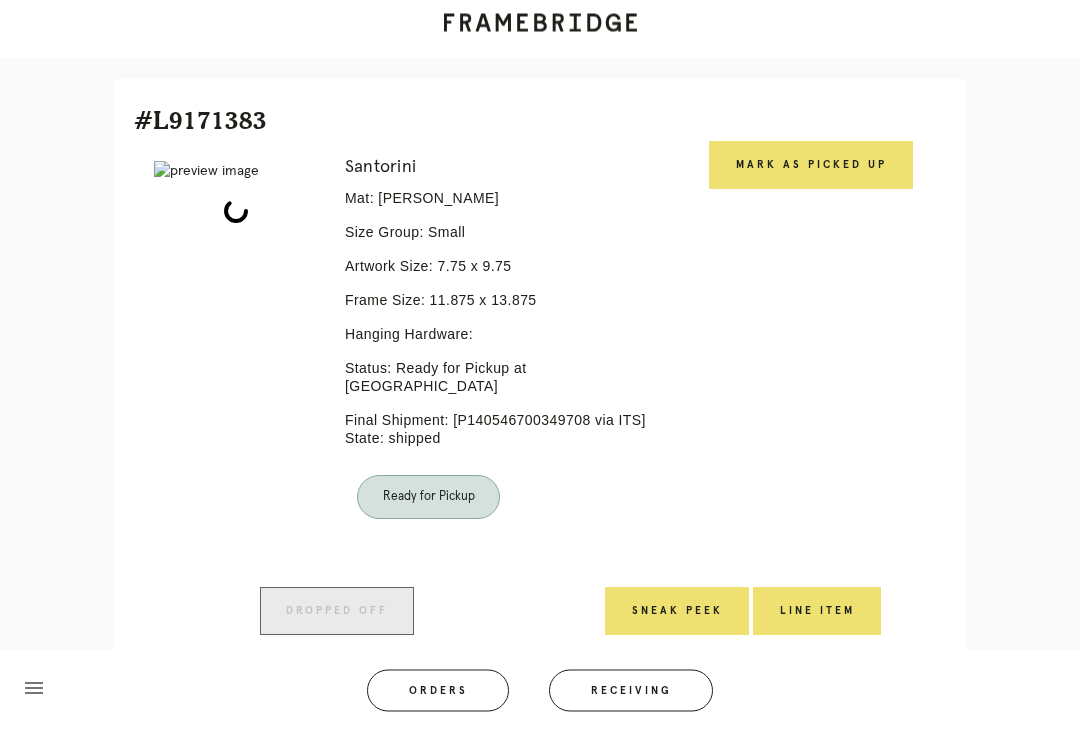 scroll, scrollTop: 447, scrollLeft: 0, axis: vertical 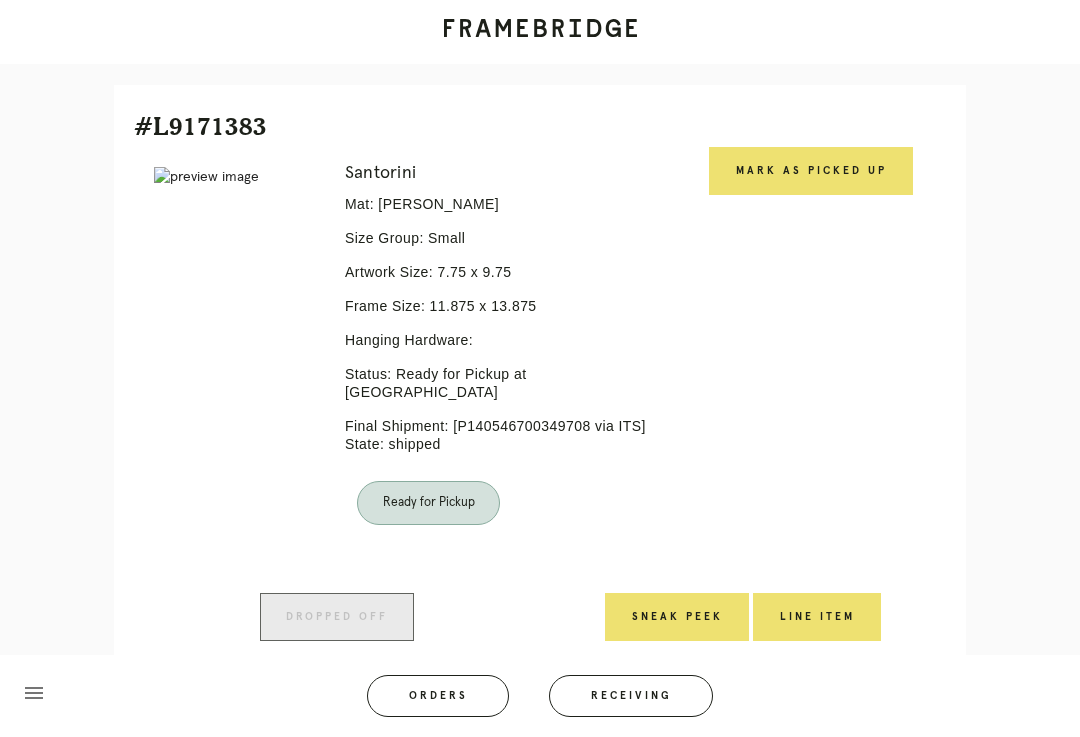 click on "Mark as Picked Up" at bounding box center [811, 172] 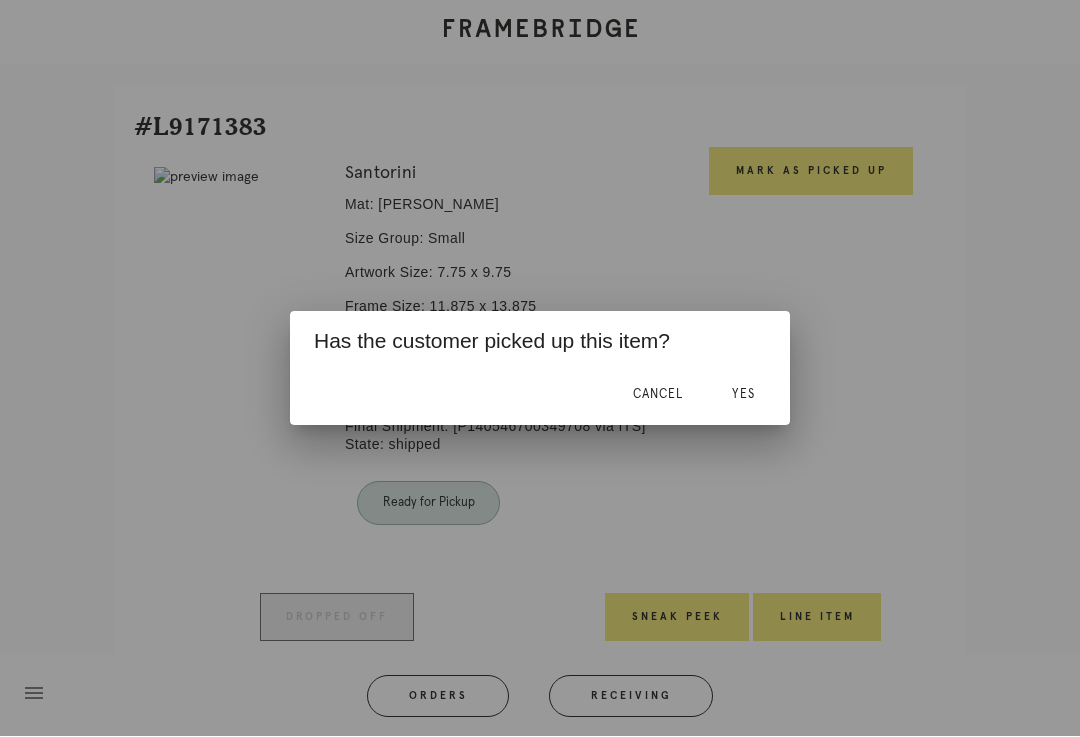 click on "Yes" at bounding box center [743, 395] 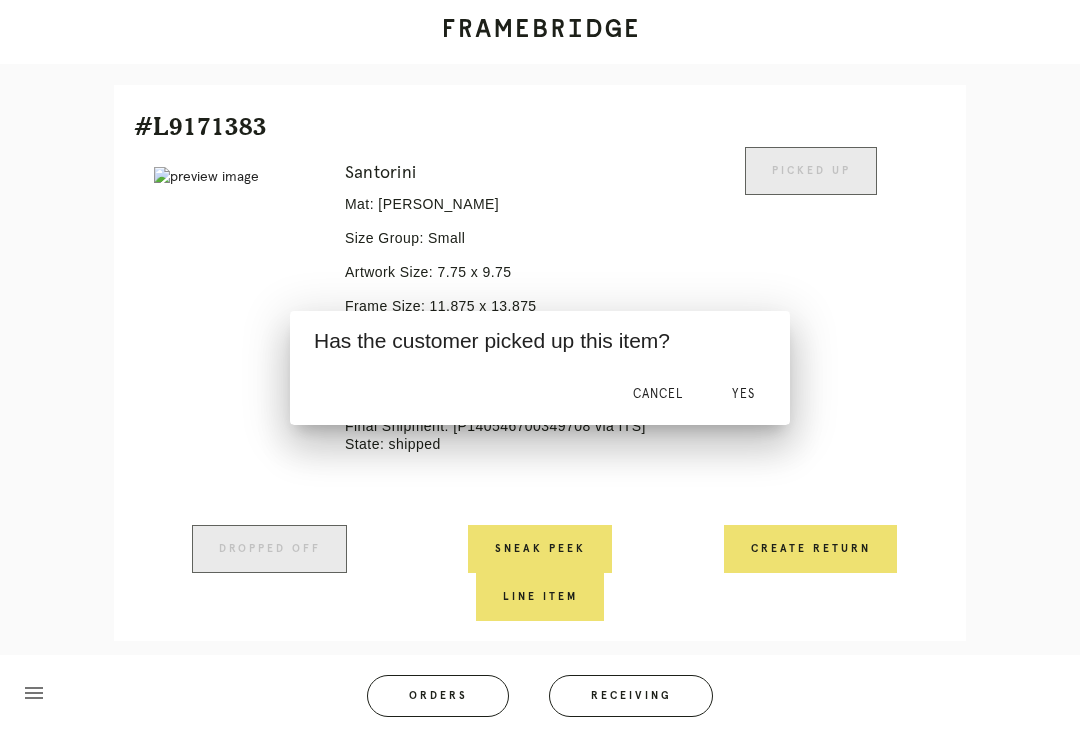 scroll, scrollTop: 429, scrollLeft: 0, axis: vertical 